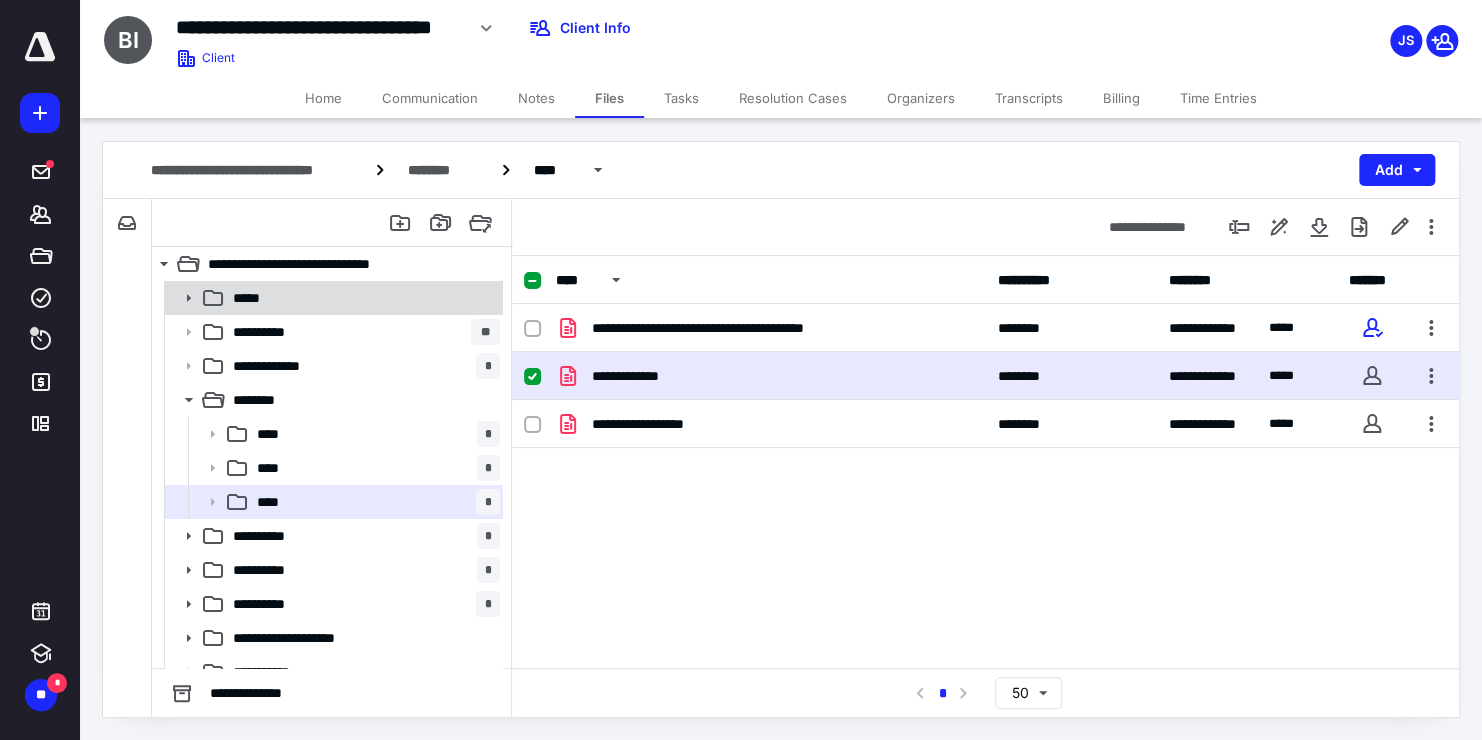 scroll, scrollTop: 0, scrollLeft: 0, axis: both 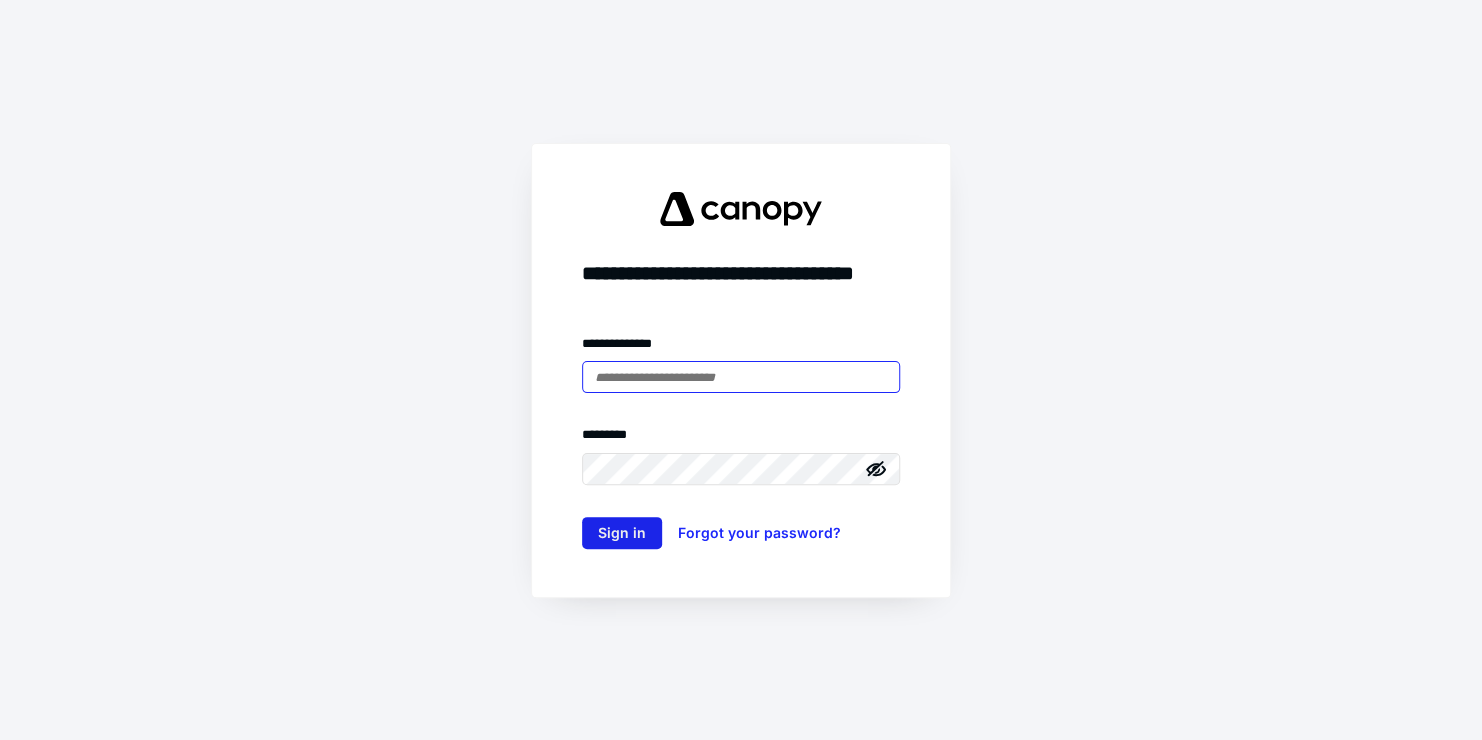 type on "**********" 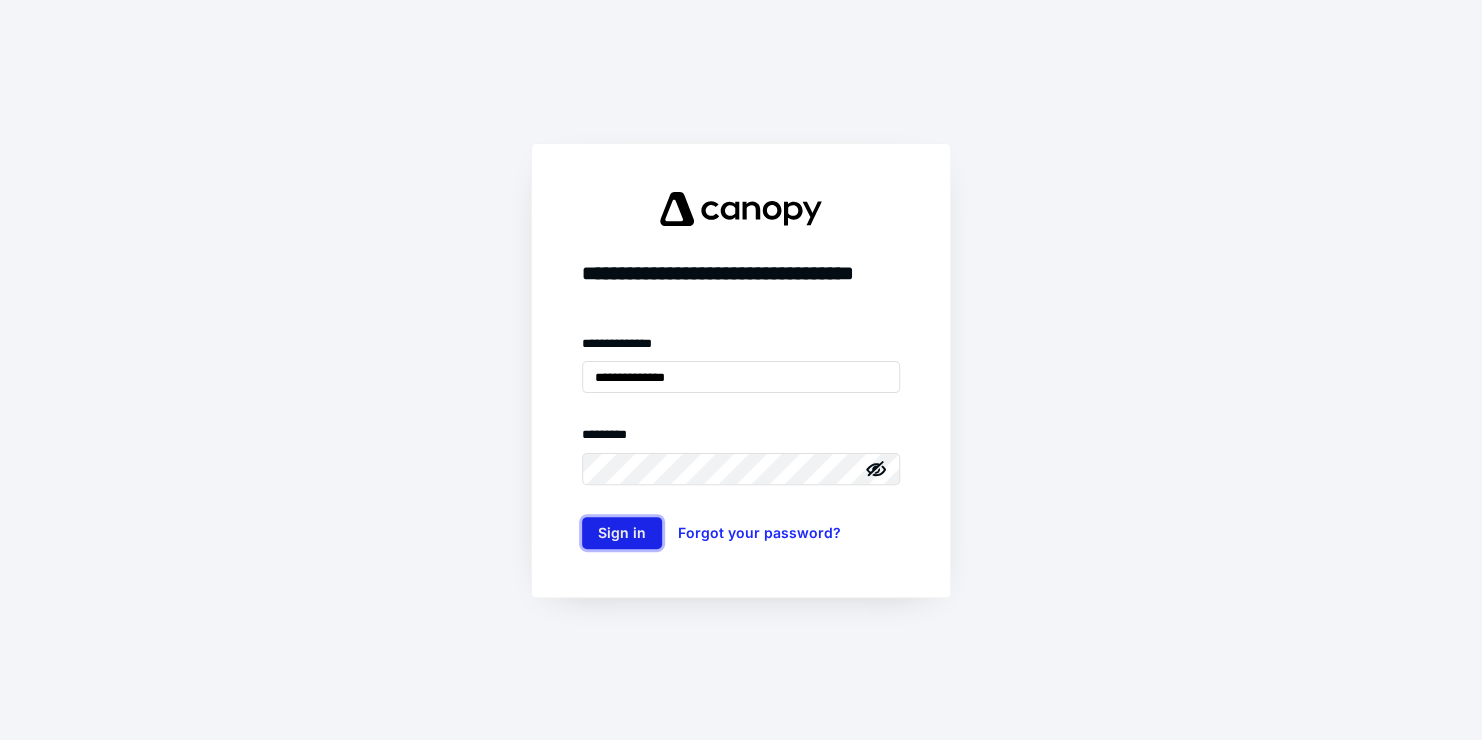 click on "Sign in" at bounding box center [622, 533] 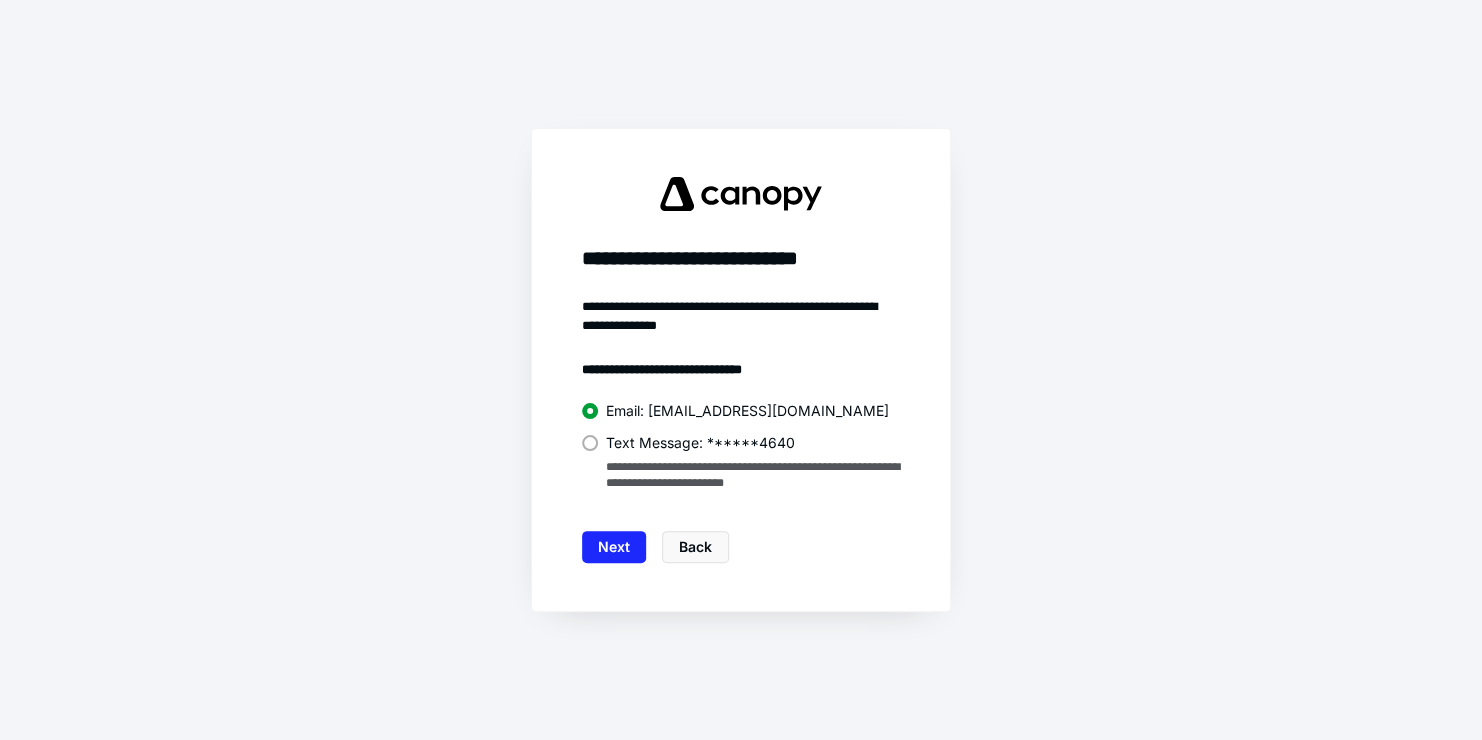 click on "Text Message: ******4640" at bounding box center (700, 443) 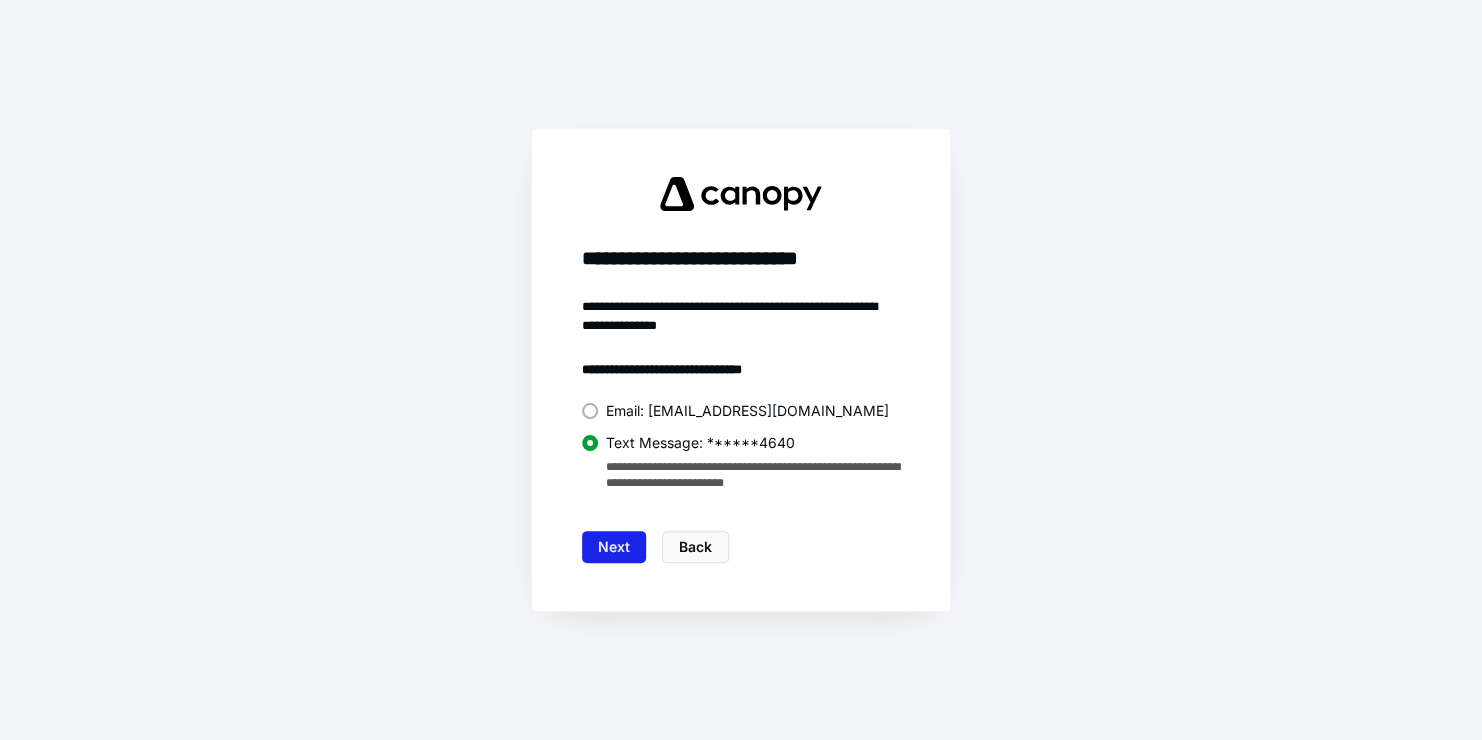 click on "Next" at bounding box center [614, 547] 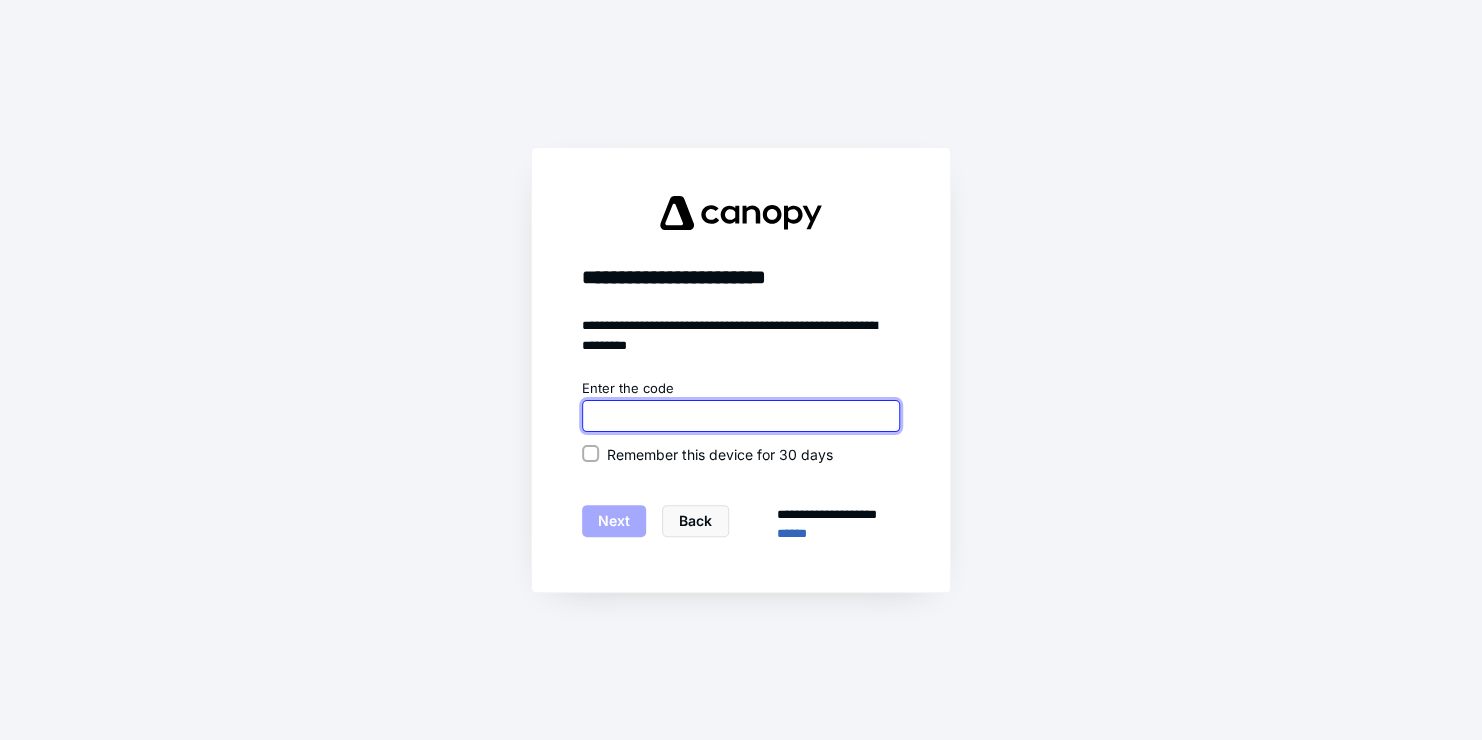 drag, startPoint x: 598, startPoint y: 418, endPoint x: 586, endPoint y: 408, distance: 15.6205 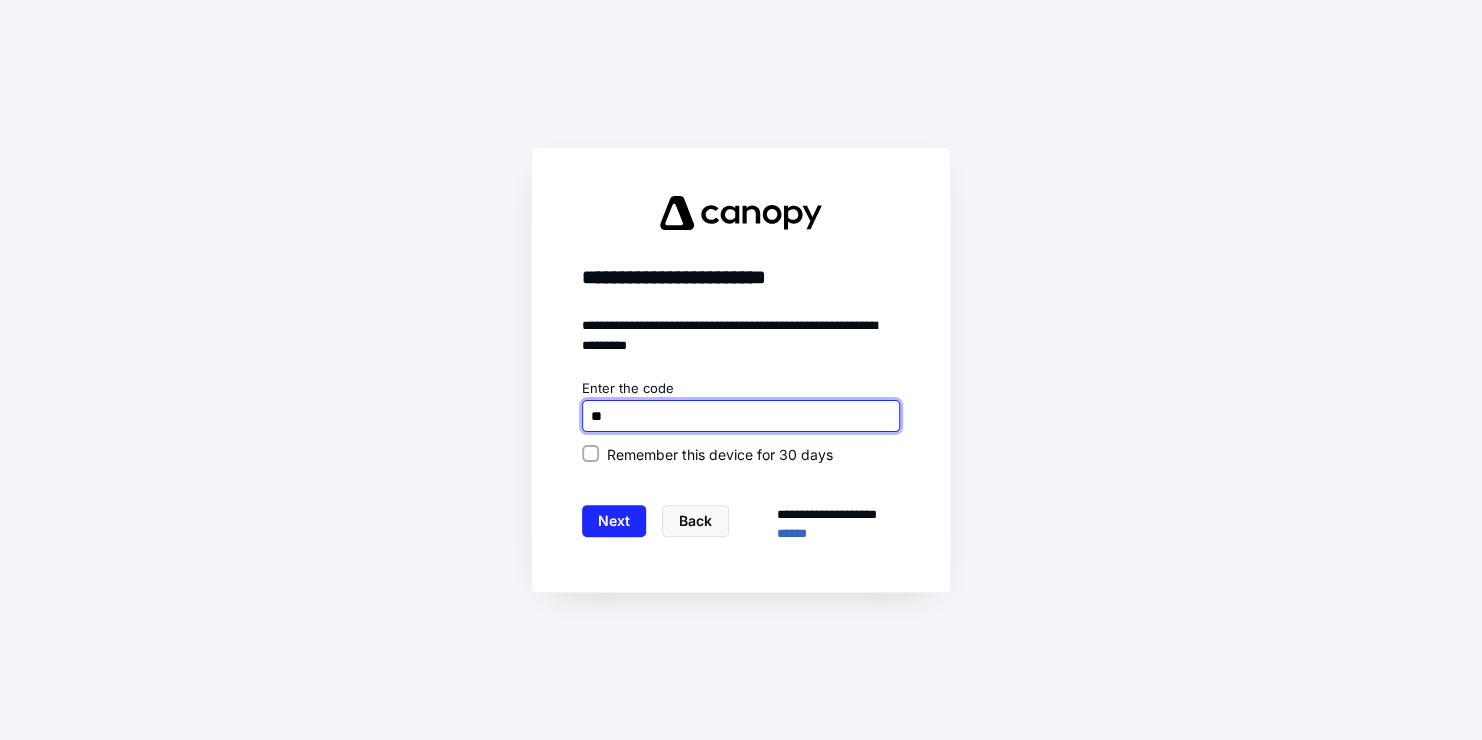 click on "Next" at bounding box center [614, 521] 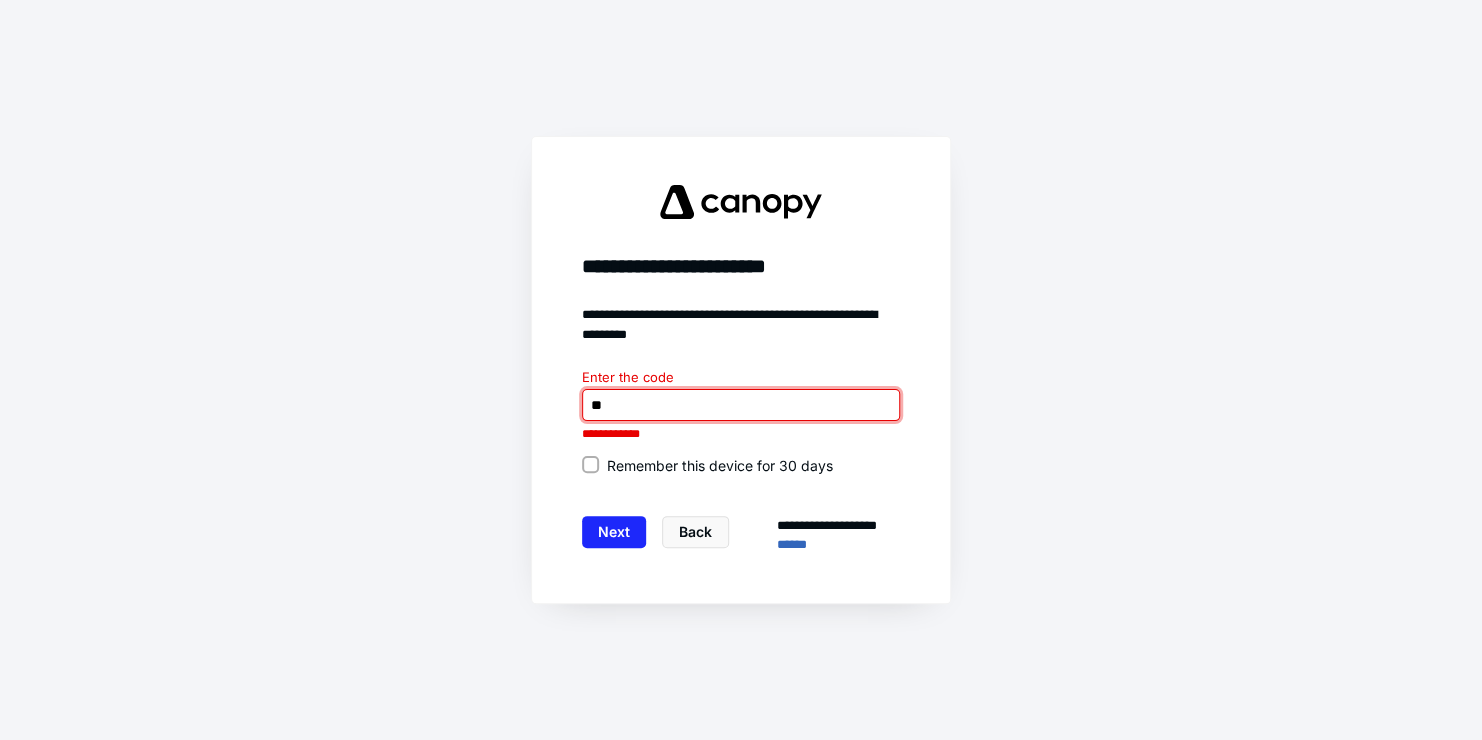 type on "*" 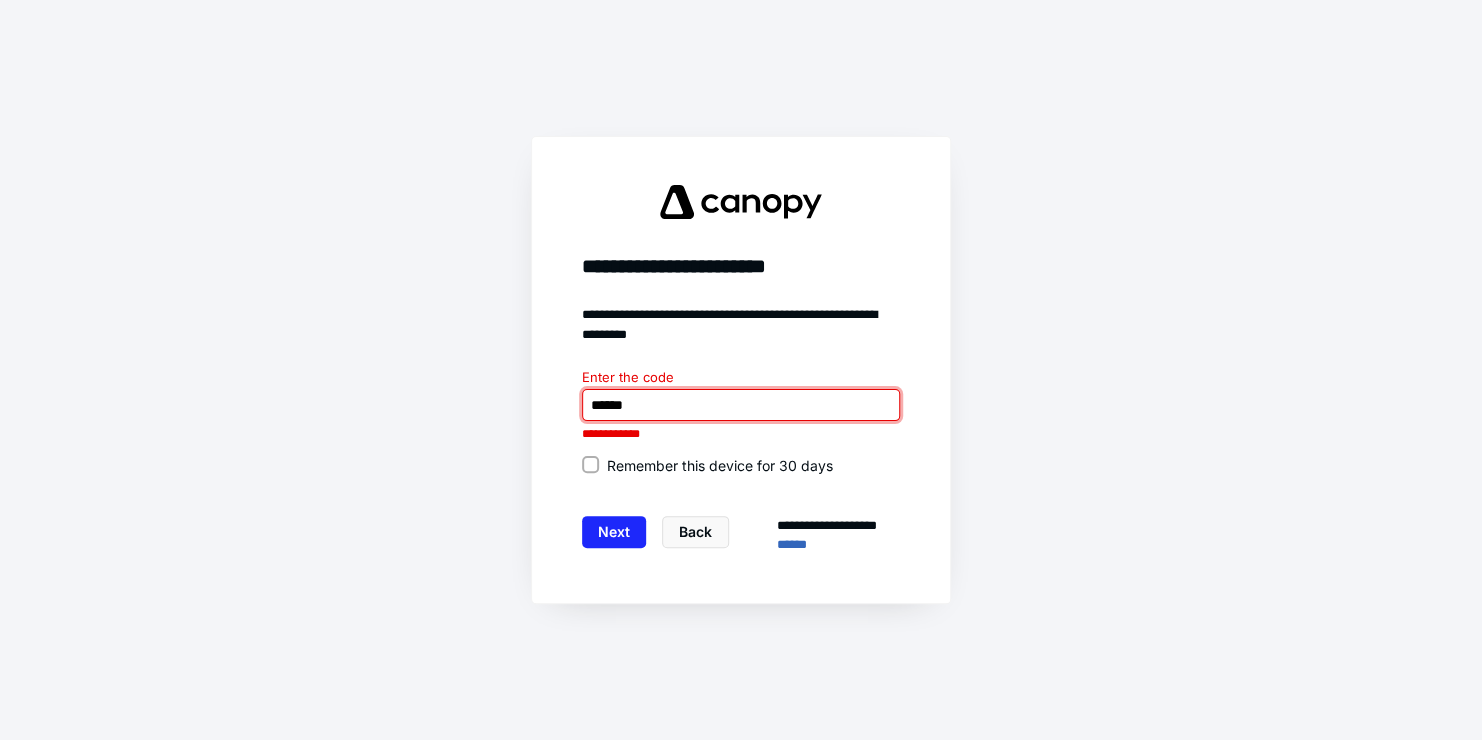 type on "******" 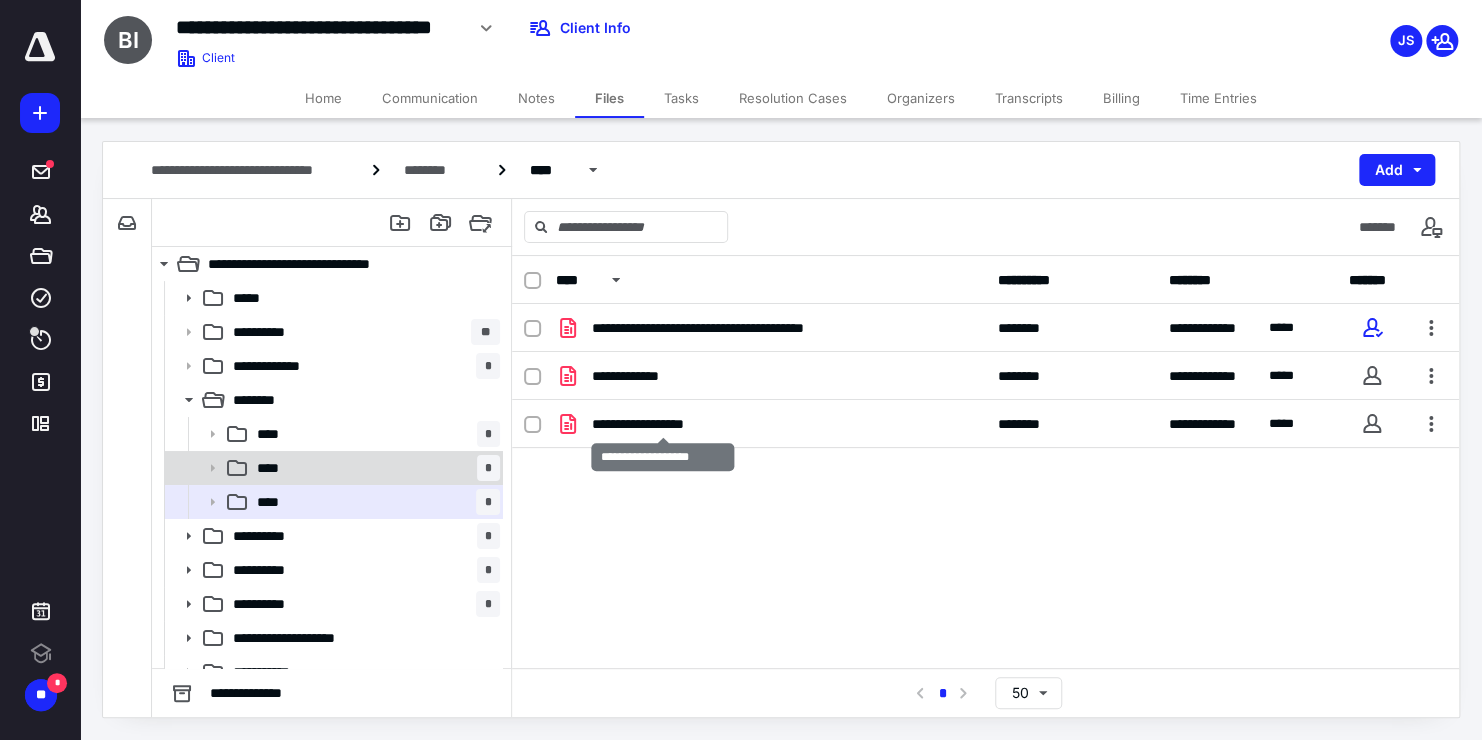 scroll, scrollTop: 0, scrollLeft: 0, axis: both 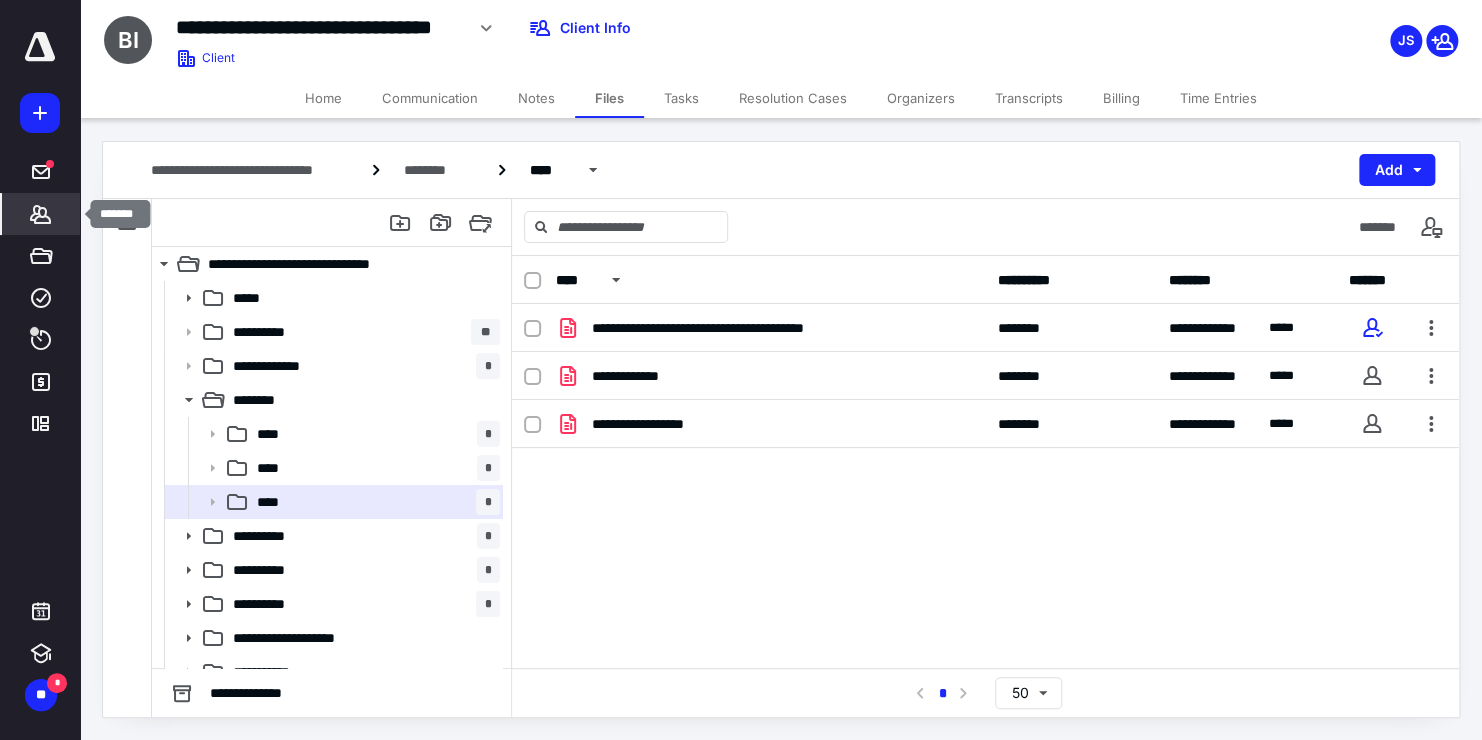 click 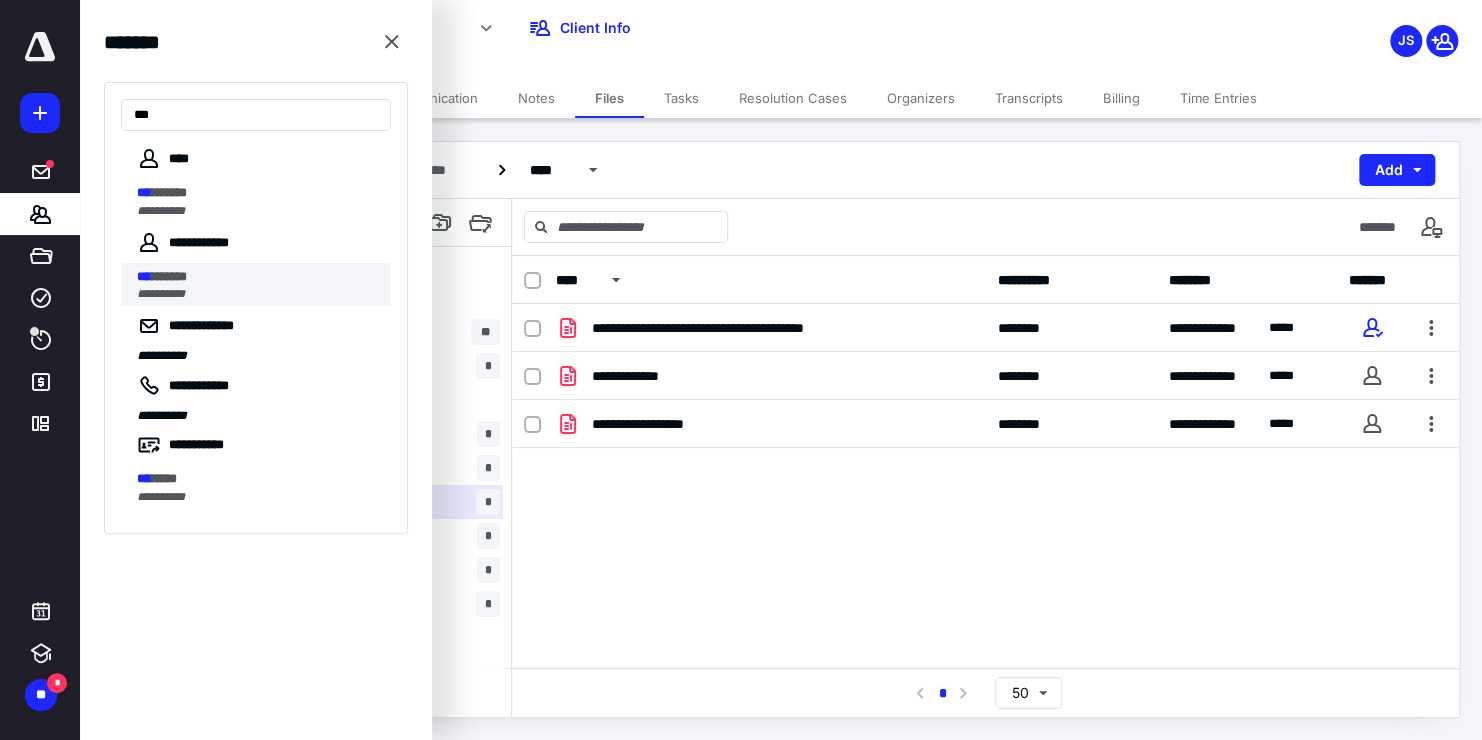 type on "***" 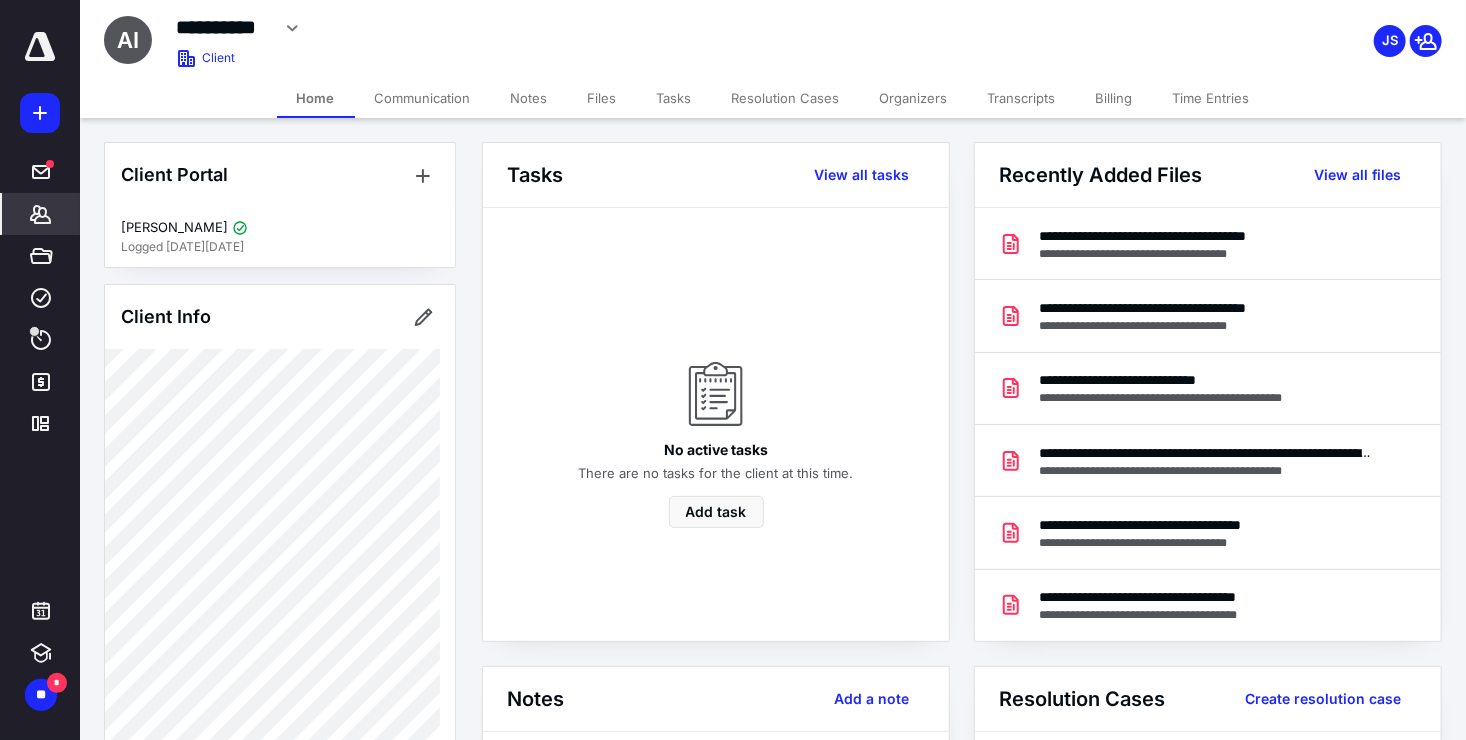 click on "Files" at bounding box center [602, 98] 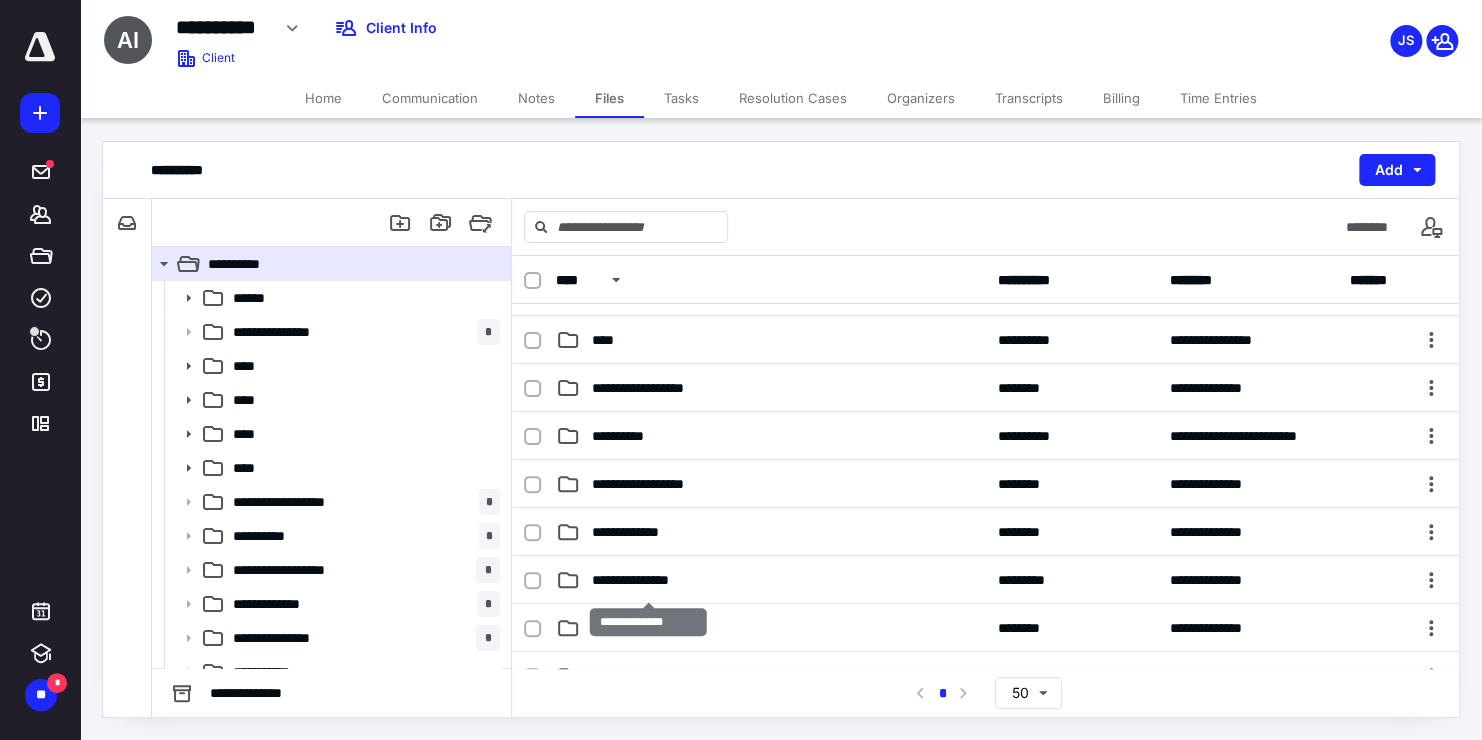scroll, scrollTop: 0, scrollLeft: 0, axis: both 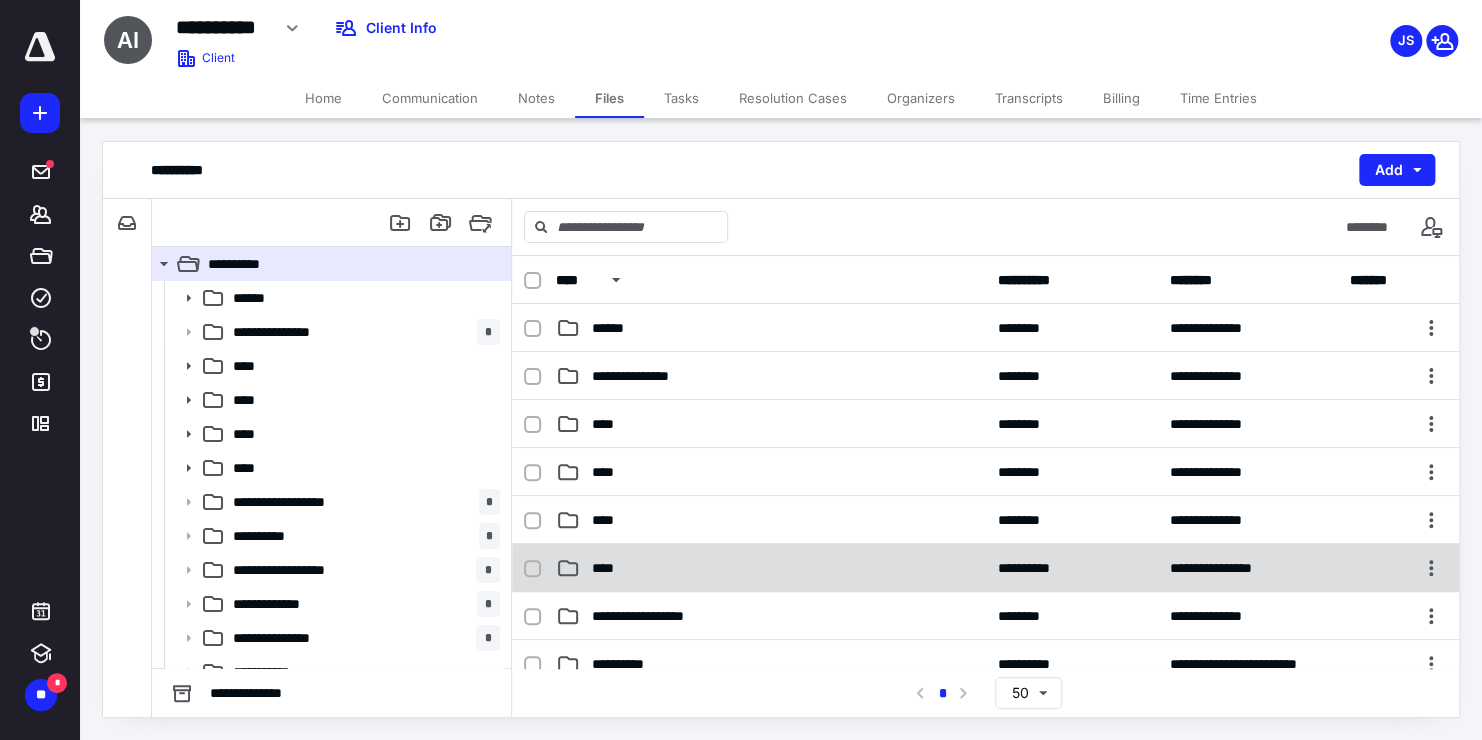 click on "****" at bounding box center [609, 568] 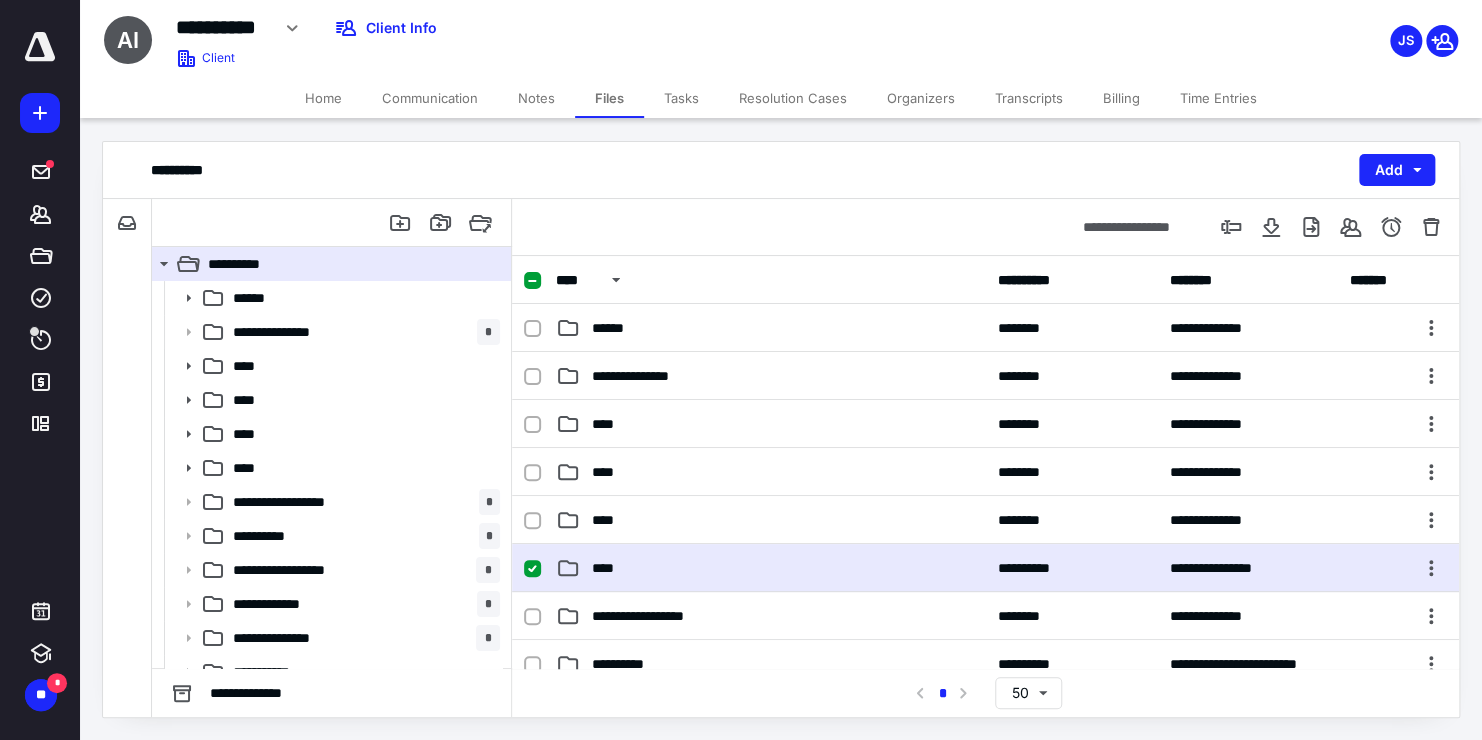 click on "****" at bounding box center [609, 568] 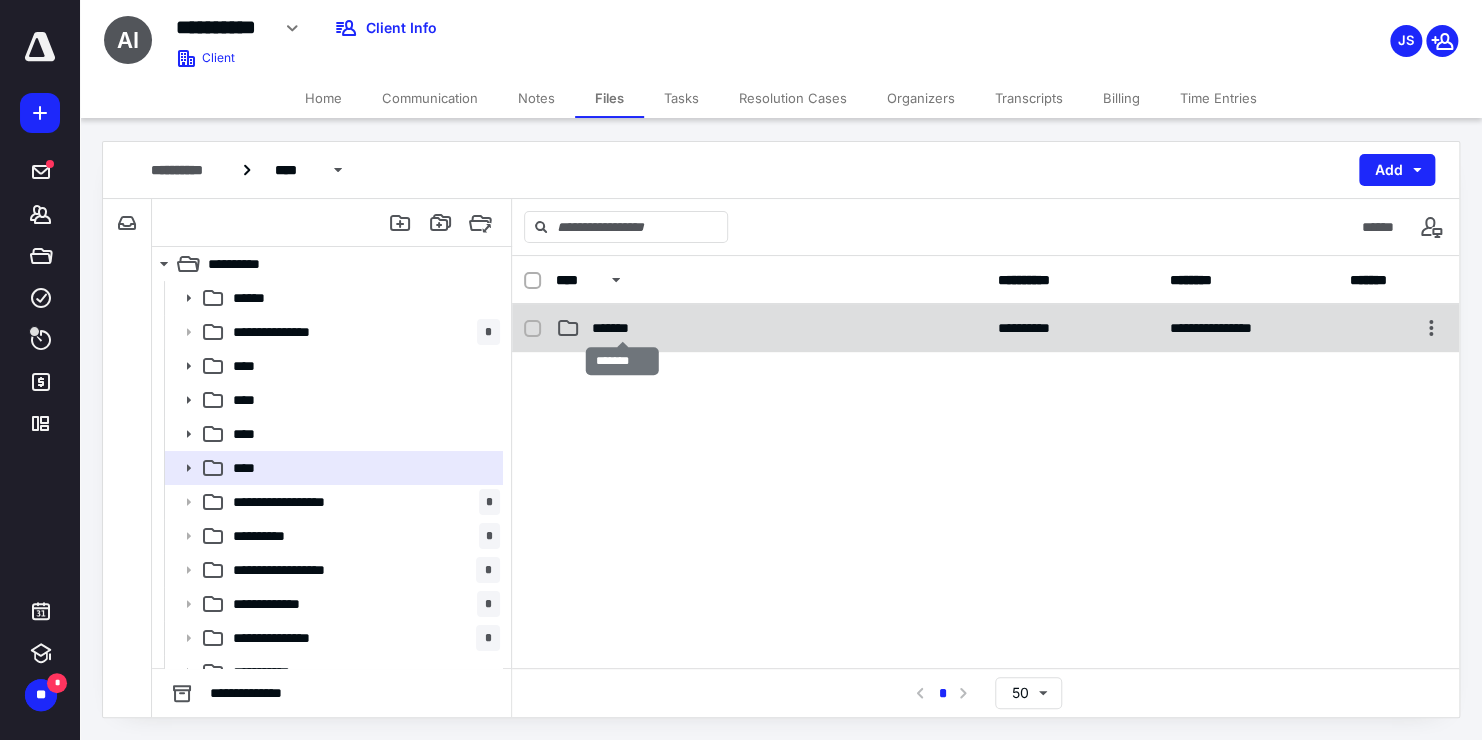 click on "*******" at bounding box center (623, 328) 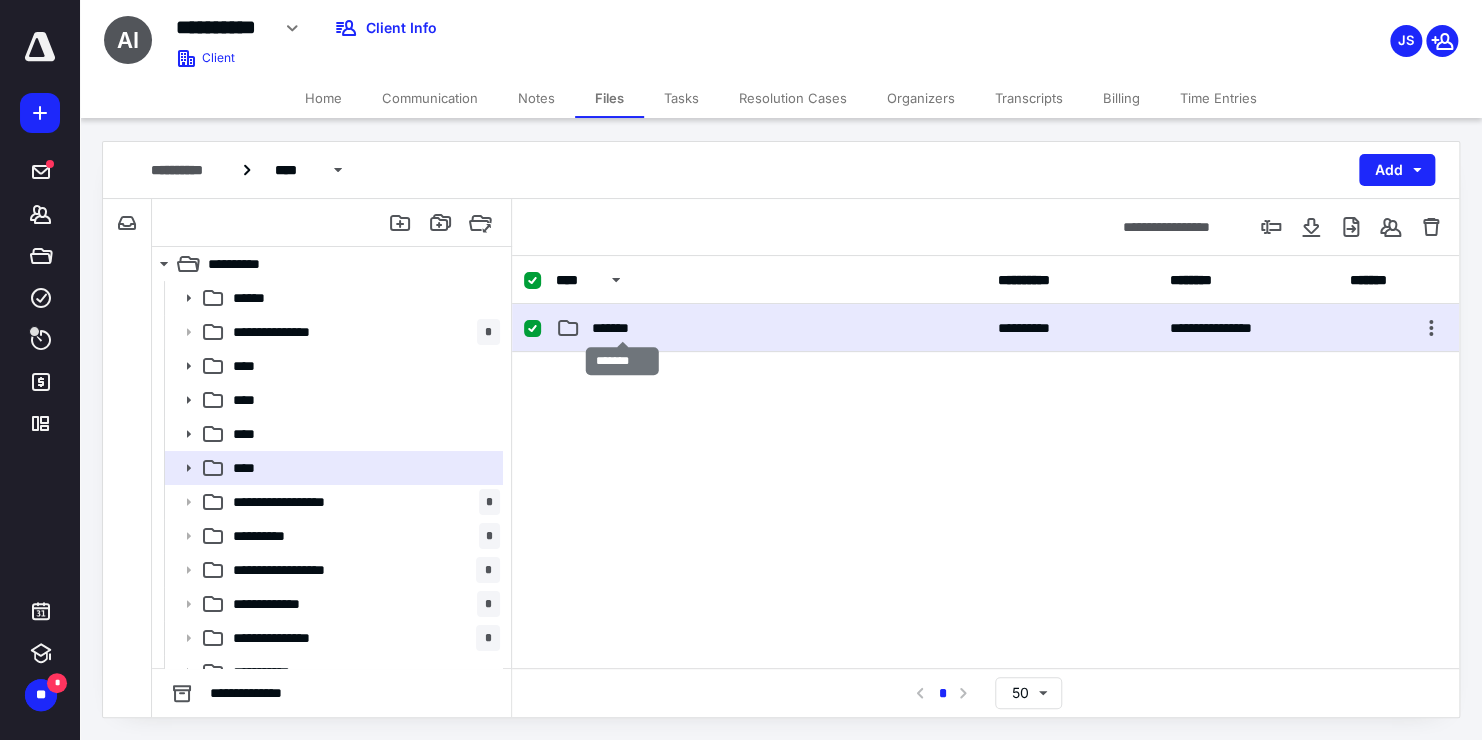 click on "*******" at bounding box center (623, 328) 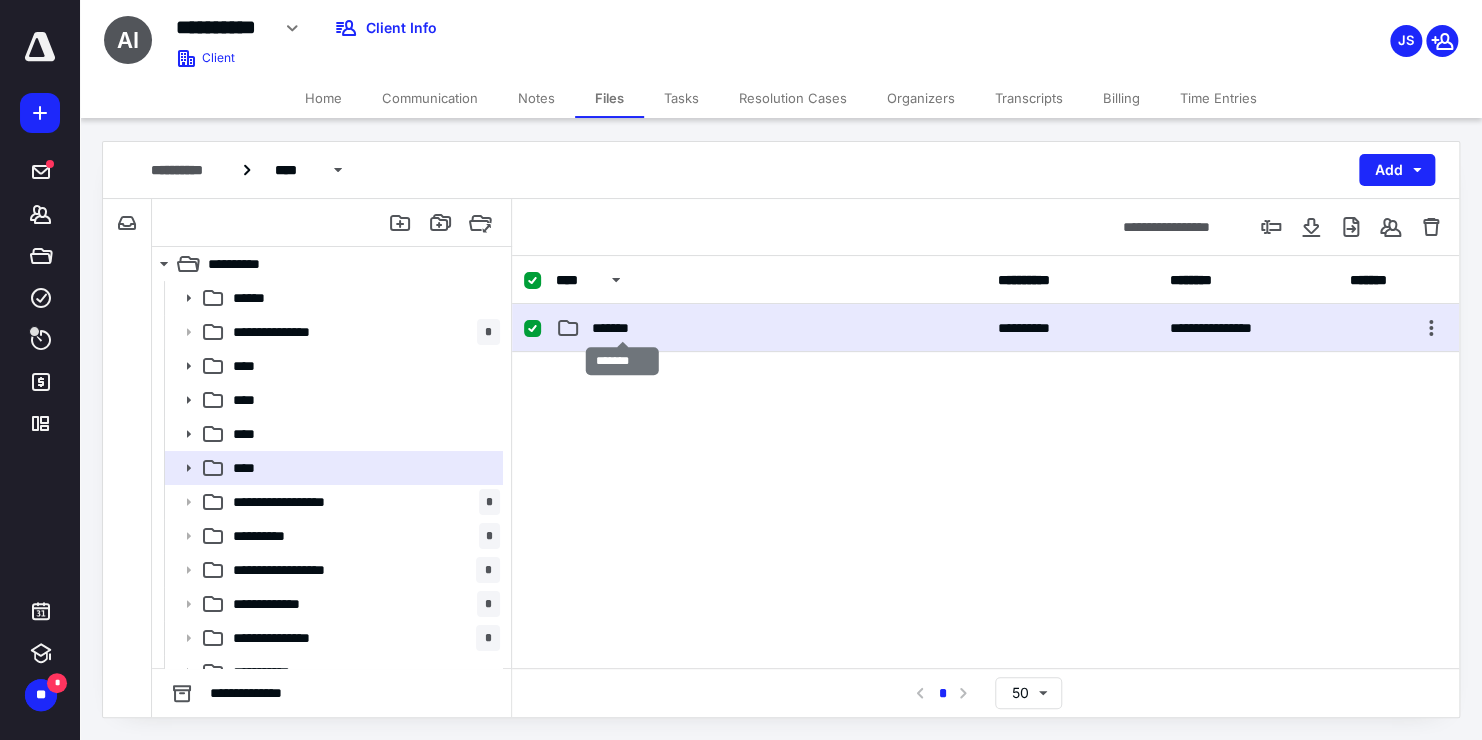 checkbox on "false" 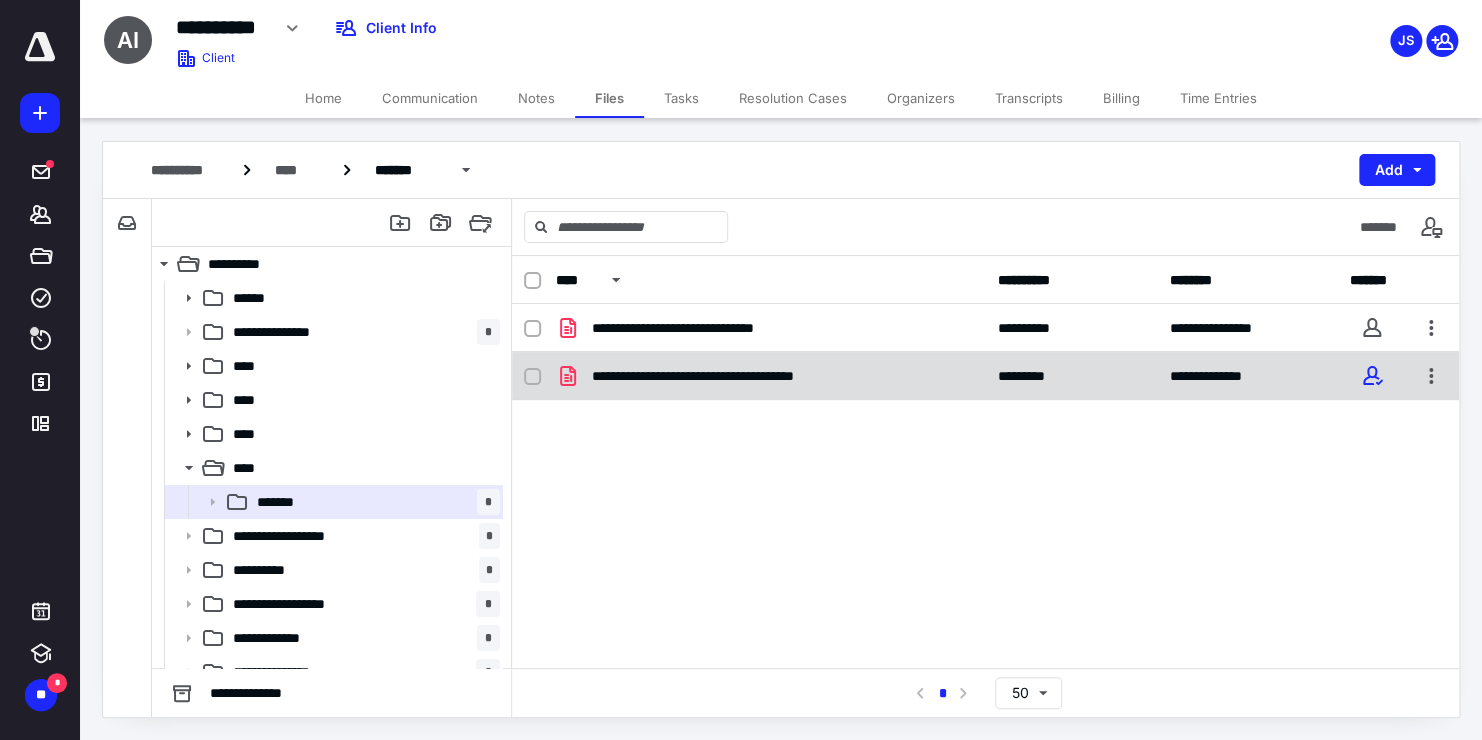 click on "**********" at bounding box center [771, 376] 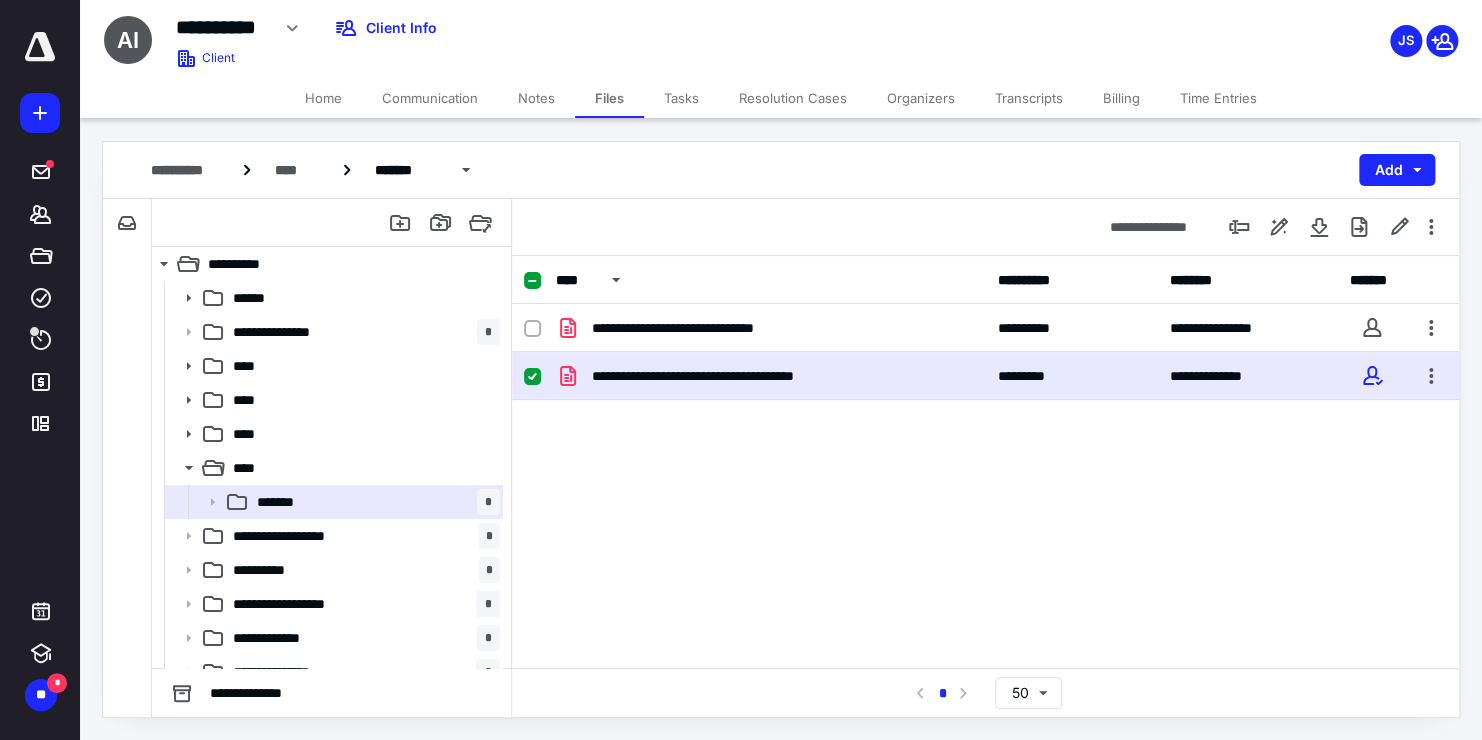 click on "**********" at bounding box center (771, 376) 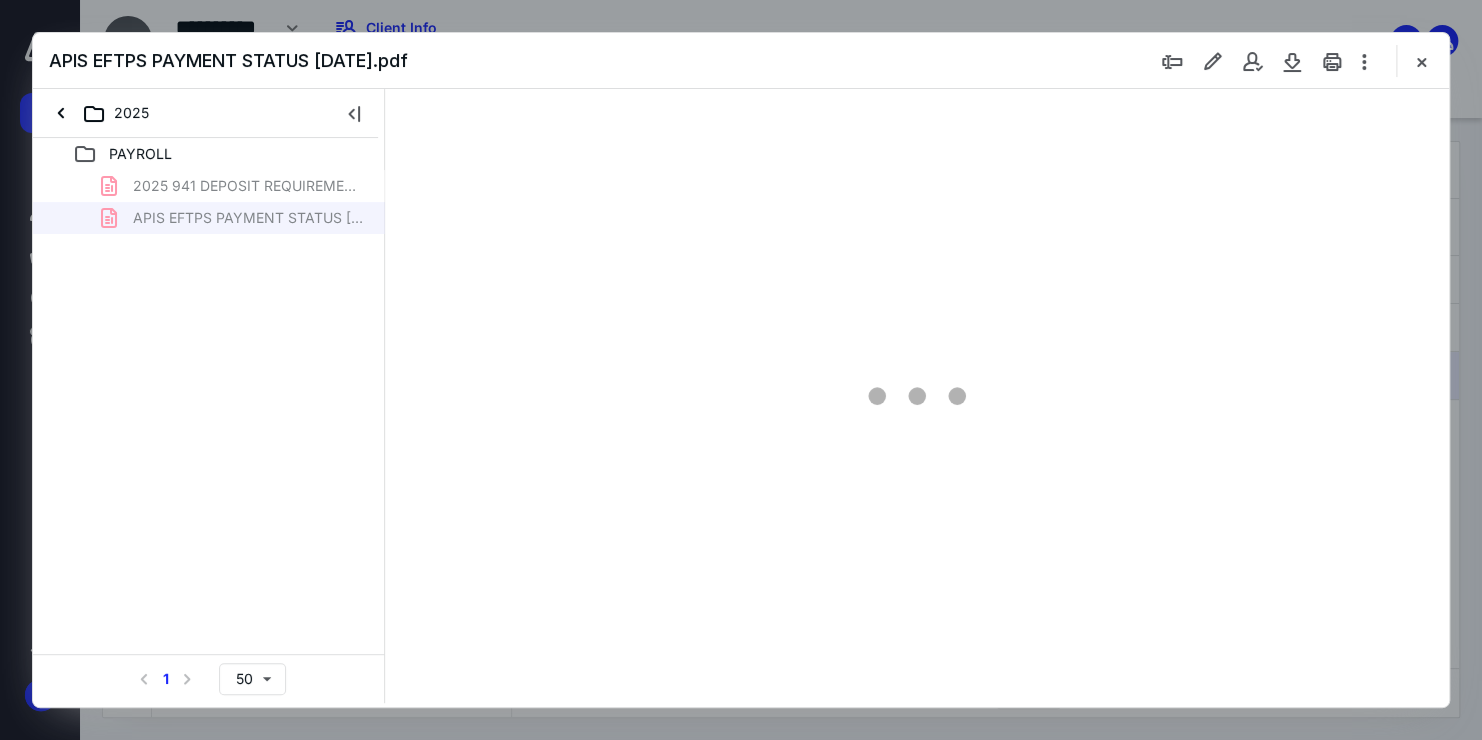 scroll, scrollTop: 0, scrollLeft: 0, axis: both 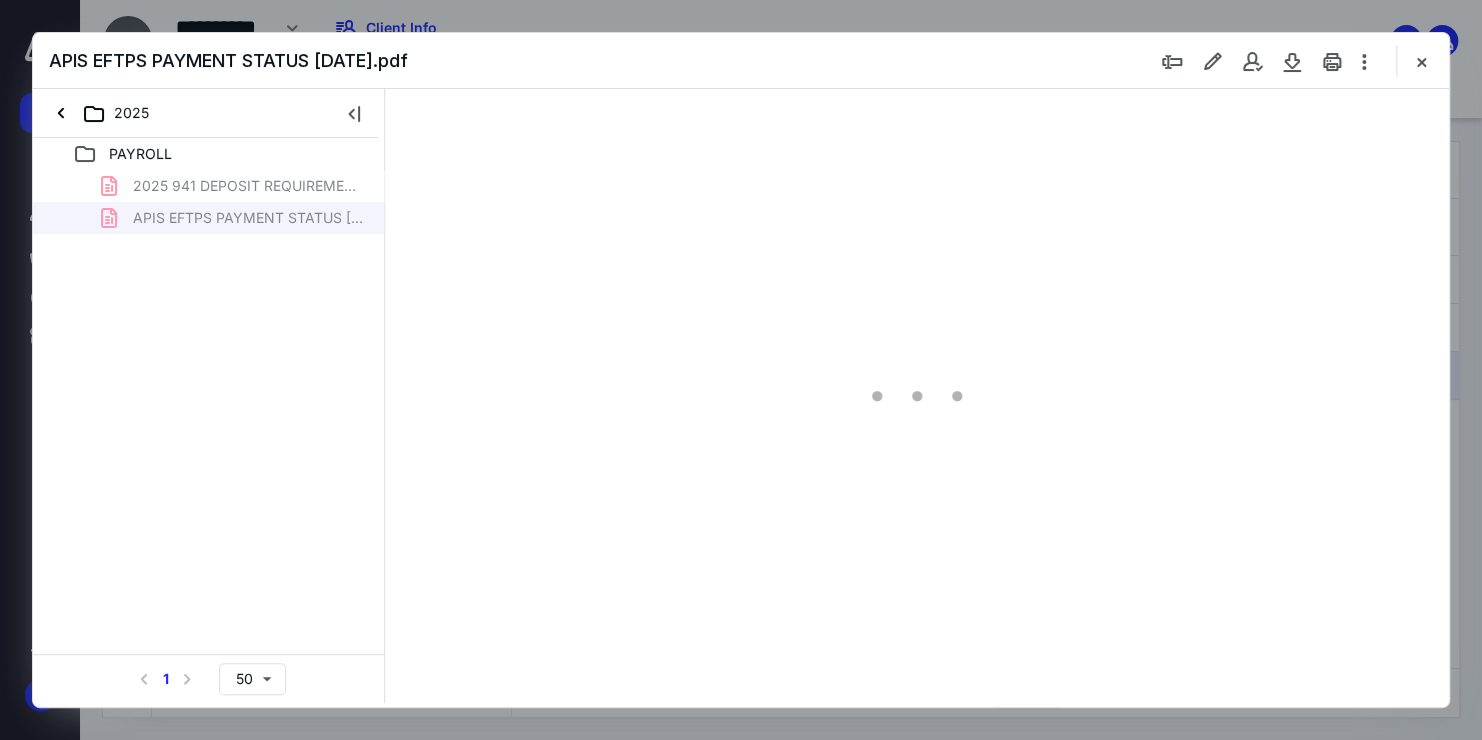 type on "67" 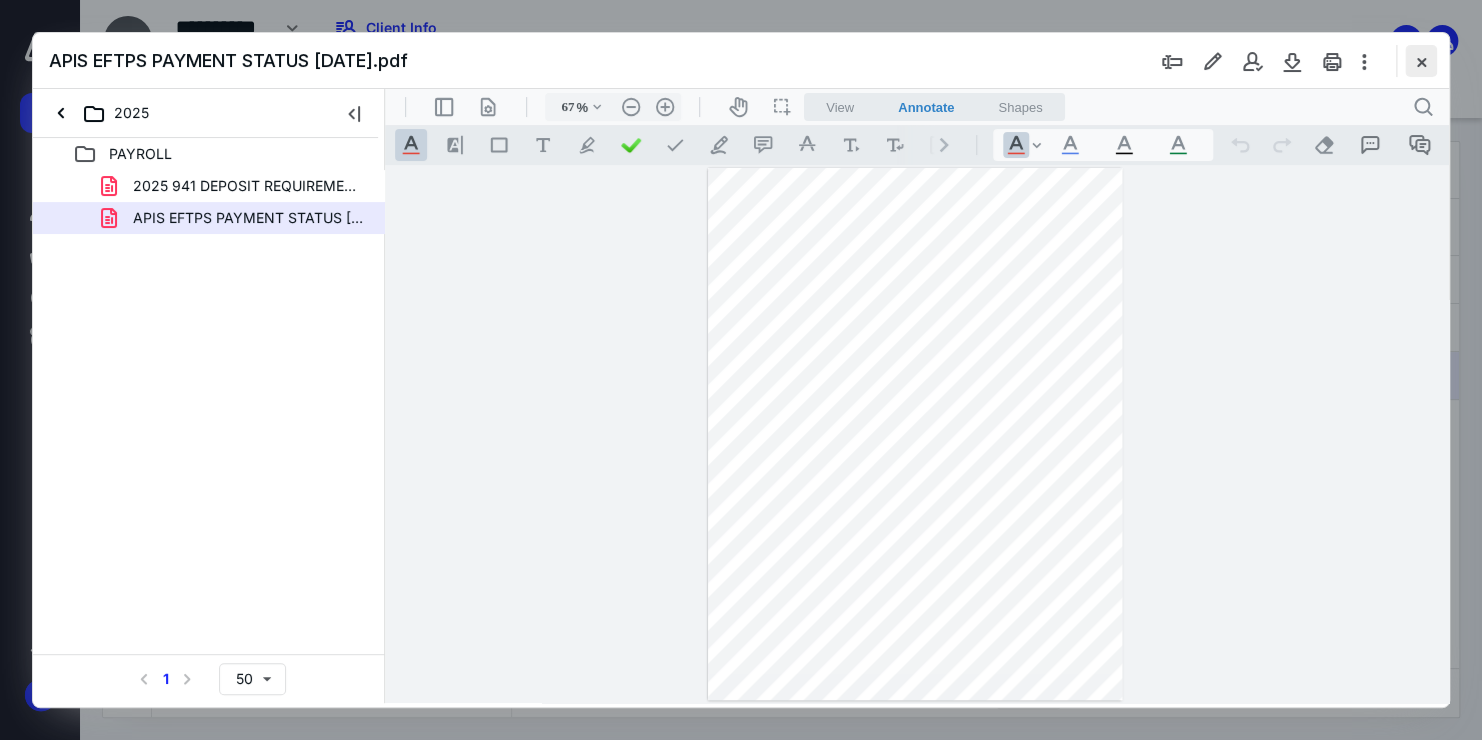 click at bounding box center (1421, 61) 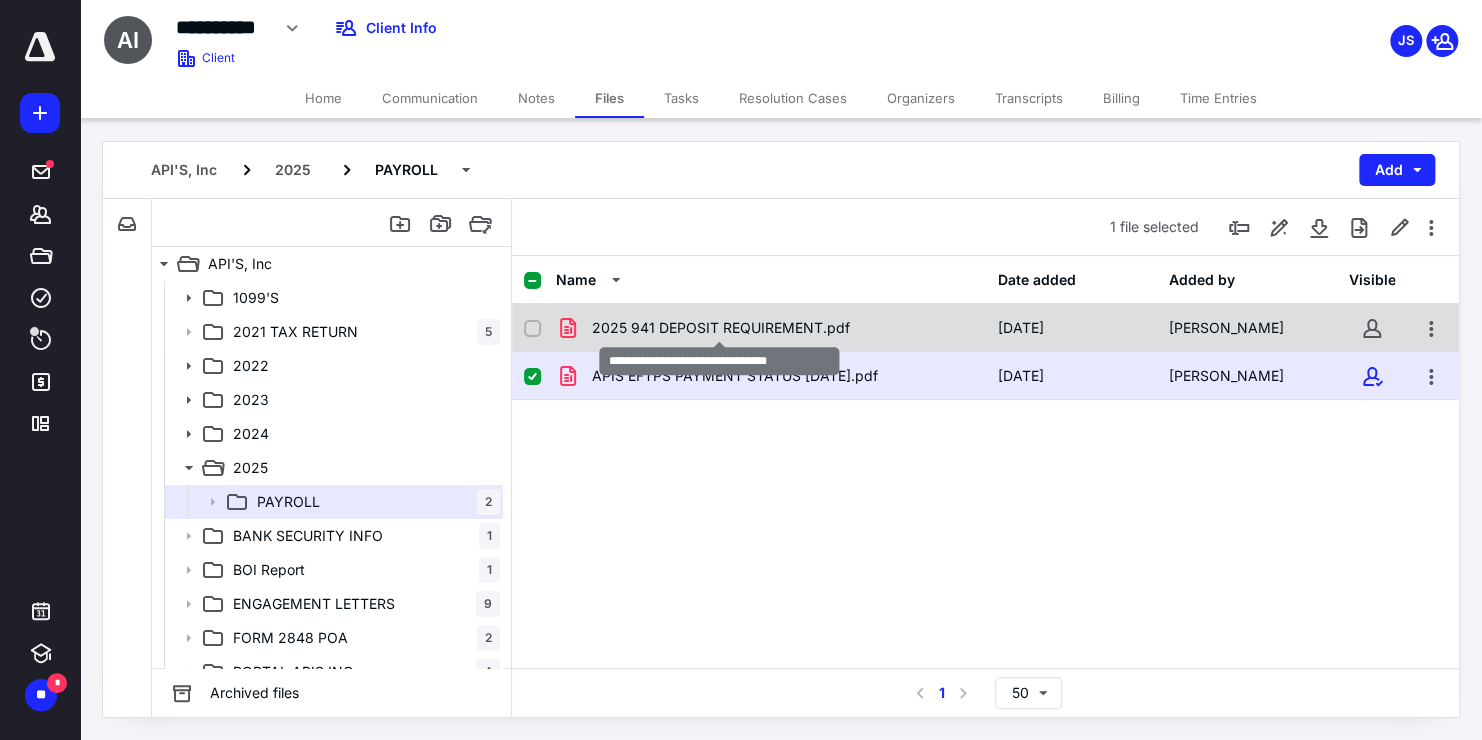 click on "2025 941 DEPOSIT REQUIREMENT.pdf" at bounding box center (721, 328) 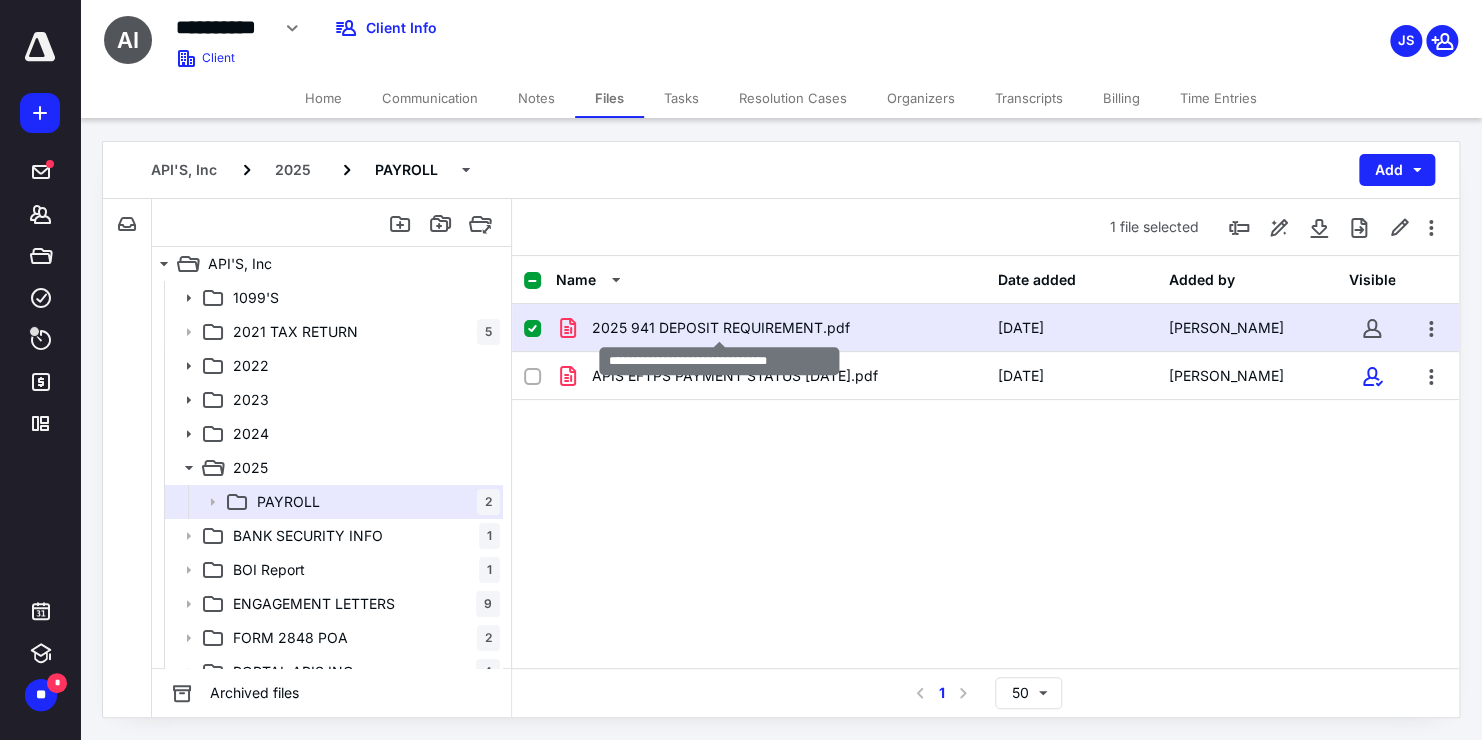 click on "2025 941 DEPOSIT REQUIREMENT.pdf" at bounding box center [721, 328] 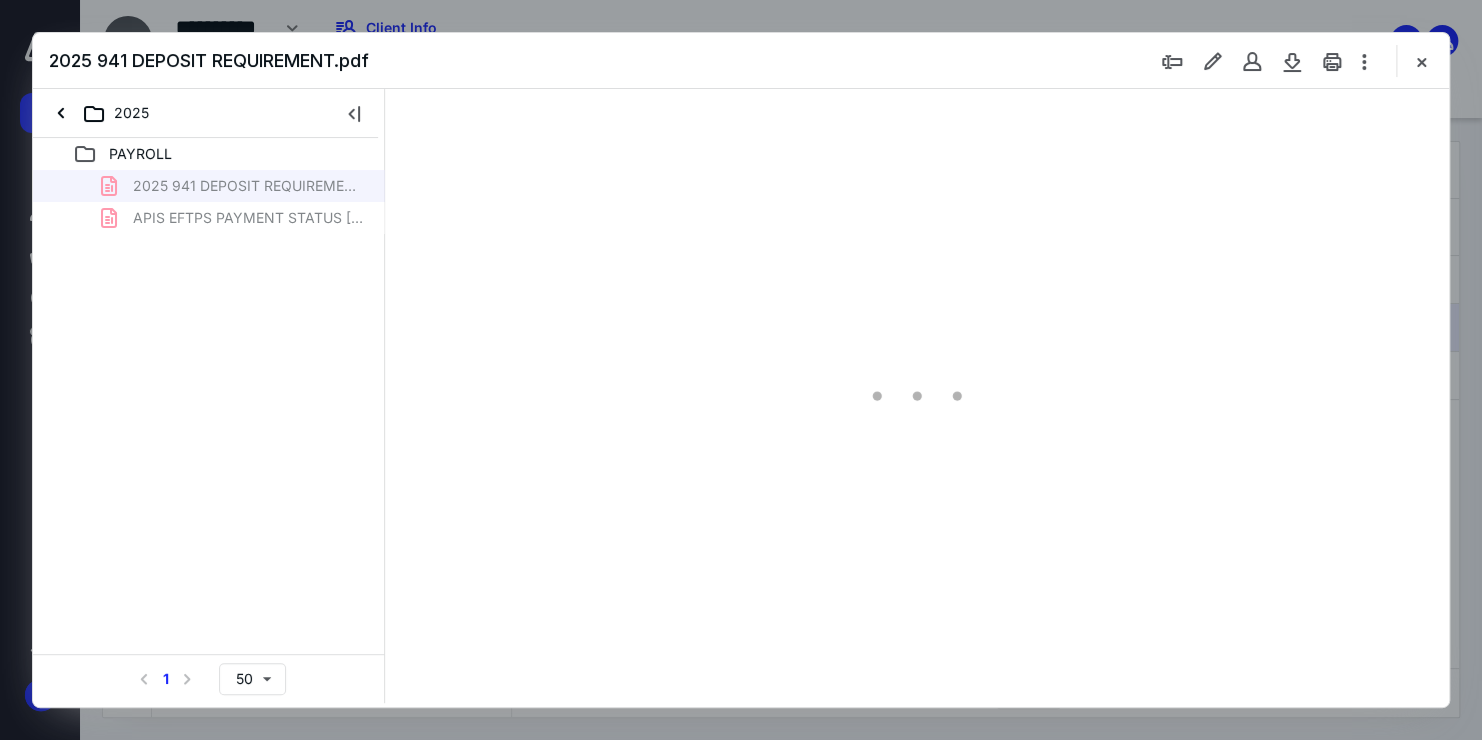 scroll, scrollTop: 0, scrollLeft: 0, axis: both 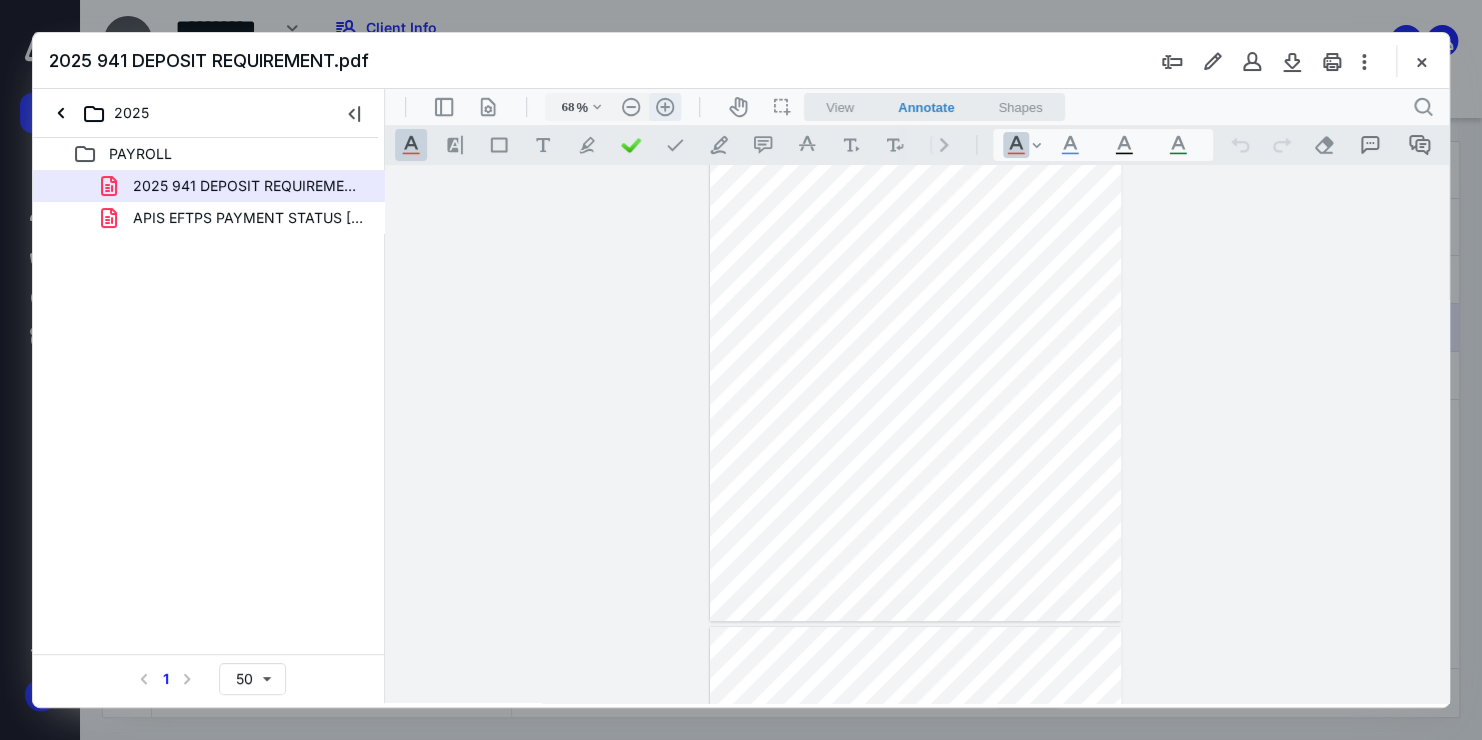 click on ".cls-1{fill:#abb0c4;} icon - header - zoom - in - line" at bounding box center [665, 107] 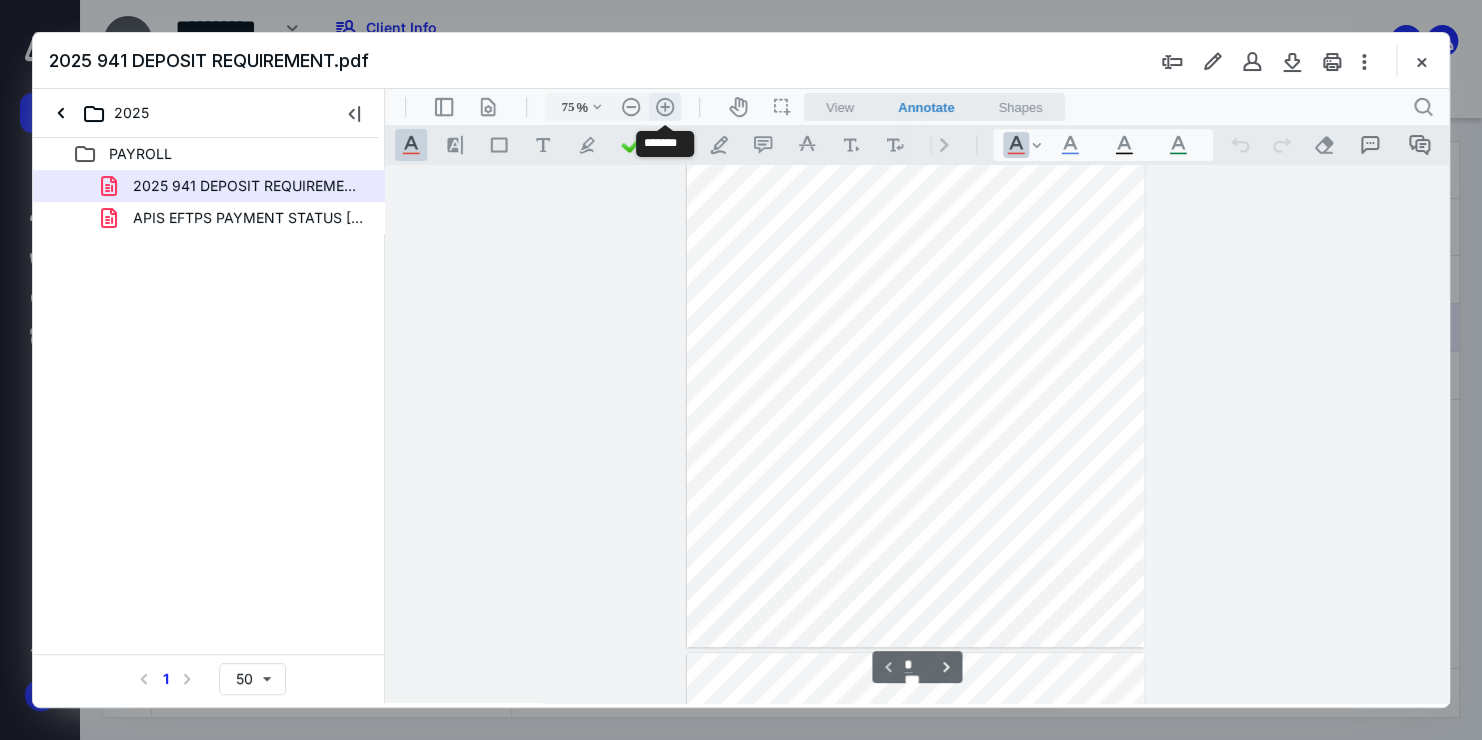 click on ".cls-1{fill:#abb0c4;} icon - header - zoom - in - line" at bounding box center (665, 107) 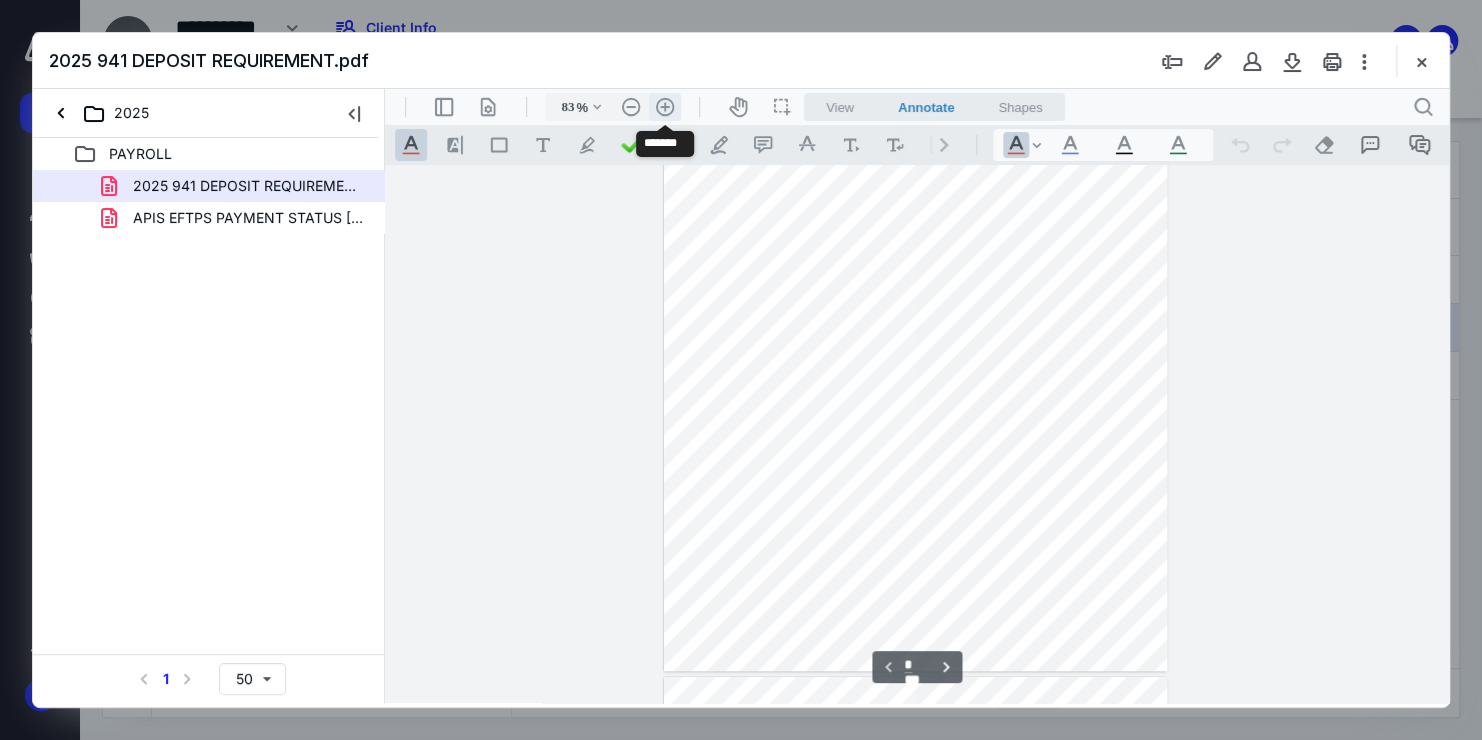 click on ".cls-1{fill:#abb0c4;} icon - header - zoom - in - line" at bounding box center [665, 107] 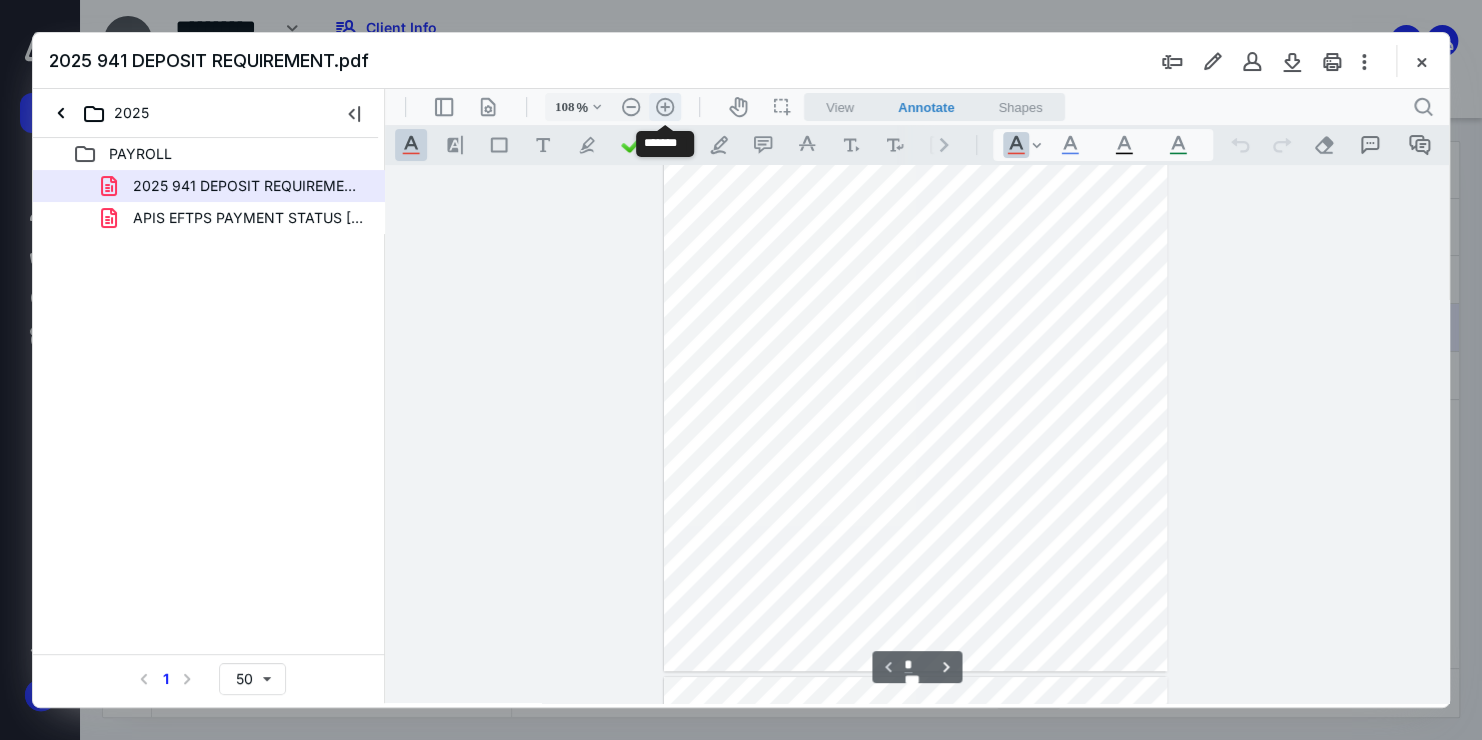 scroll, scrollTop: 263, scrollLeft: 0, axis: vertical 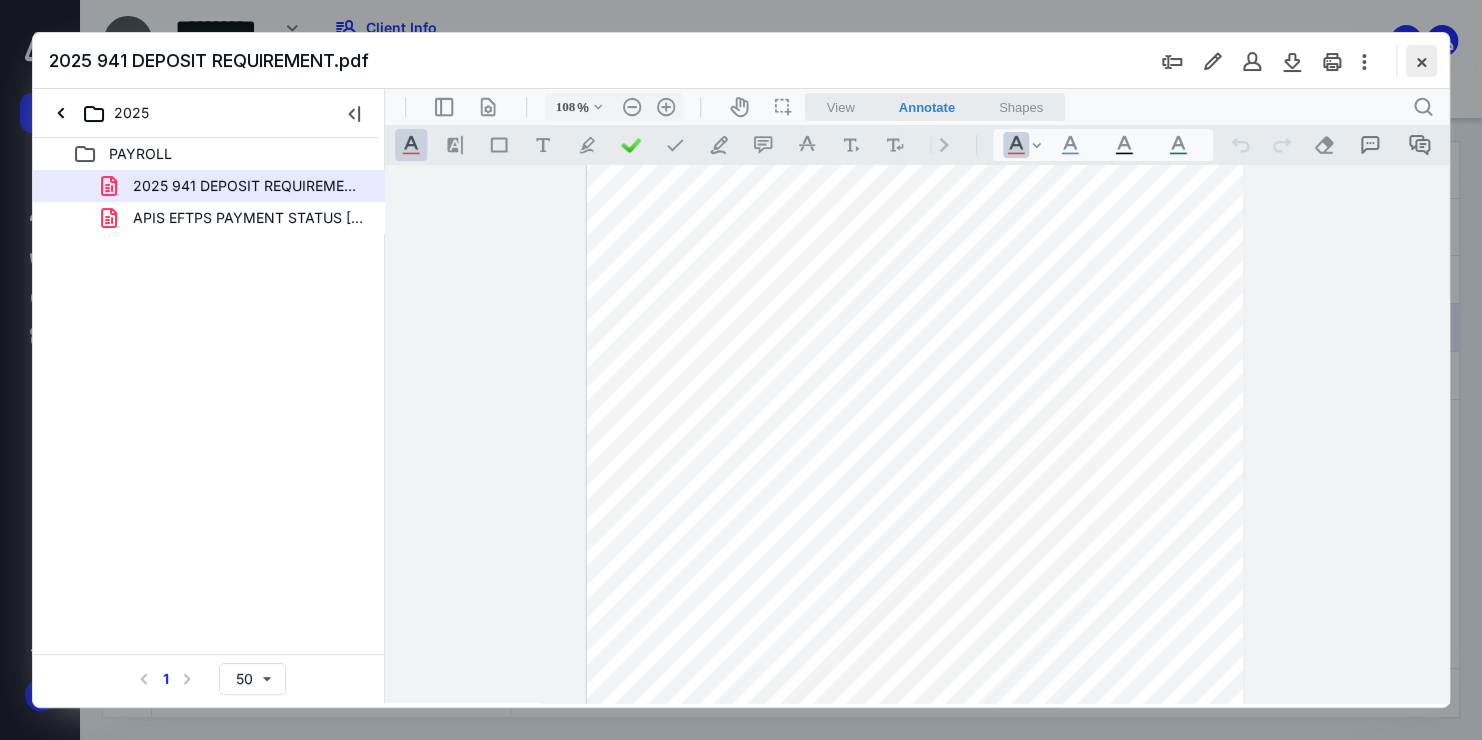 click at bounding box center (1421, 61) 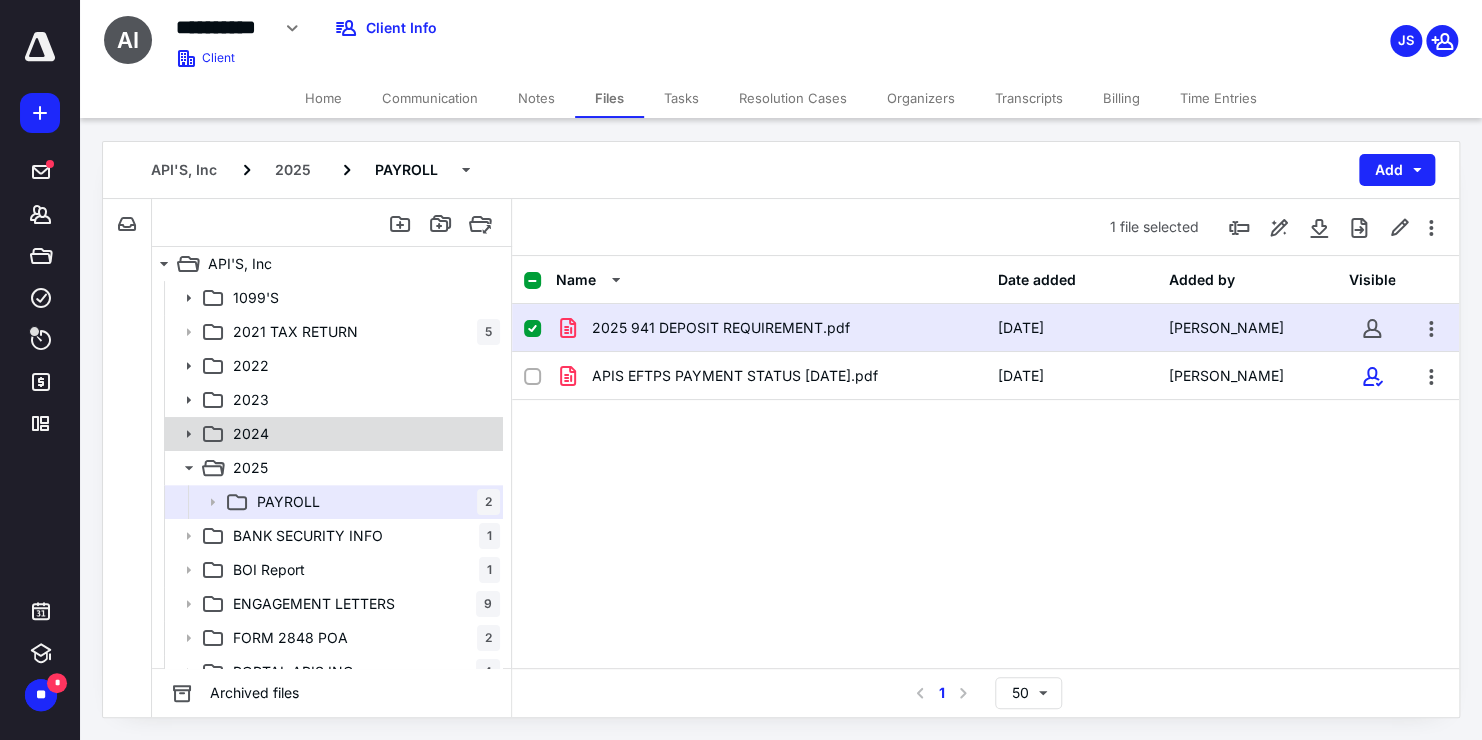 click on "2024" at bounding box center [332, 434] 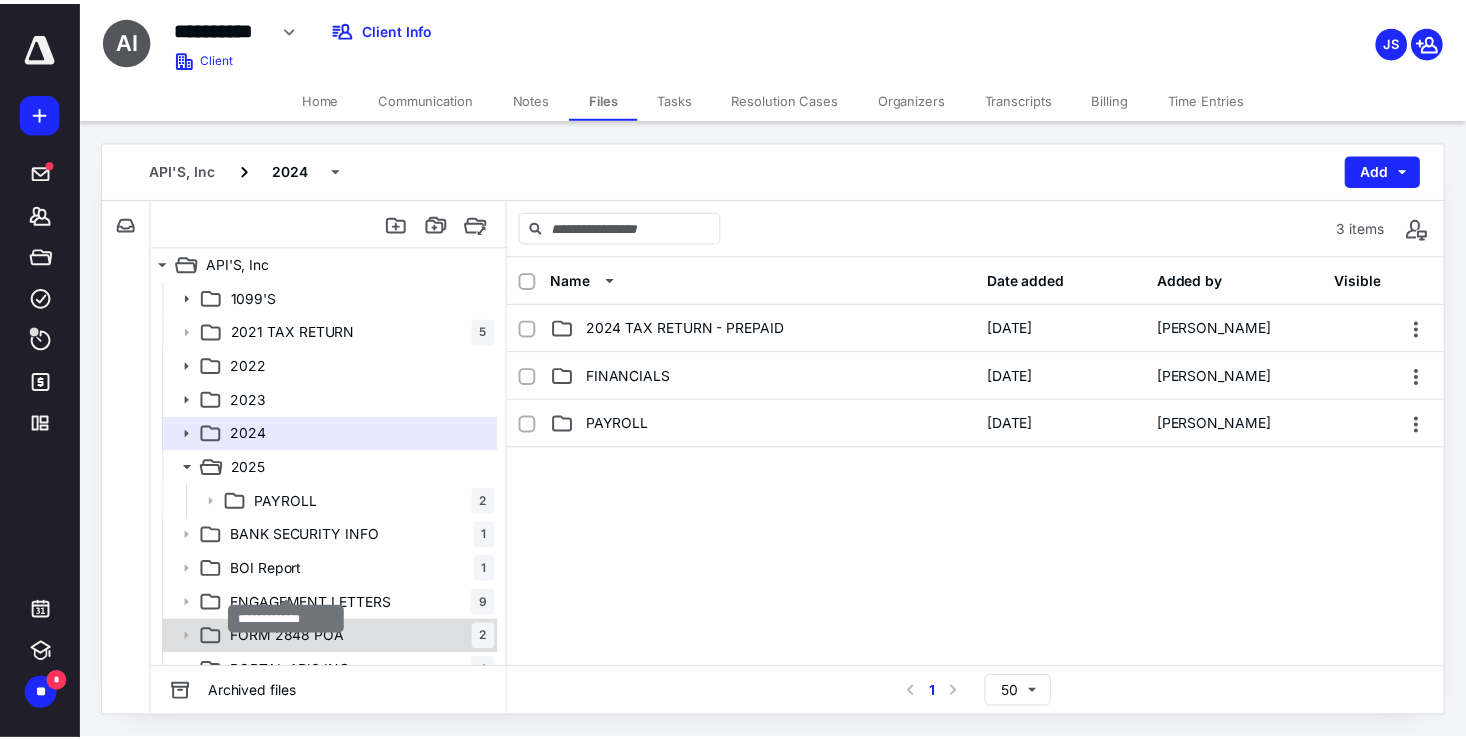 scroll, scrollTop: 0, scrollLeft: 0, axis: both 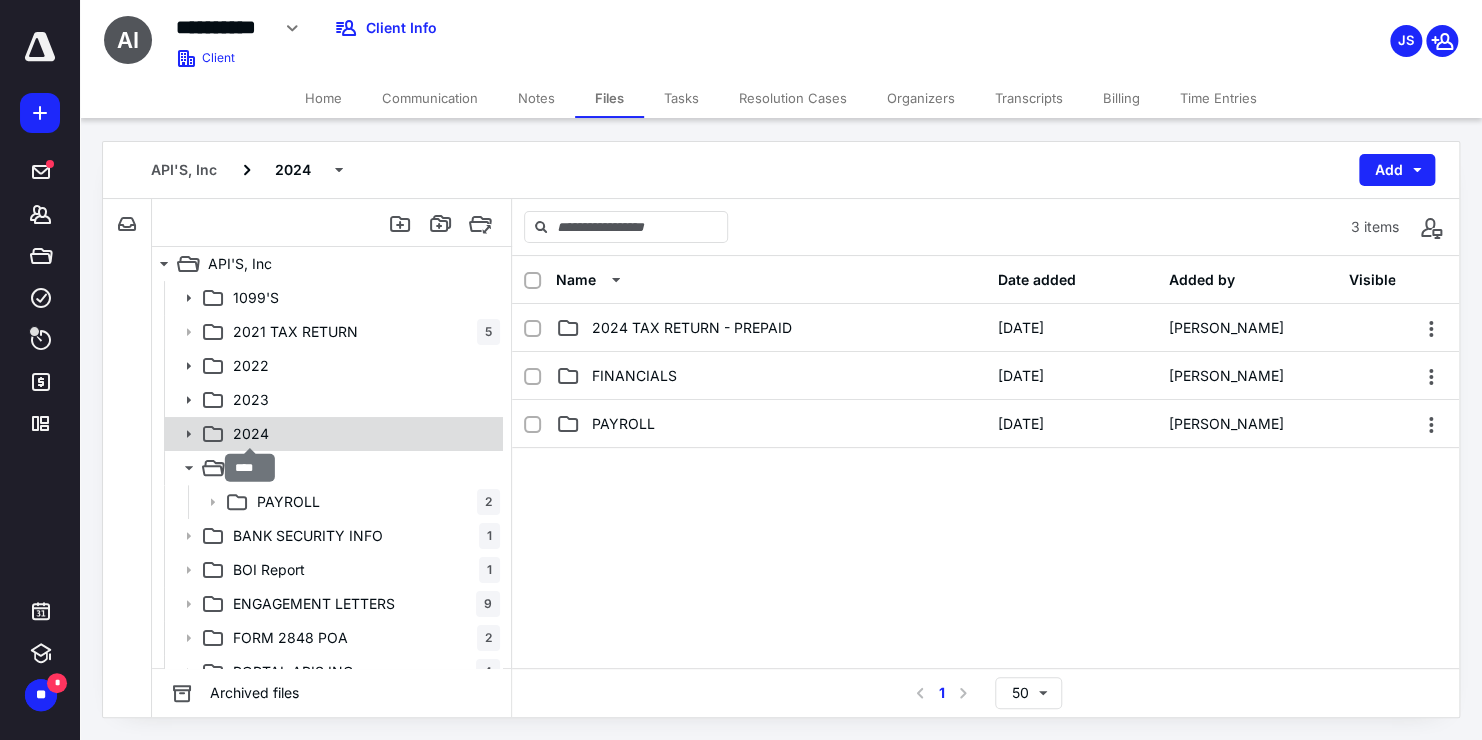 click on "2024" at bounding box center (251, 434) 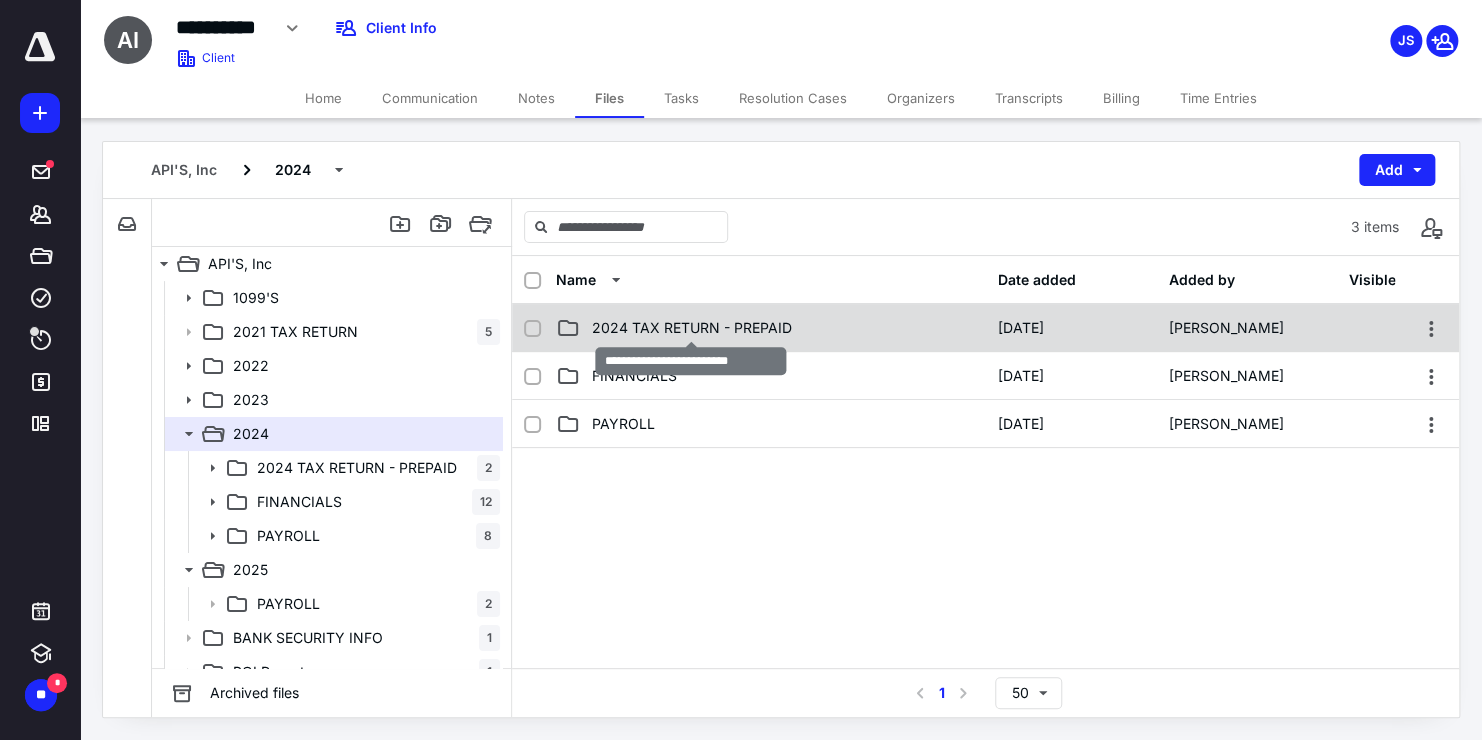 click on "2024 TAX RETURN - PREPAID" at bounding box center (692, 328) 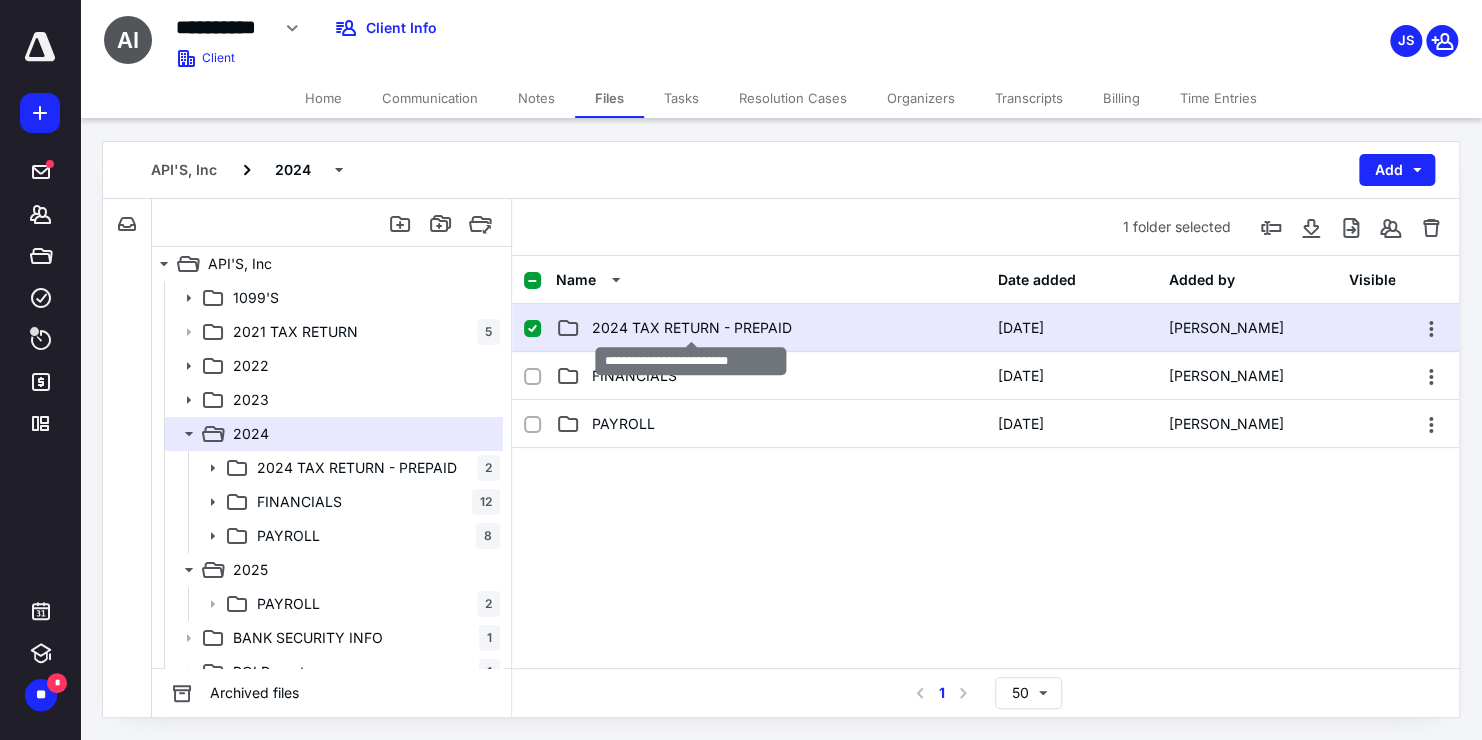 click on "2024 TAX RETURN - PREPAID" at bounding box center [692, 328] 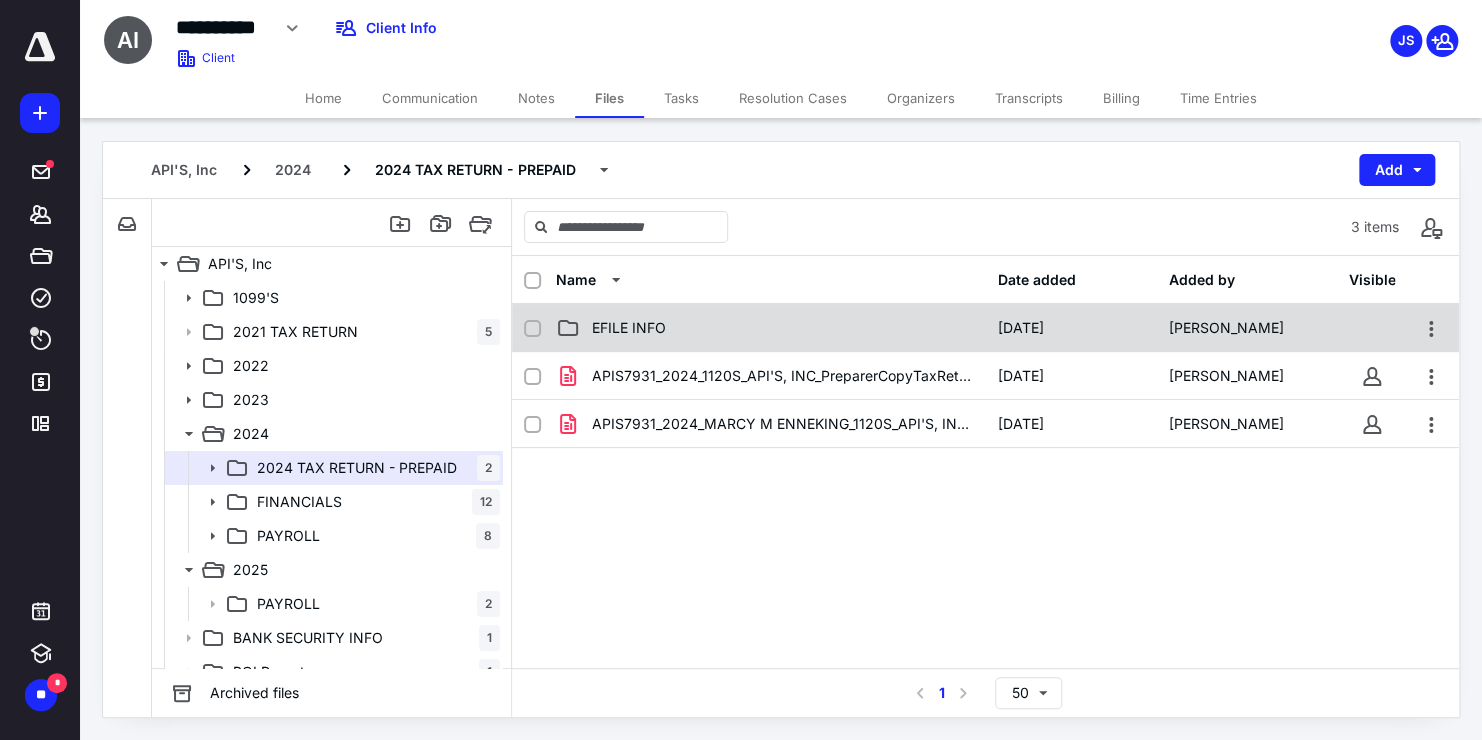 click on "EFILE INFO" at bounding box center (629, 328) 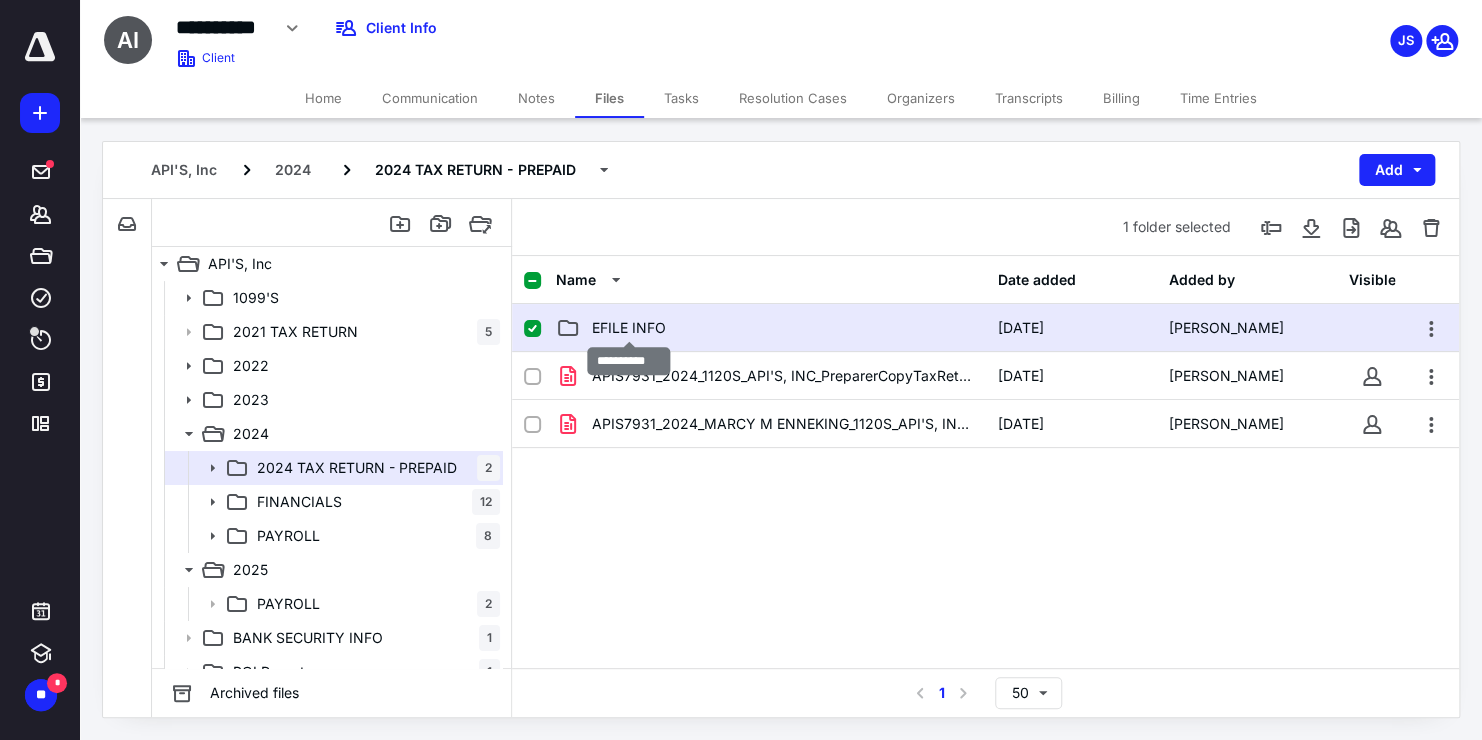 click on "EFILE INFO" at bounding box center [629, 328] 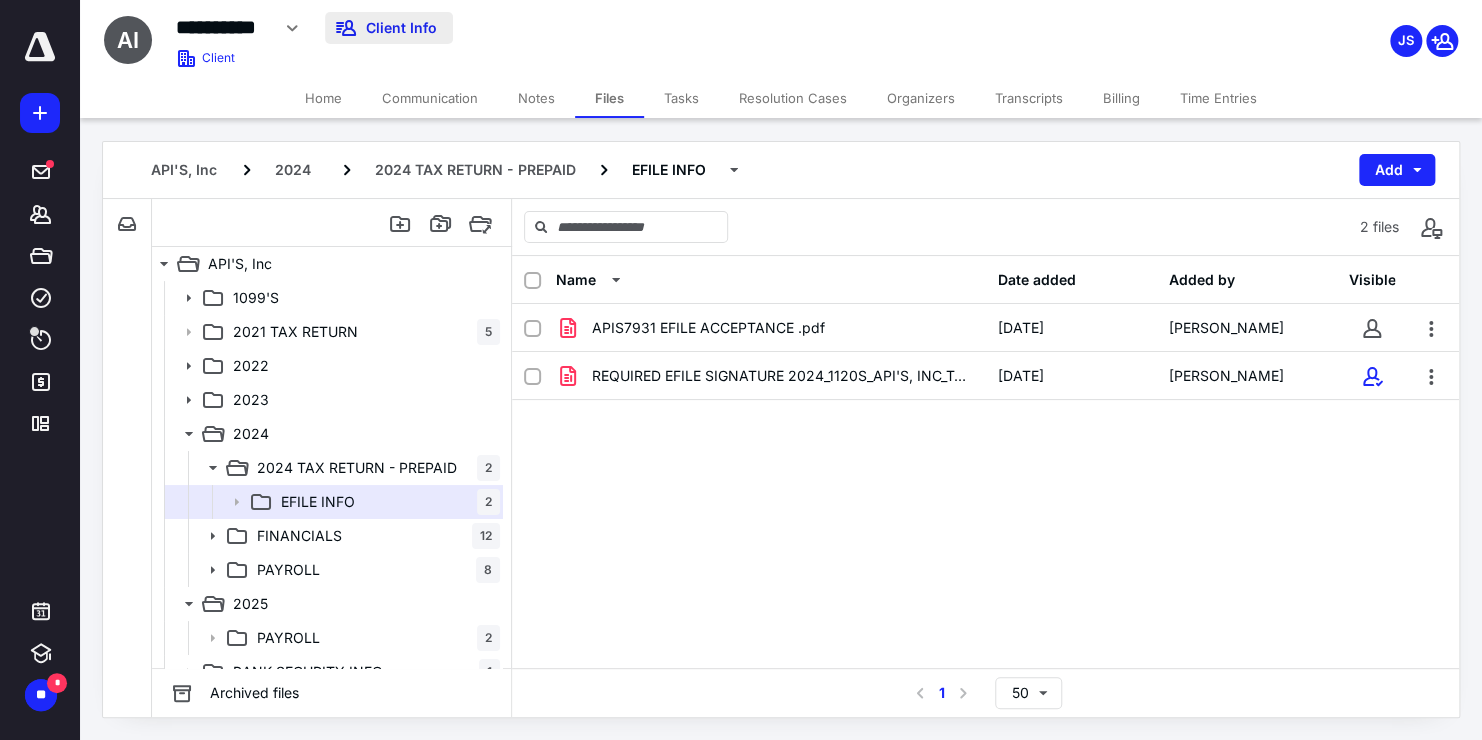 click on "Client Info" at bounding box center [389, 28] 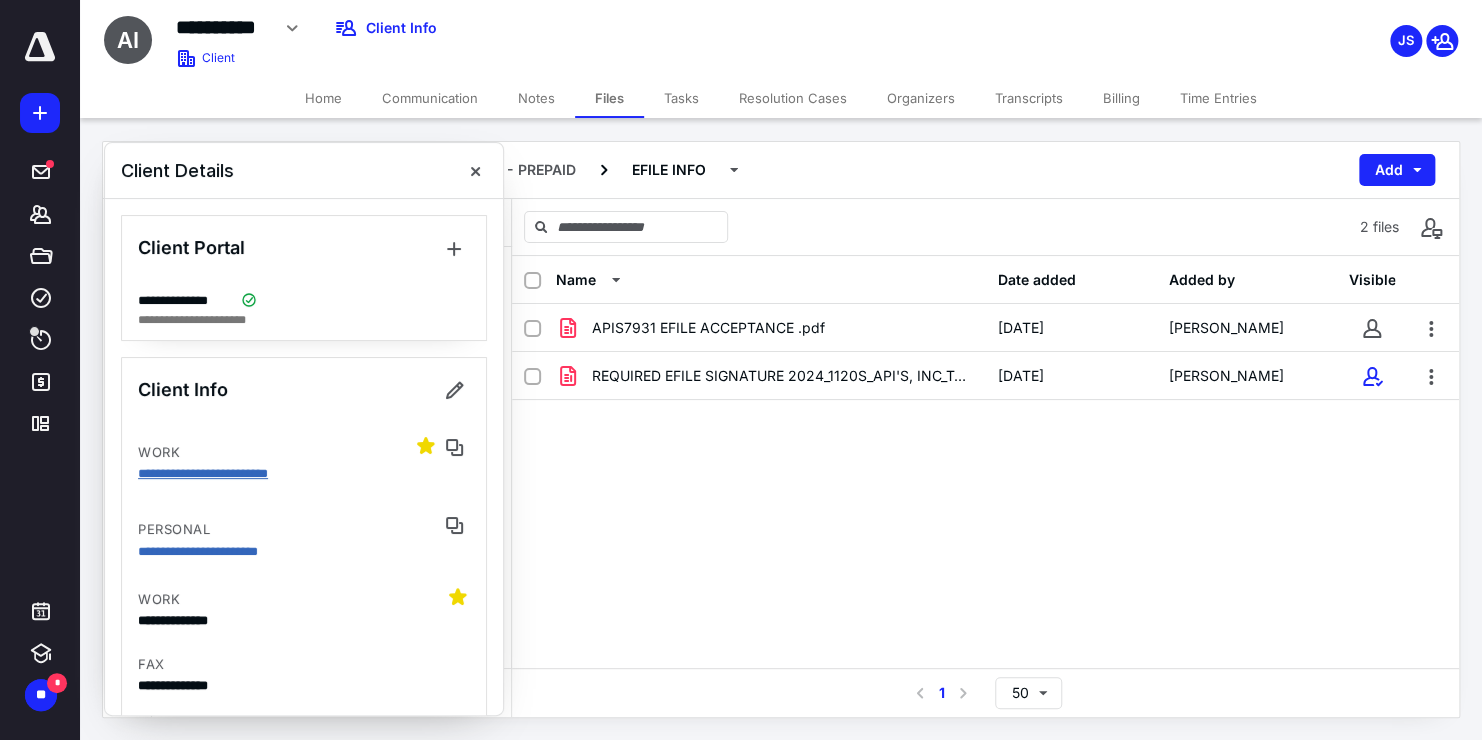 click on "**********" at bounding box center [203, 473] 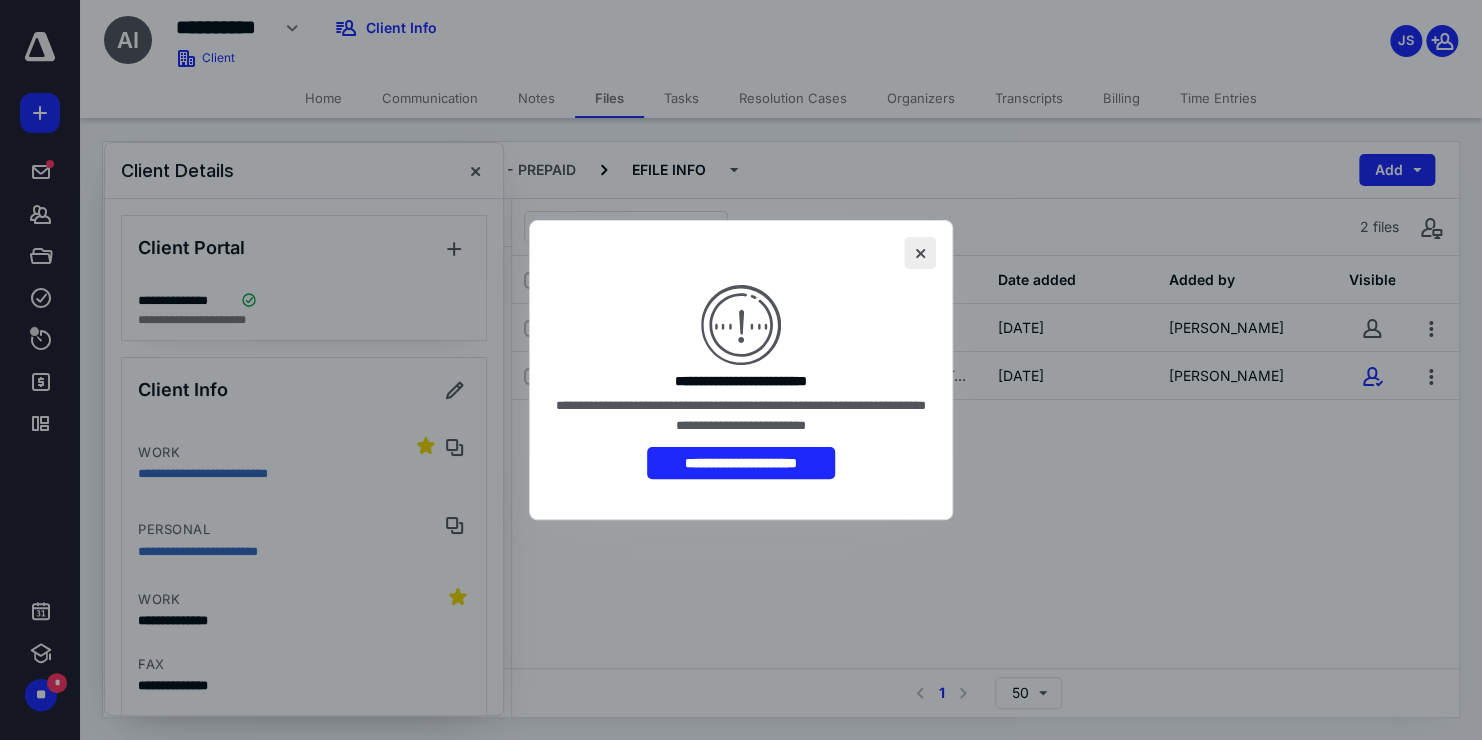 click at bounding box center [920, 253] 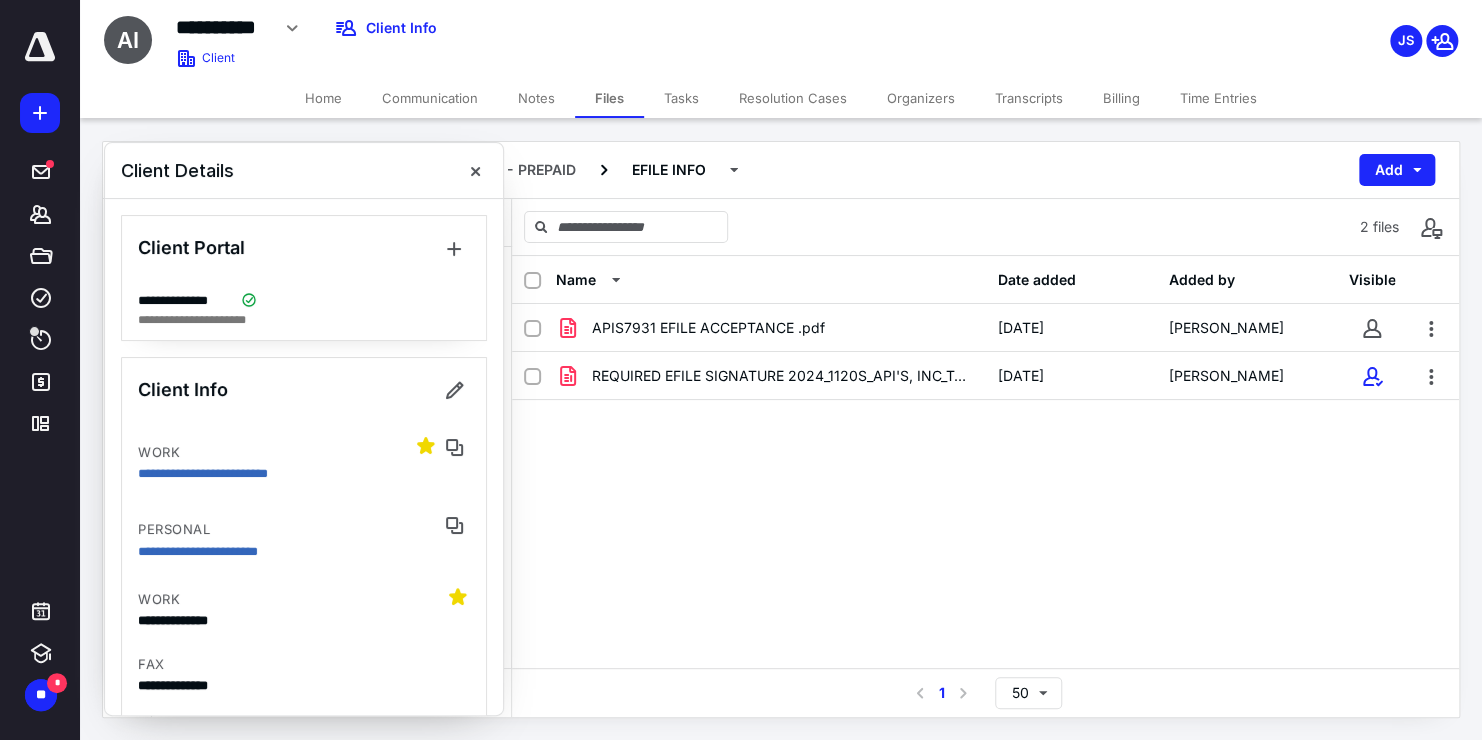 click on "Communication" at bounding box center (430, 98) 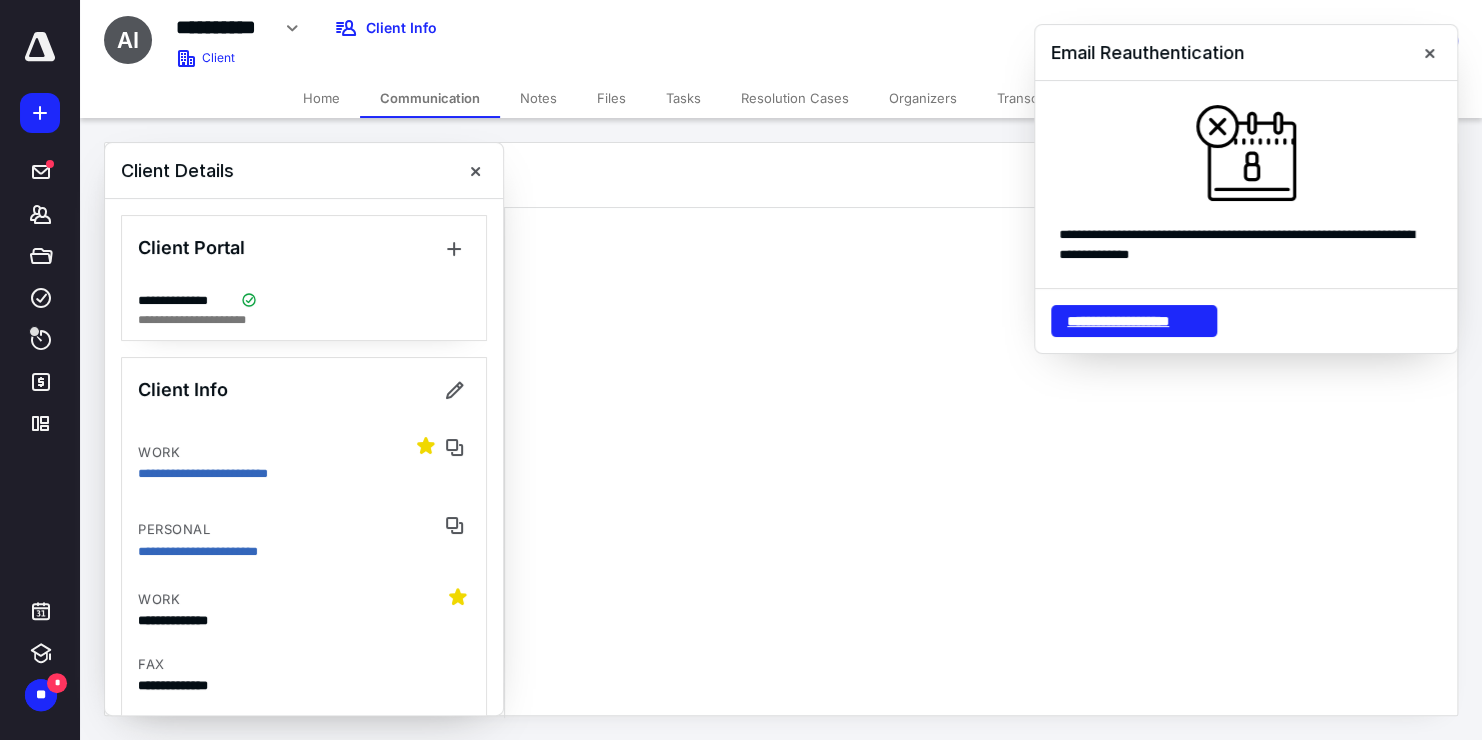 drag, startPoint x: 1102, startPoint y: 323, endPoint x: 1093, endPoint y: 316, distance: 11.401754 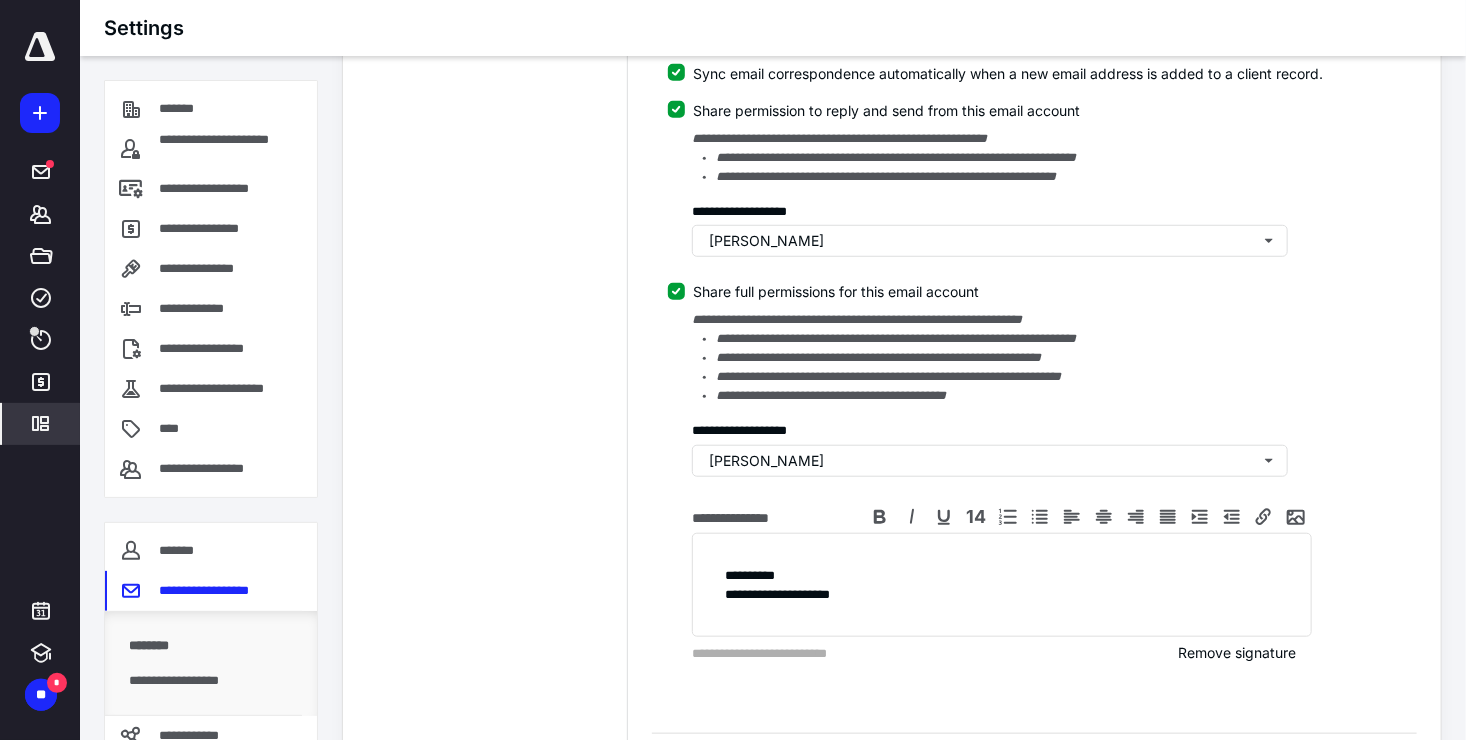 scroll, scrollTop: 600, scrollLeft: 0, axis: vertical 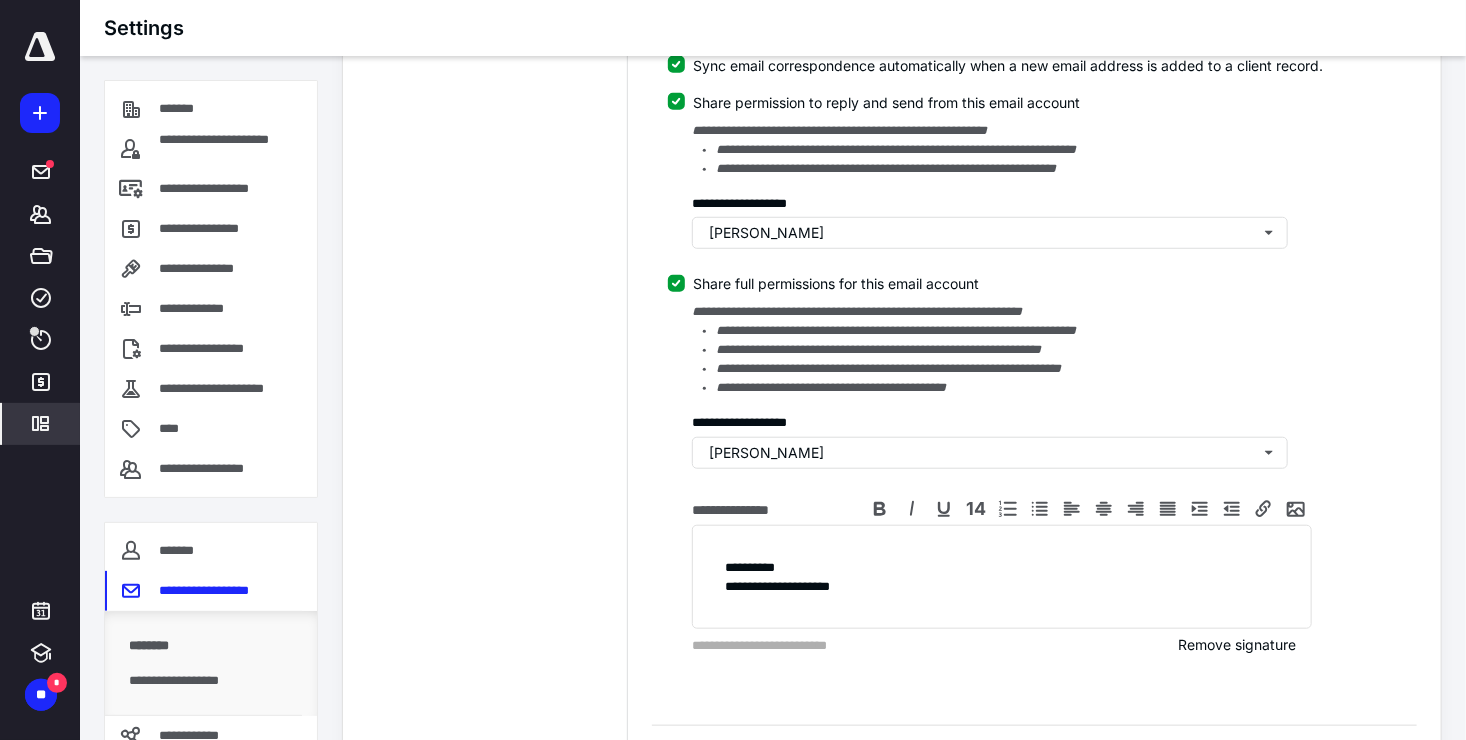 click on "**********" at bounding box center (485, 167) 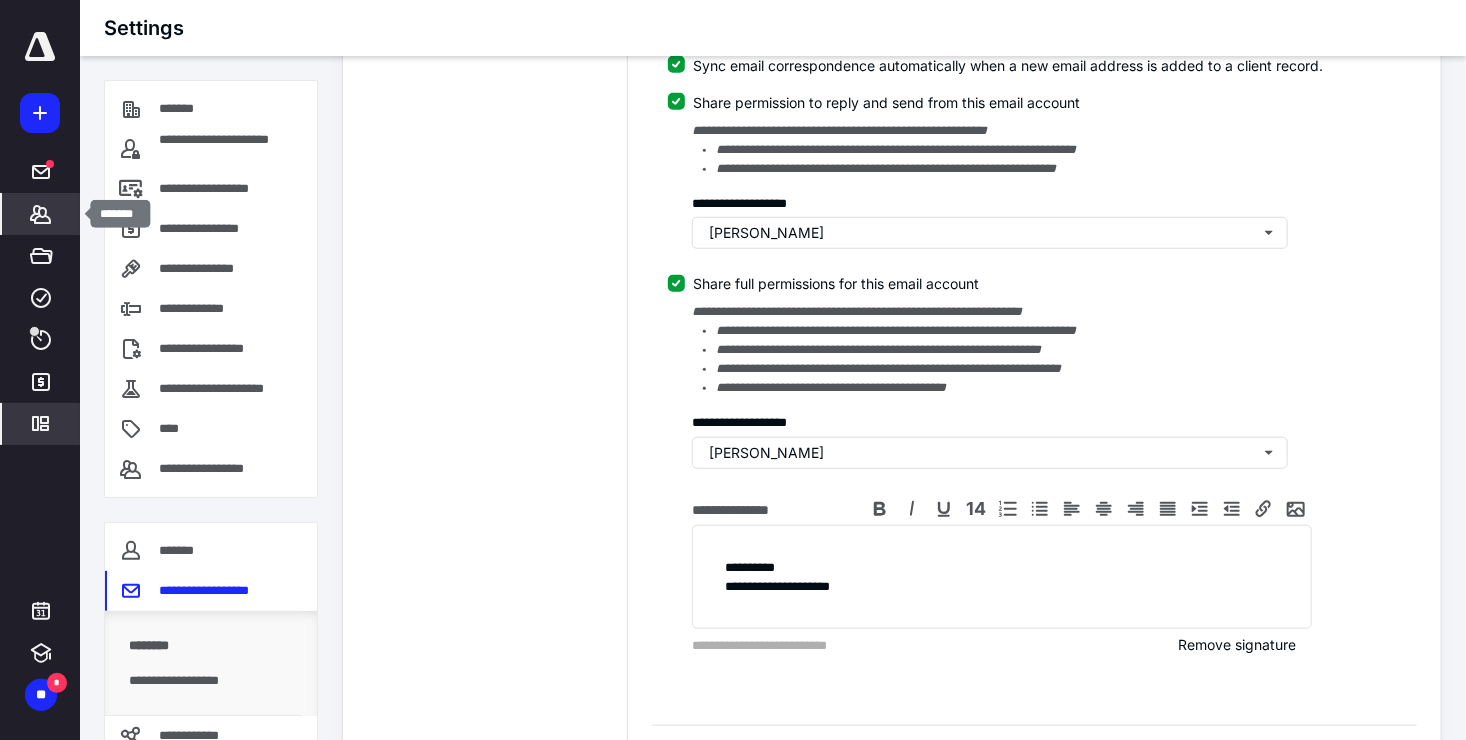 click 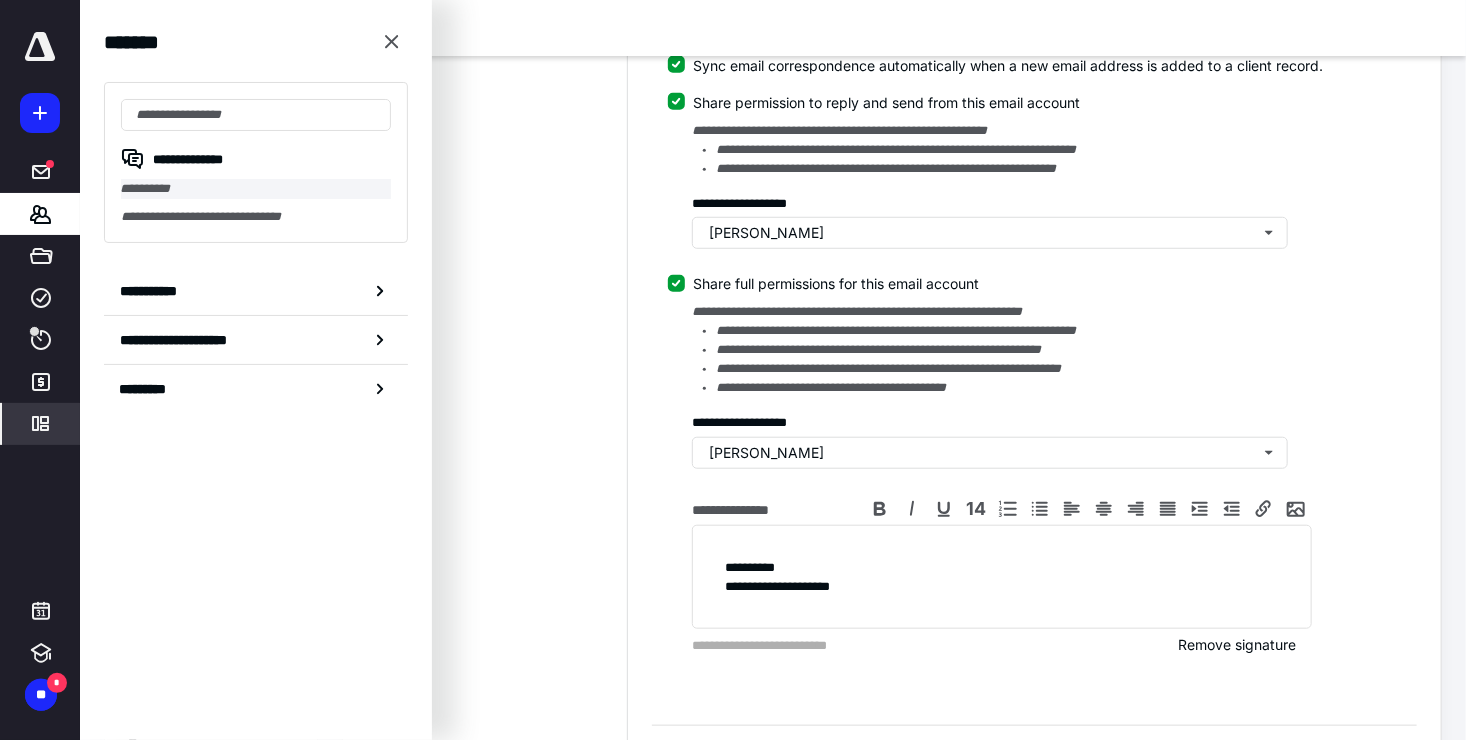 click on "**********" at bounding box center (256, 189) 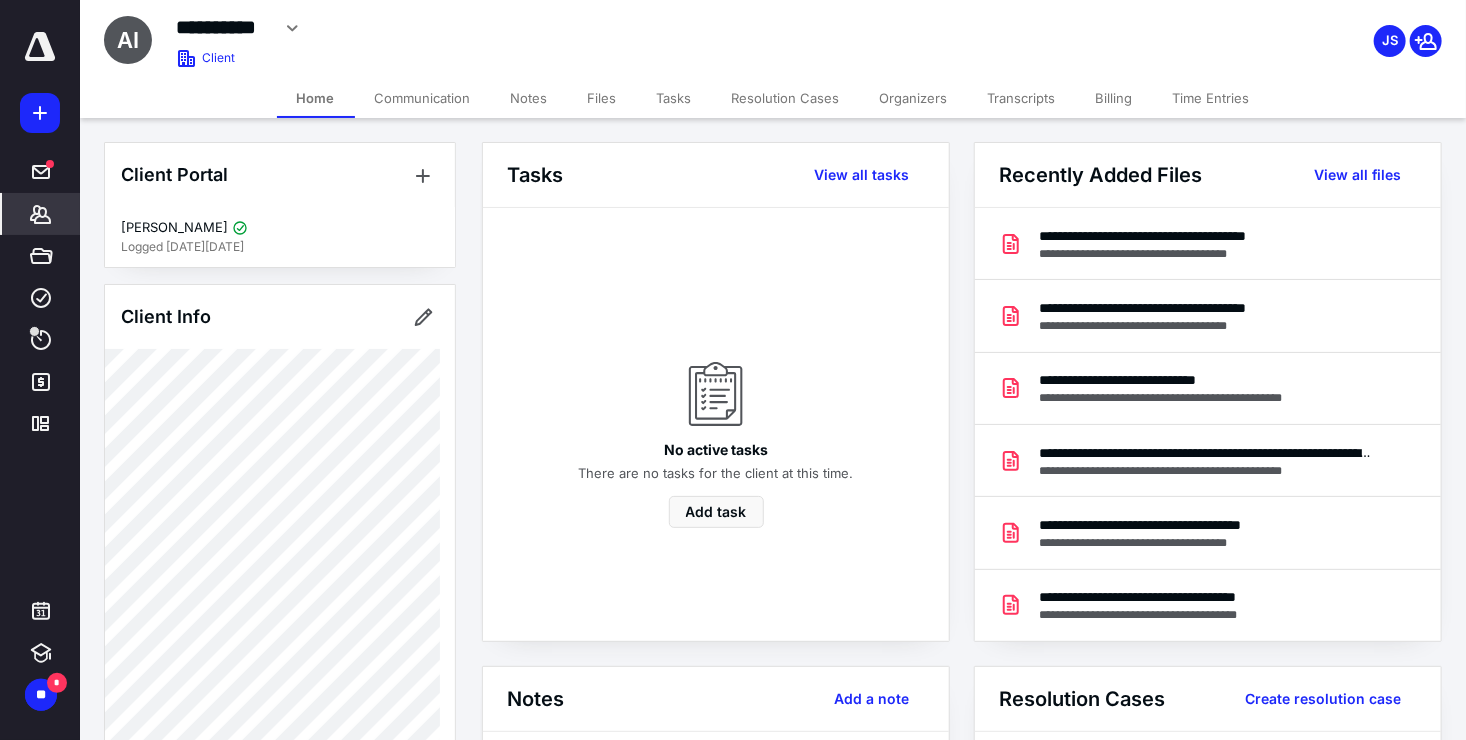 click on "Tasks" at bounding box center (674, 98) 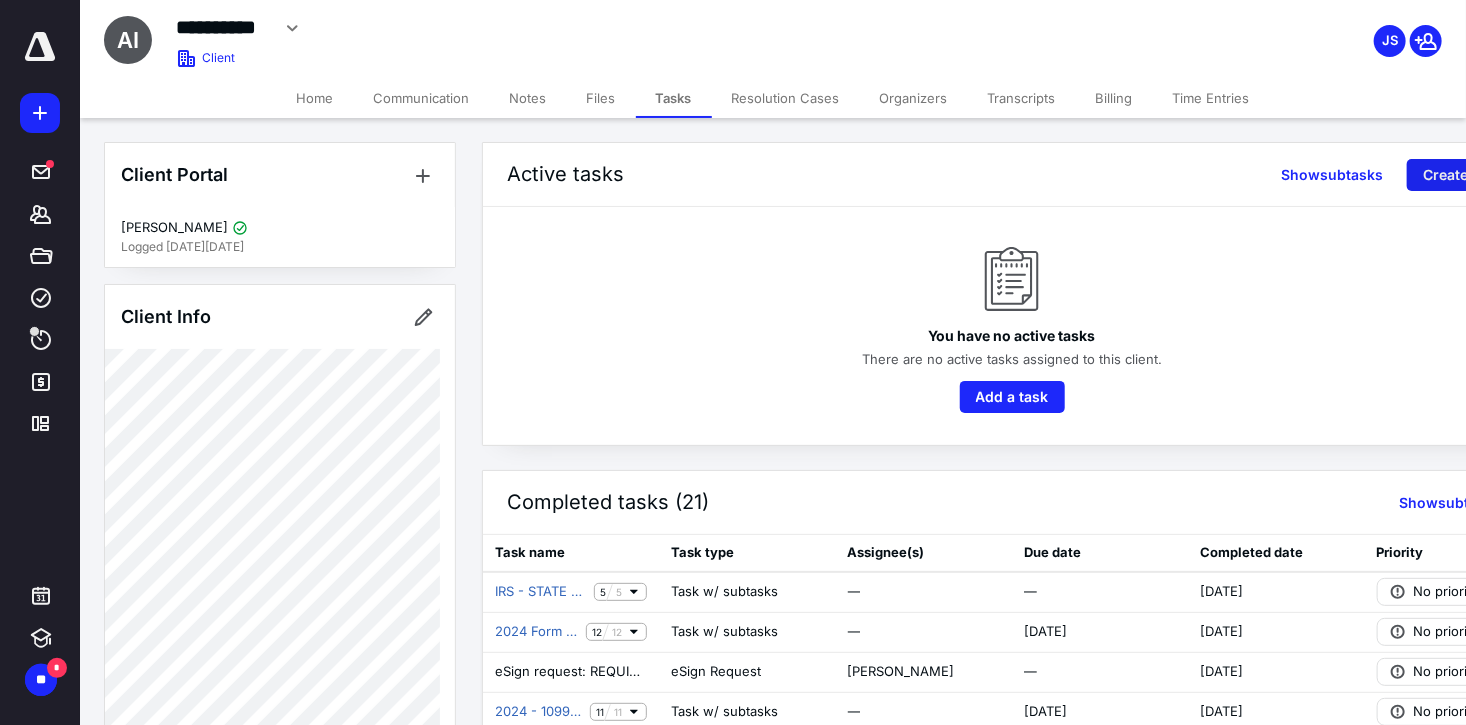 click on "Create task" at bounding box center [1462, 175] 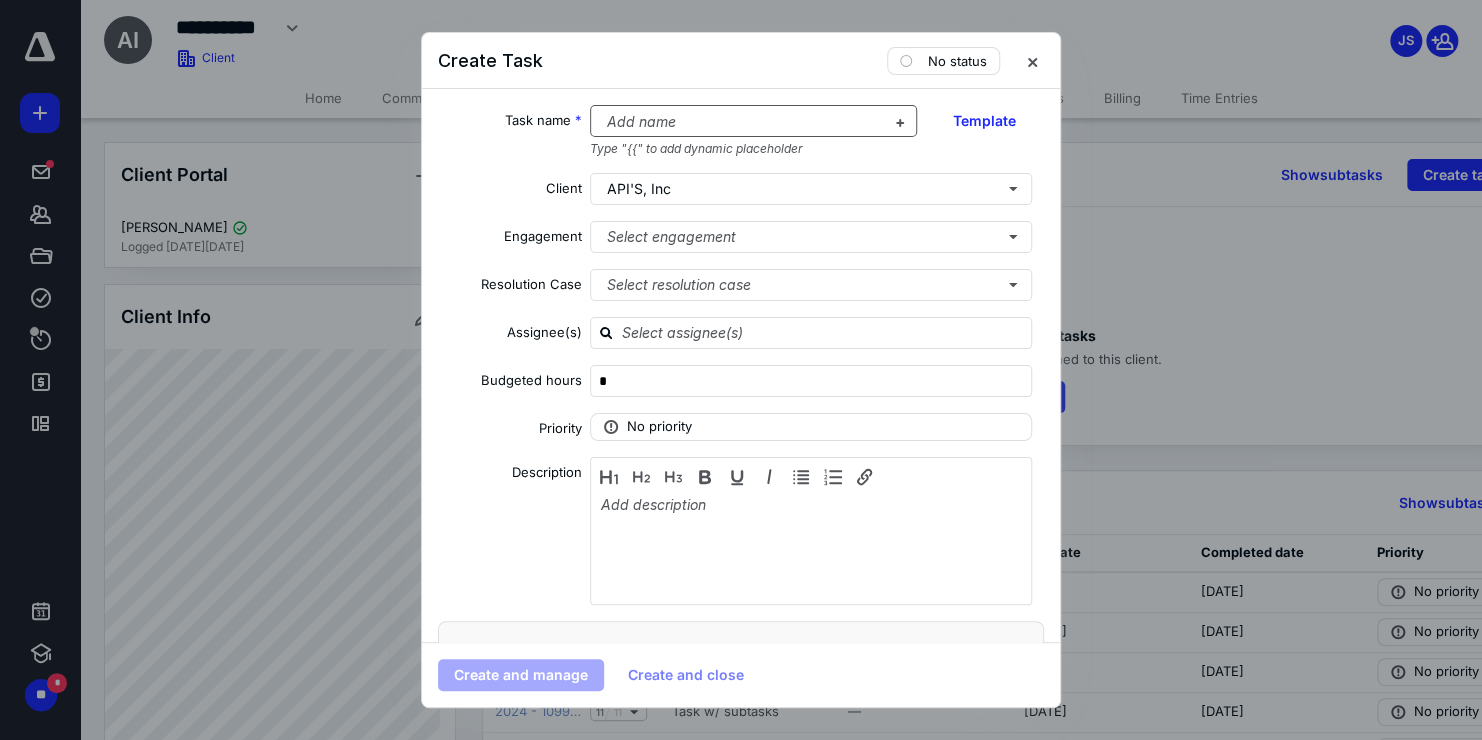 click at bounding box center [742, 122] 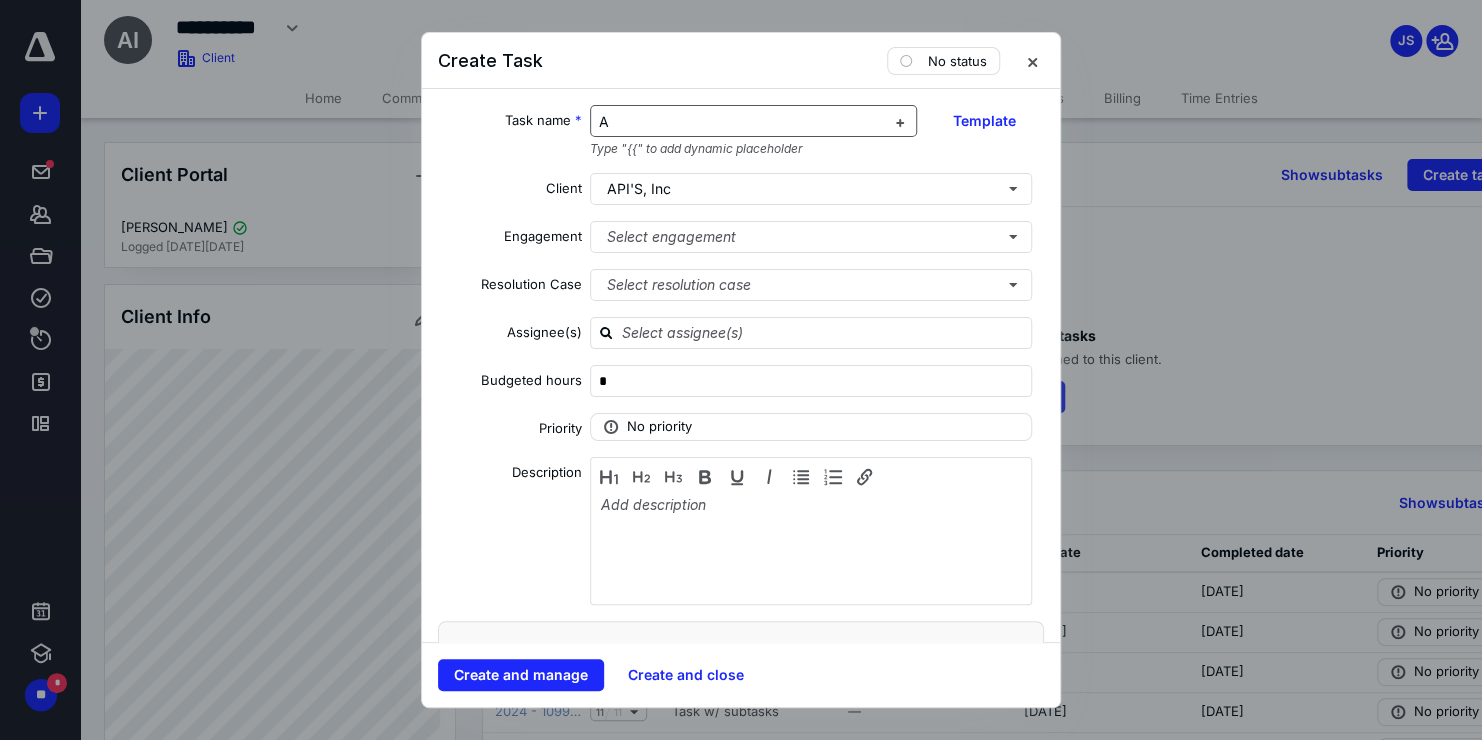 type 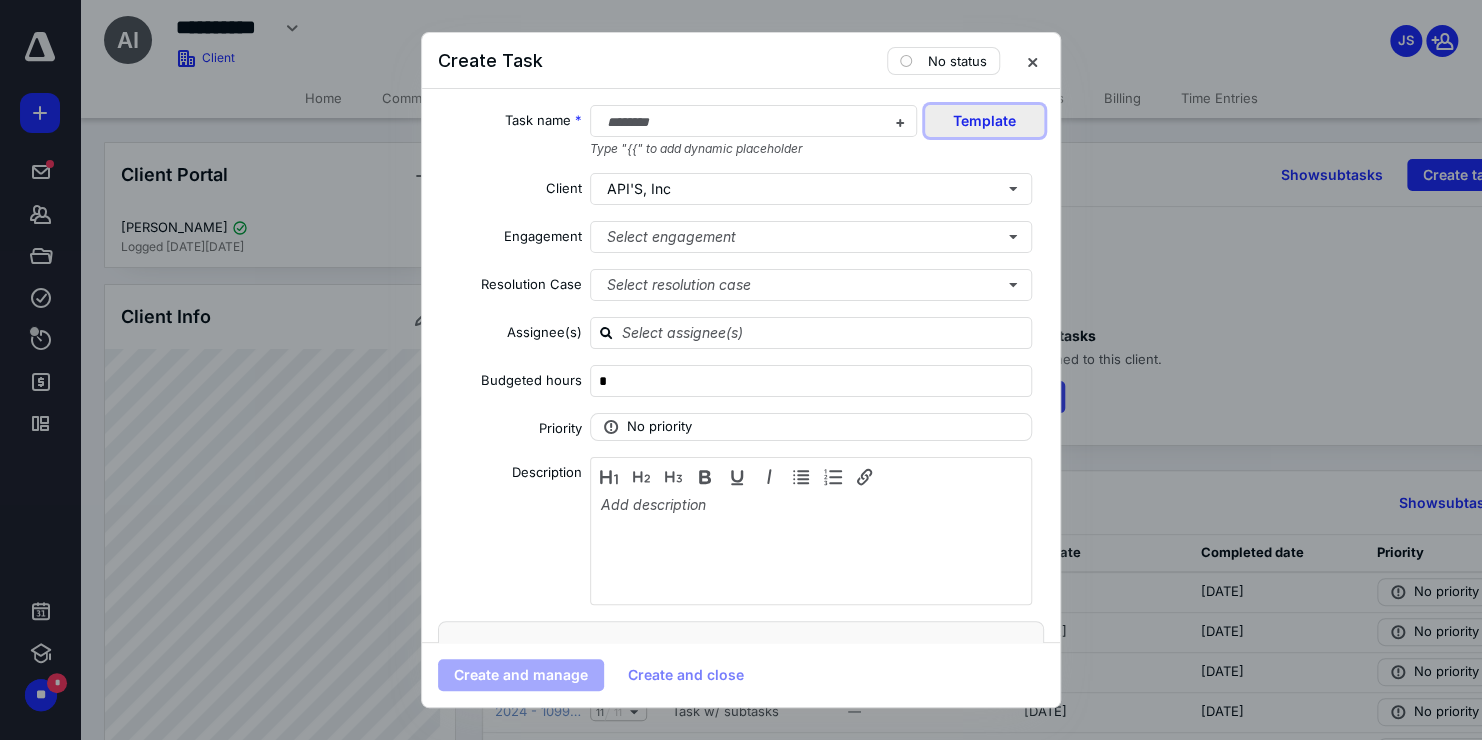 click on "Template" at bounding box center [984, 121] 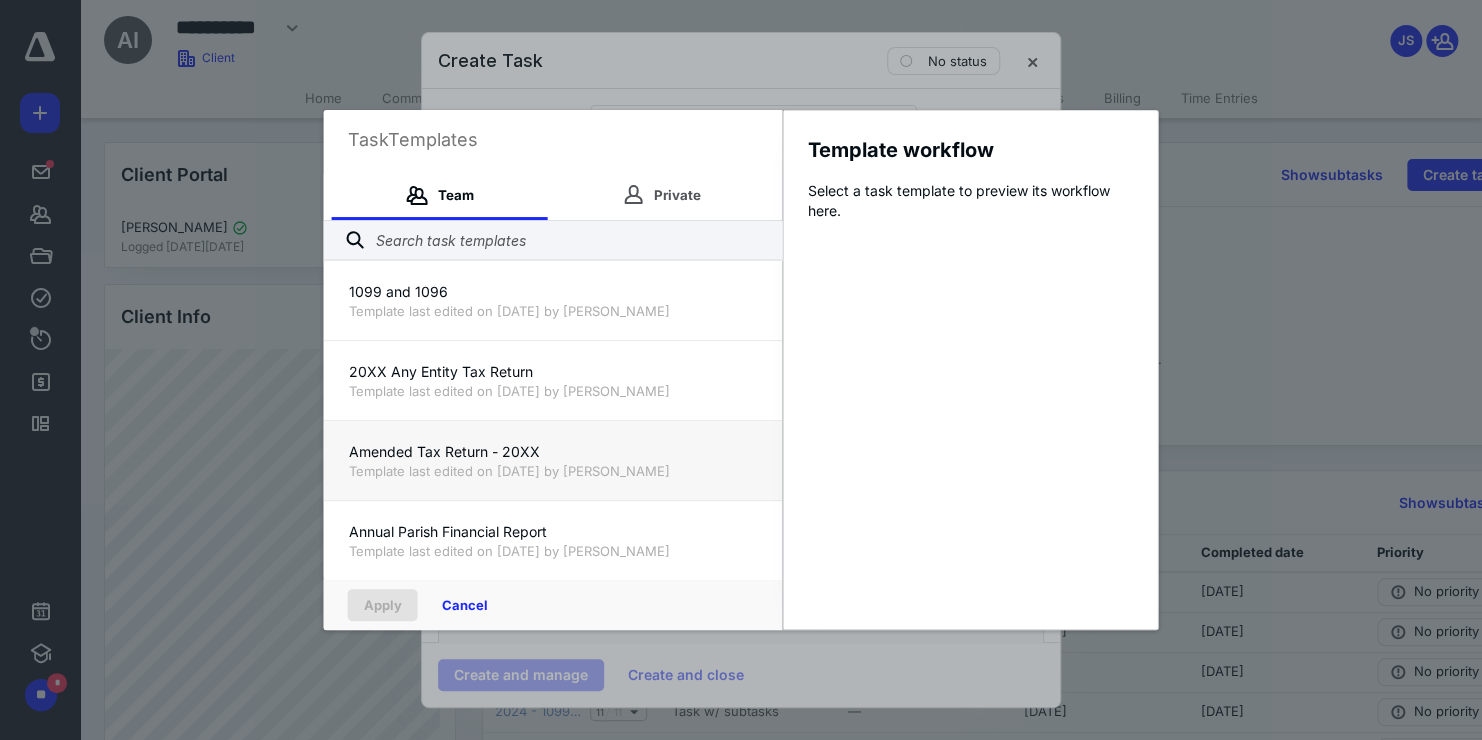 click on "Template last edited on [DATE] by [PERSON_NAME]" at bounding box center (553, 471) 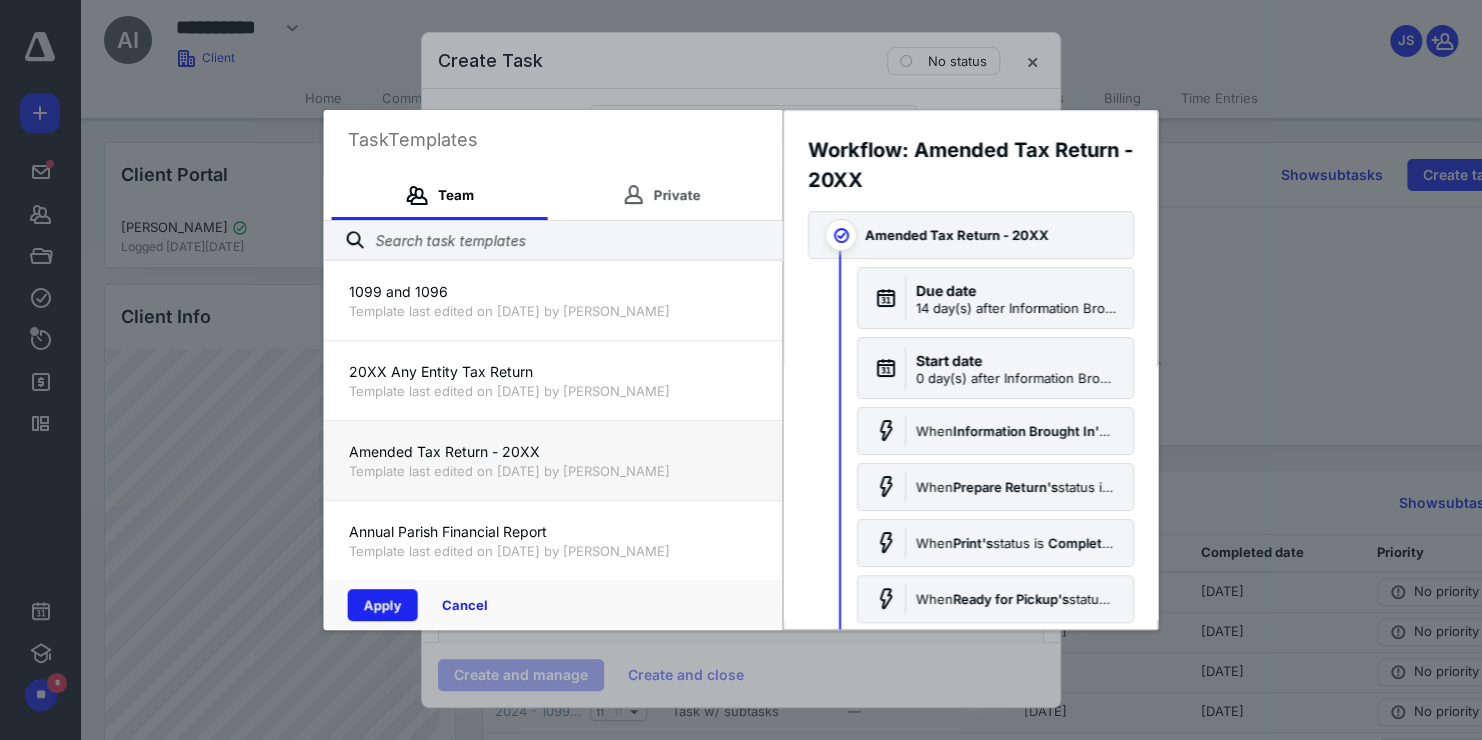 click on "Apply" at bounding box center (383, 605) 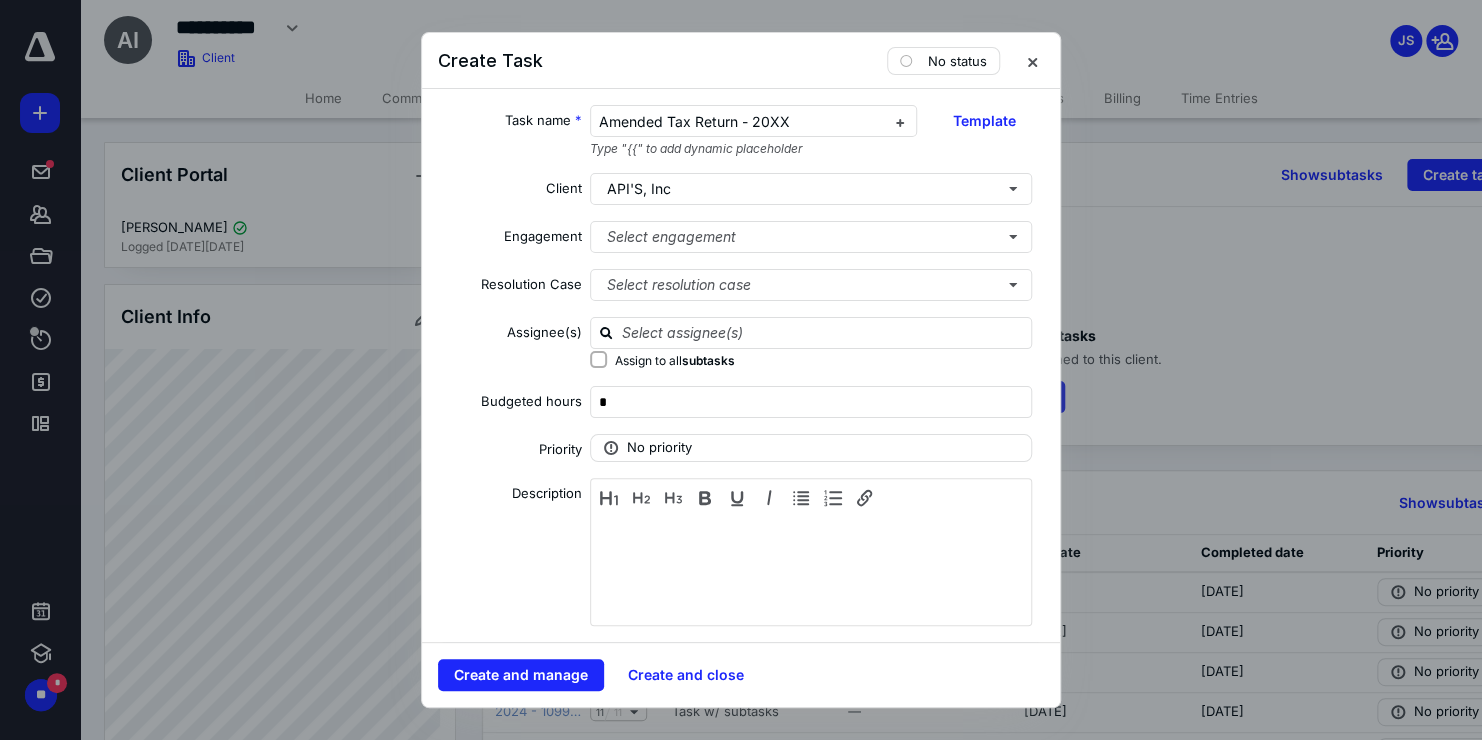 checkbox on "true" 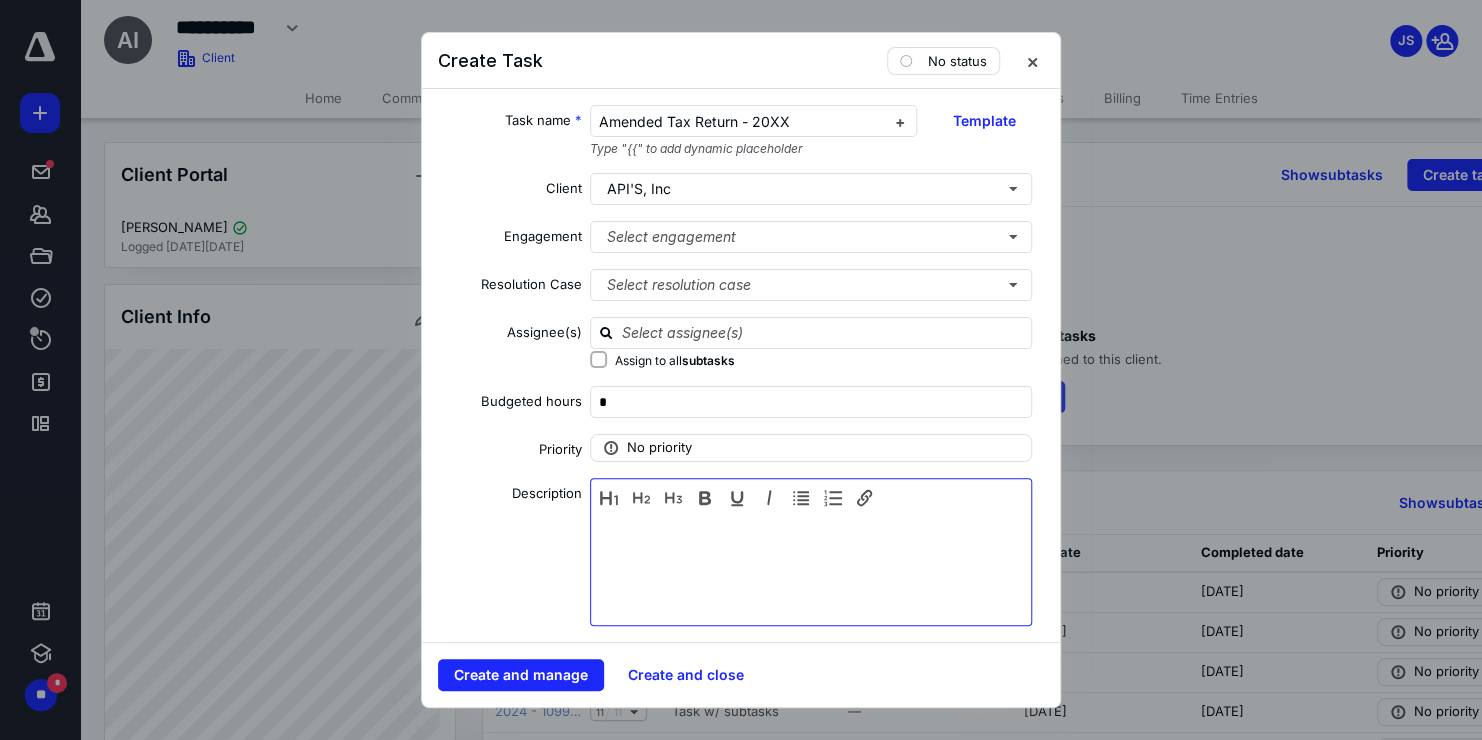 click at bounding box center [811, 567] 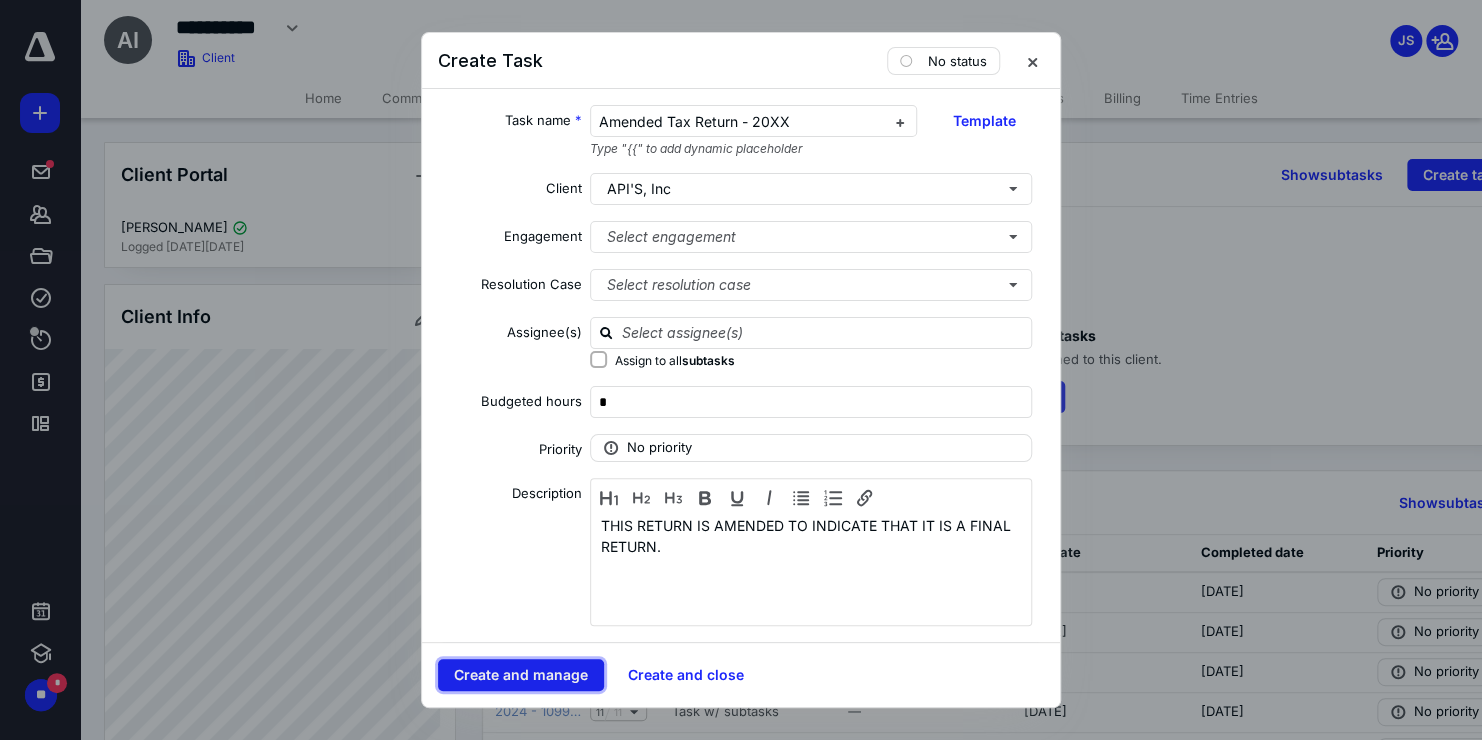 click on "Create and manage" at bounding box center [521, 675] 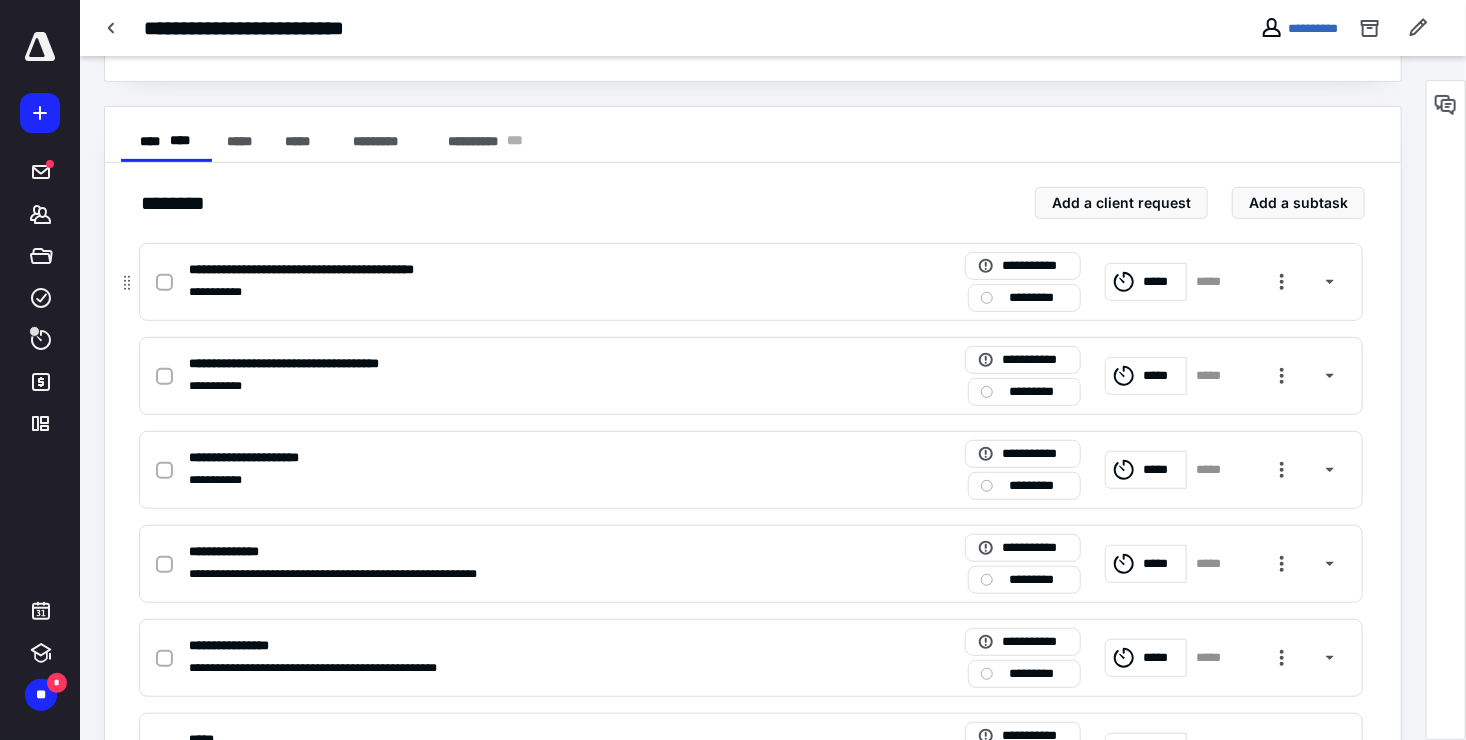 scroll, scrollTop: 400, scrollLeft: 0, axis: vertical 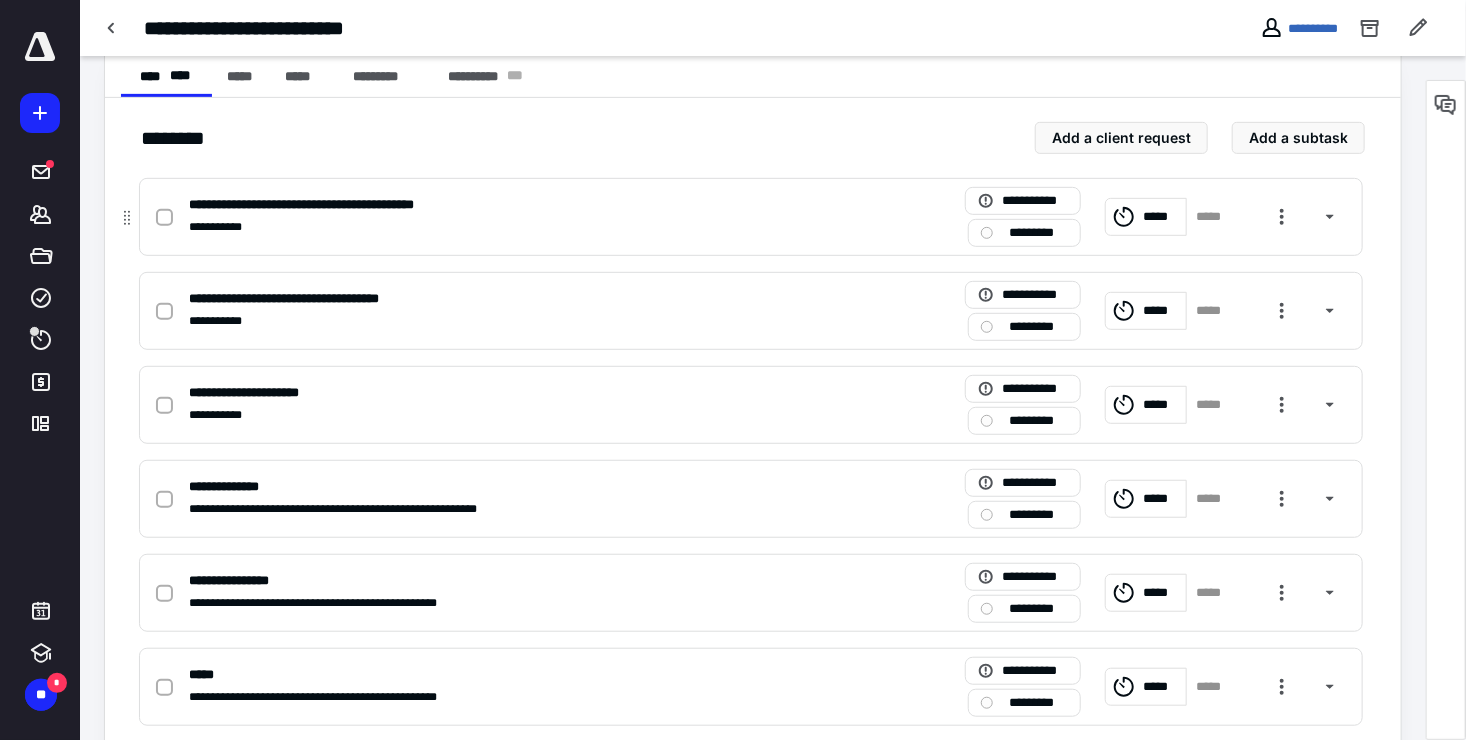 click on "*********" at bounding box center [1038, 233] 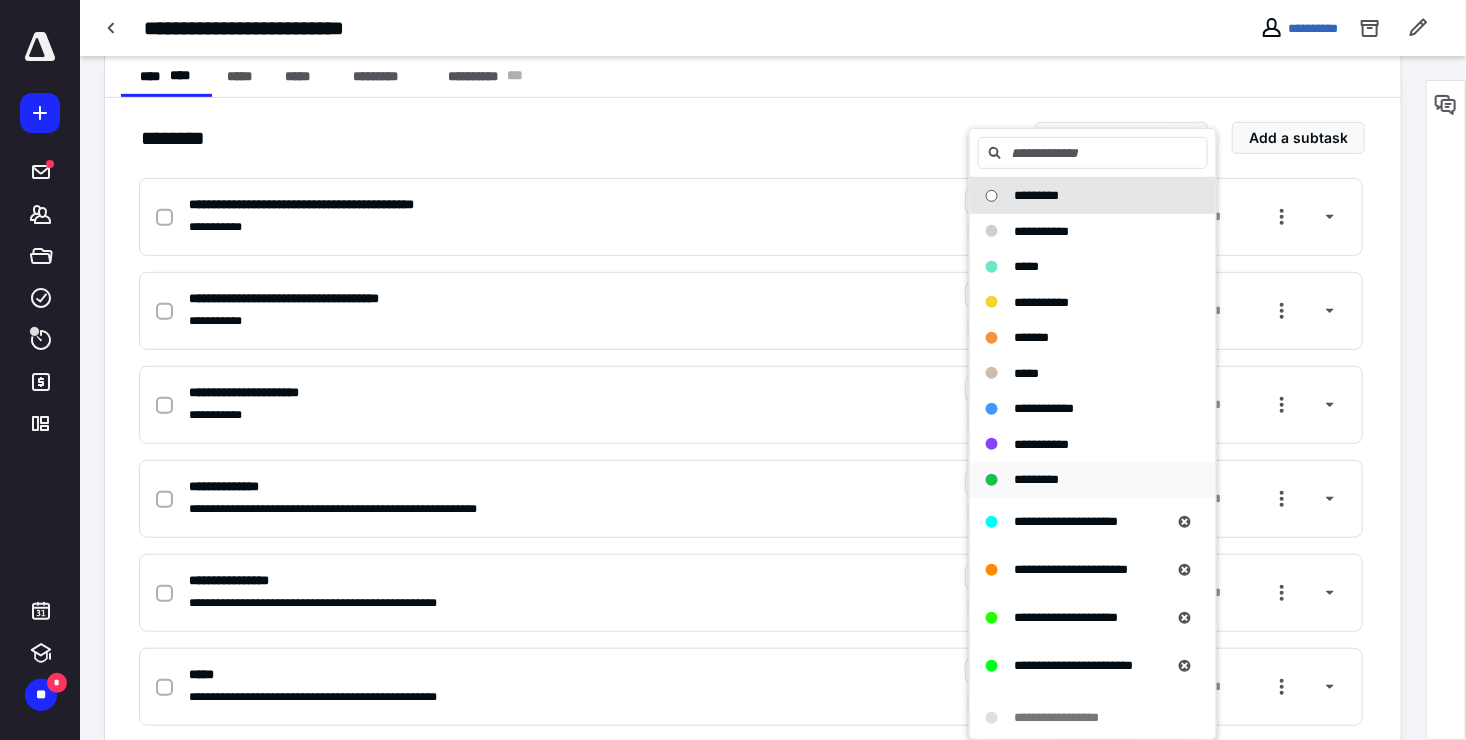 click on "*********" at bounding box center [1036, 479] 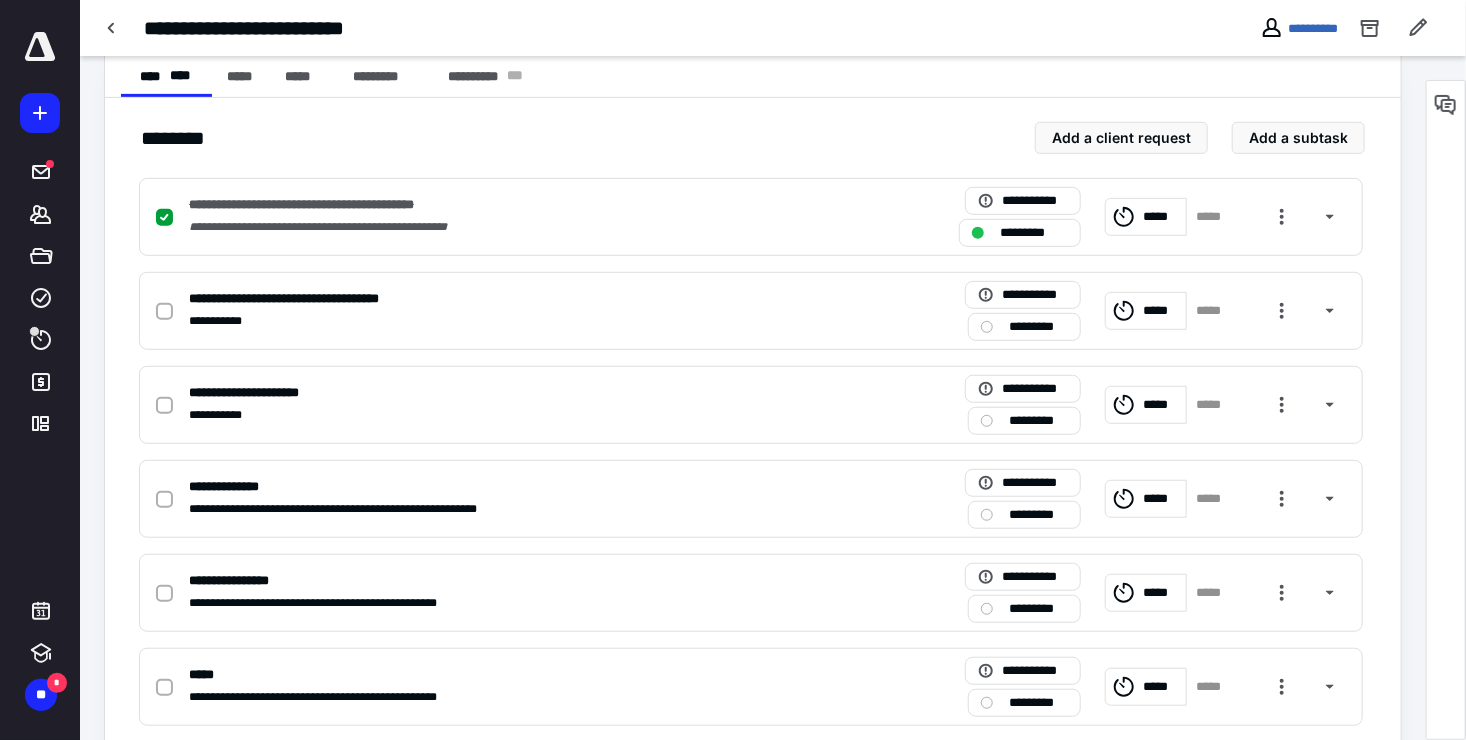 click on "*********" at bounding box center (1038, 327) 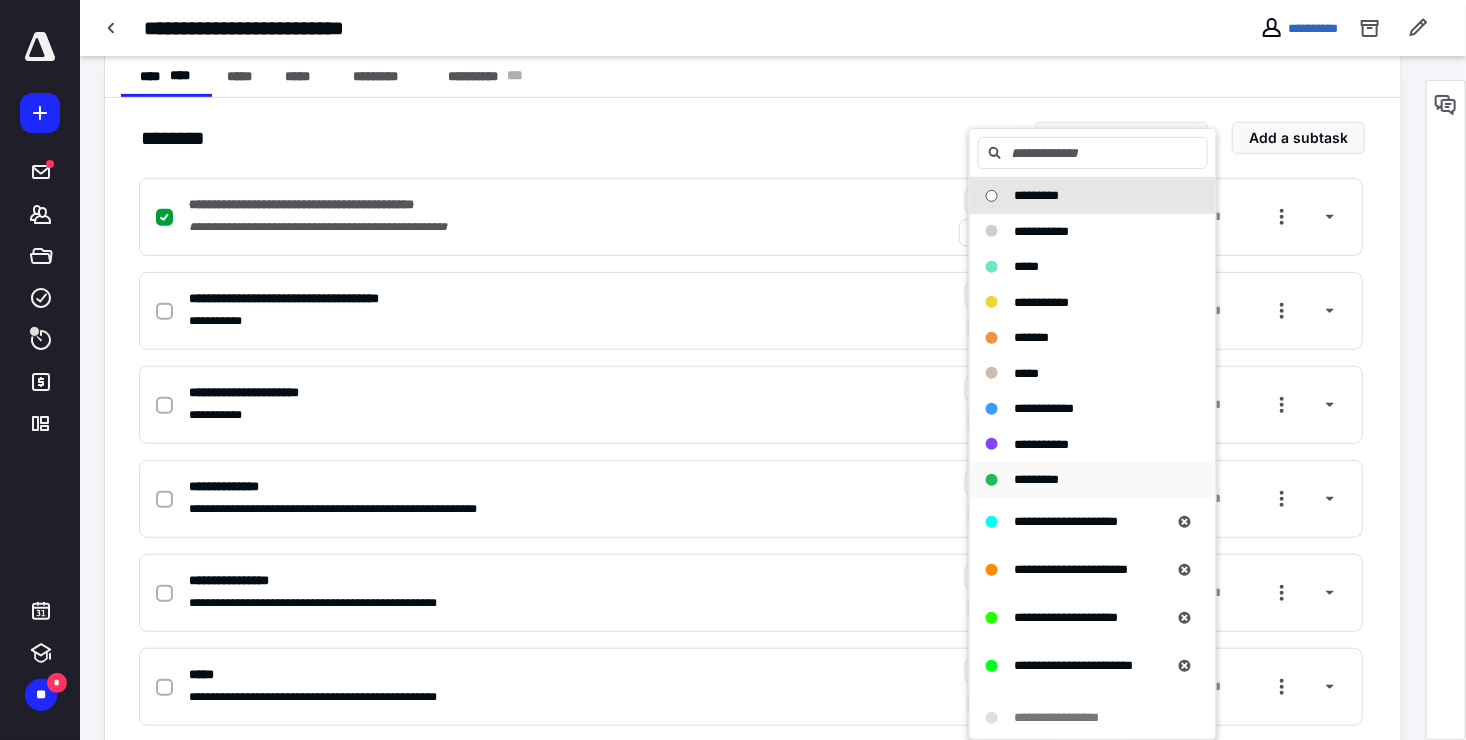 click on "*********" at bounding box center (1036, 479) 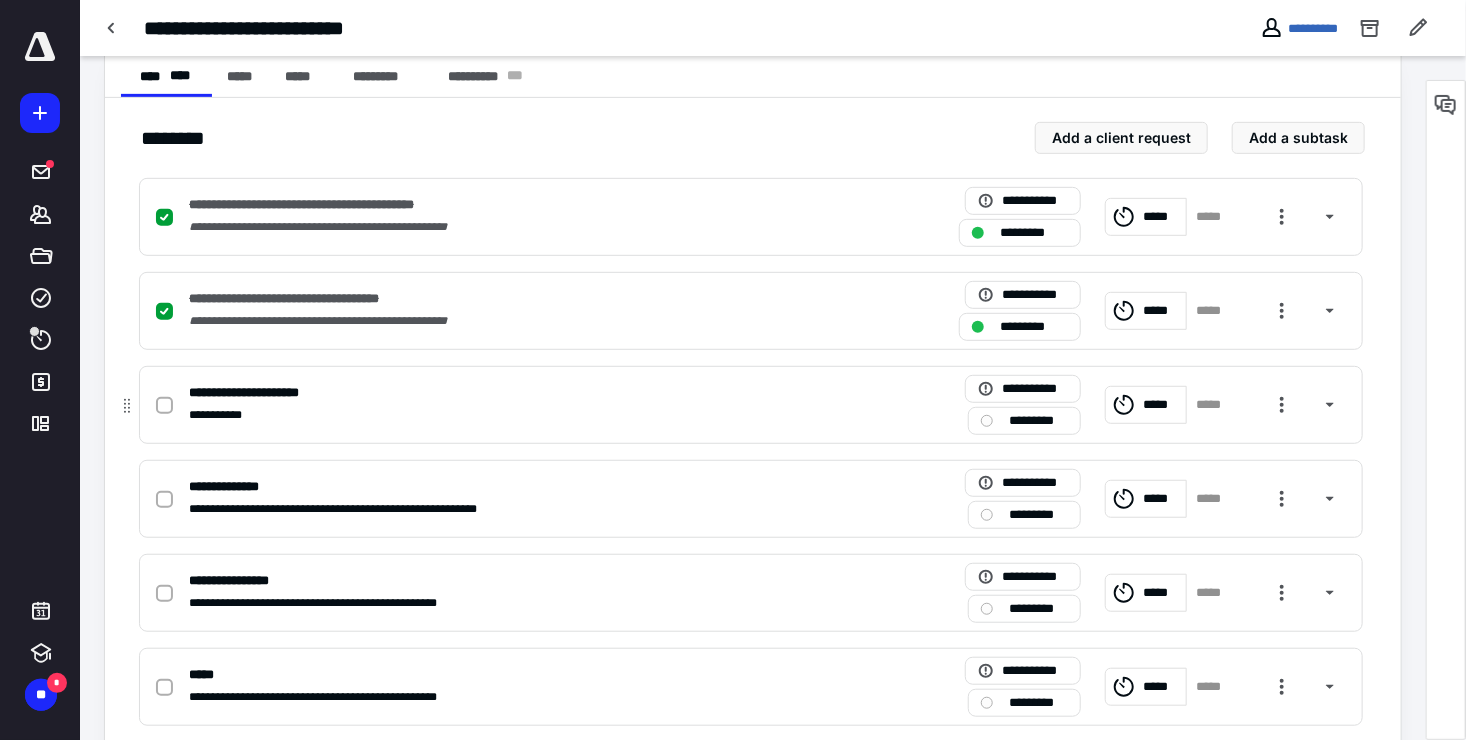 click on "*********" at bounding box center (1038, 421) 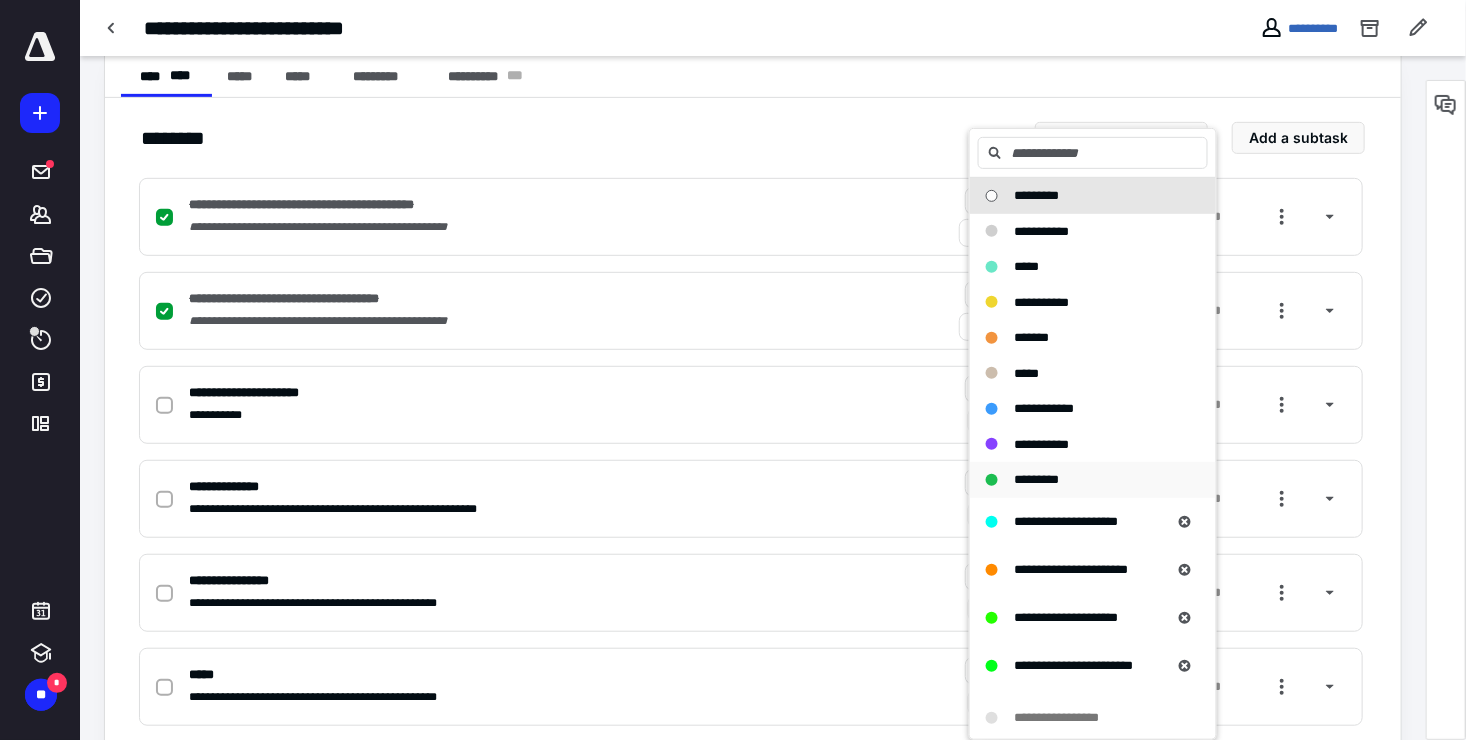 click on "*********" at bounding box center [1036, 480] 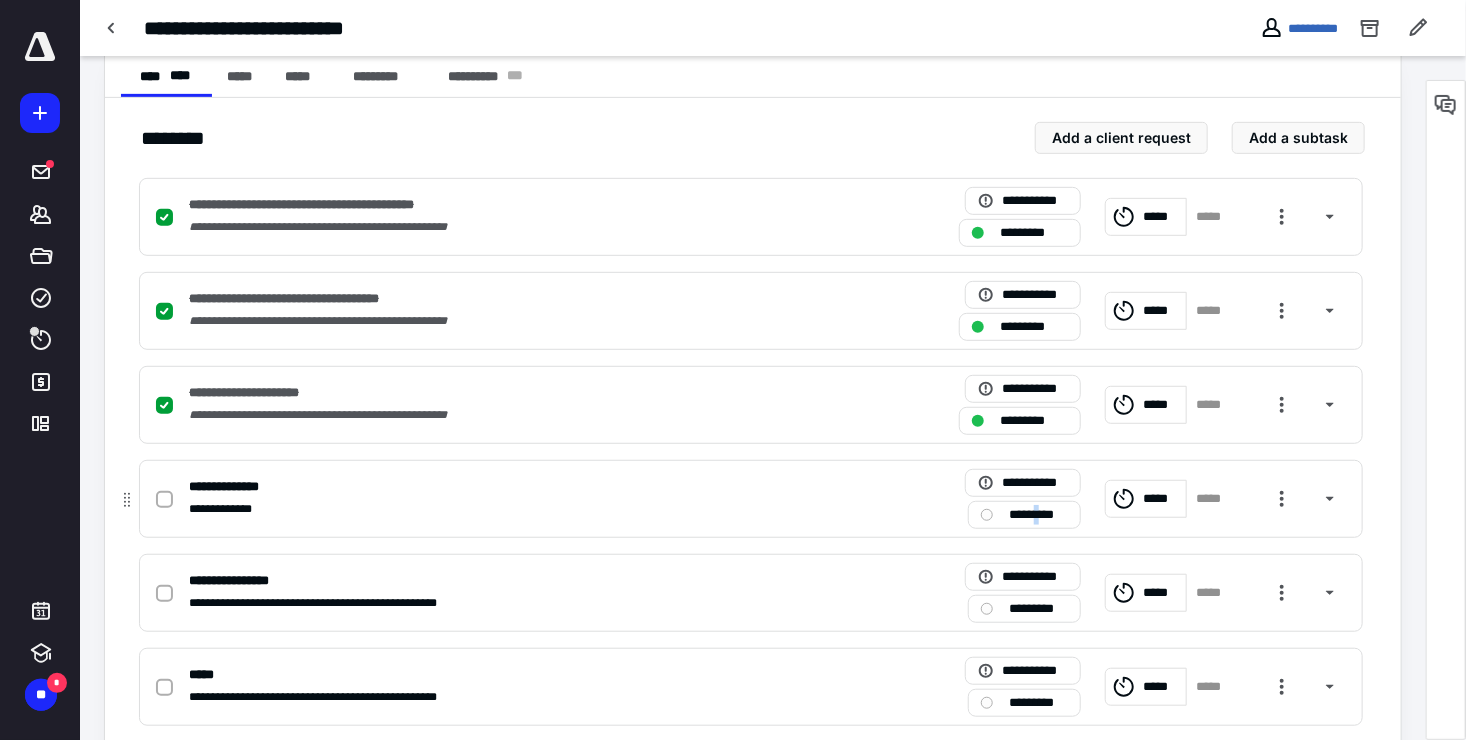 click on "*********" at bounding box center (1038, 515) 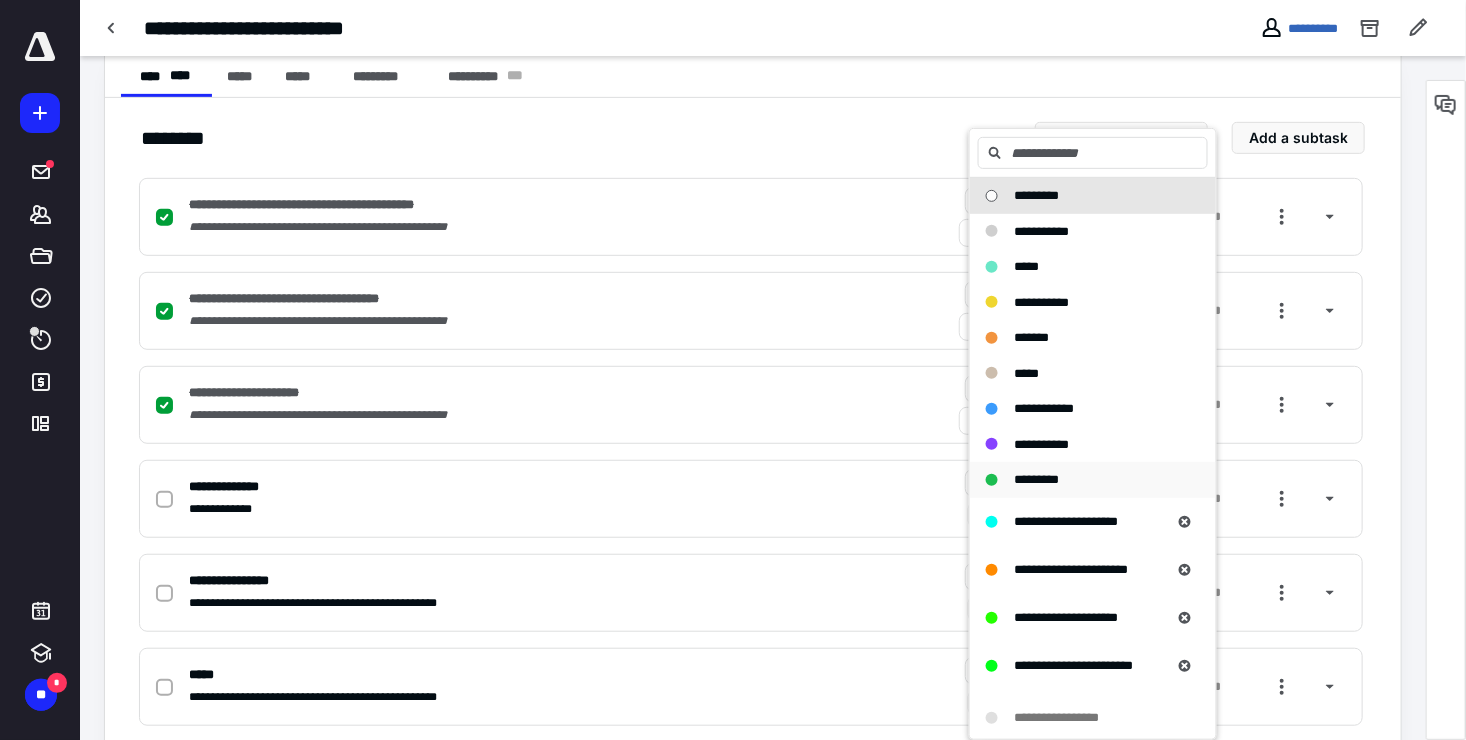click on "*********" at bounding box center [1036, 479] 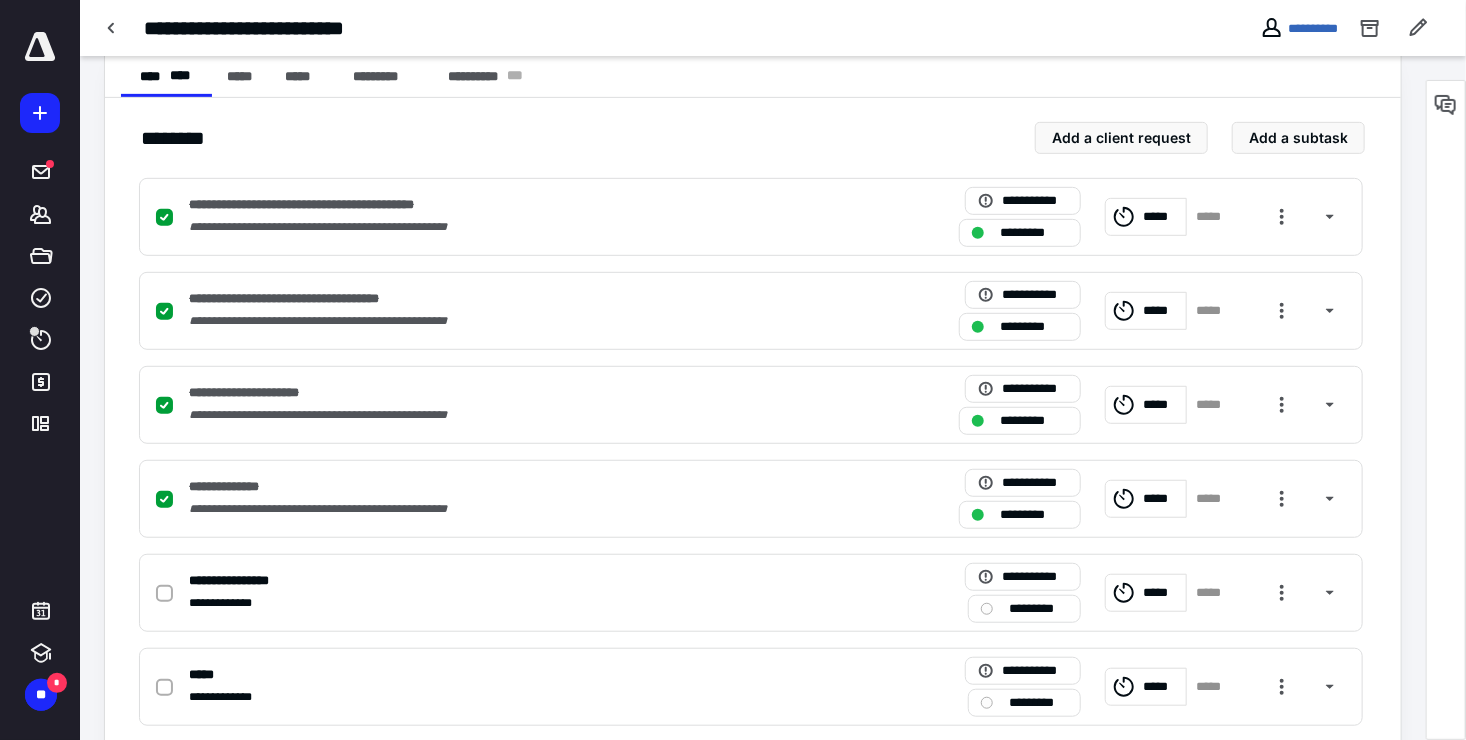 scroll, scrollTop: 600, scrollLeft: 0, axis: vertical 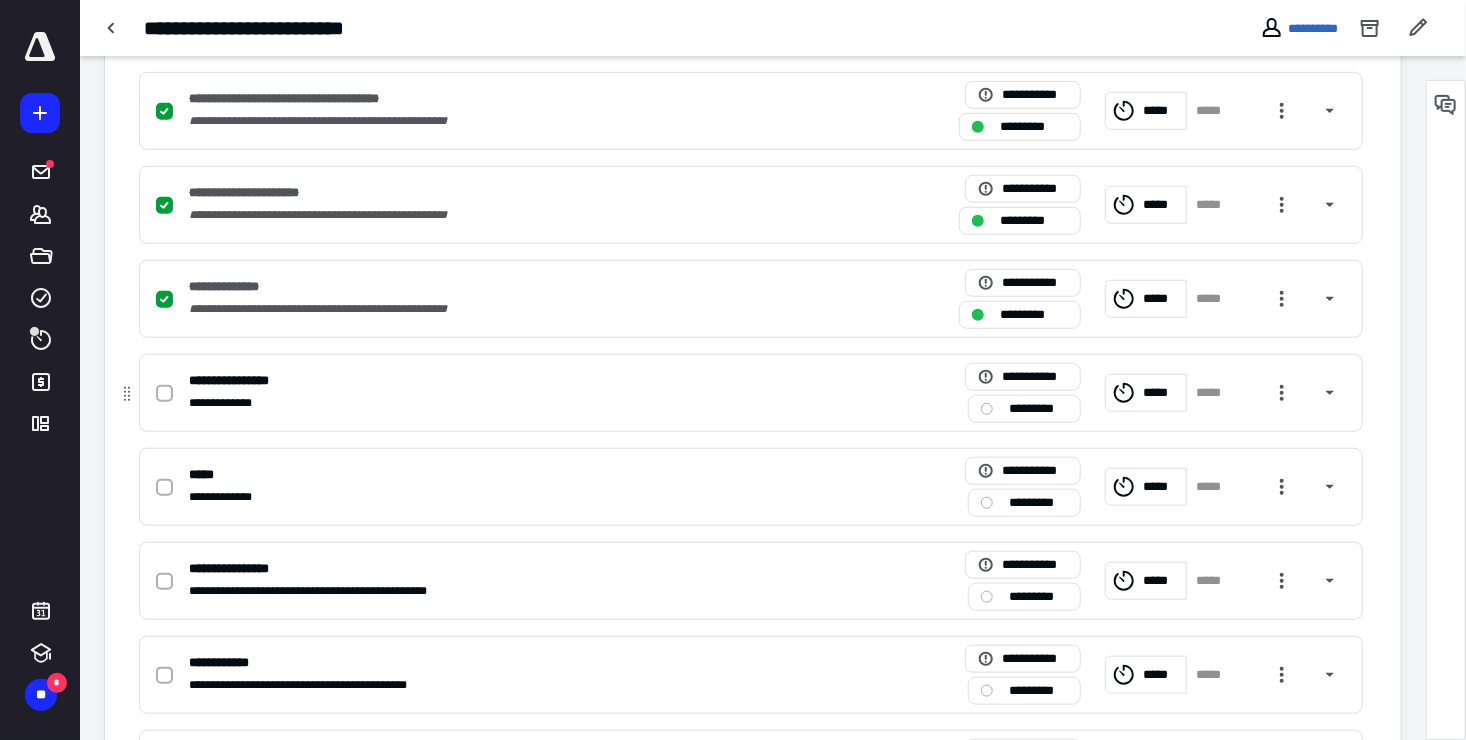 click on "*********" at bounding box center [1038, 409] 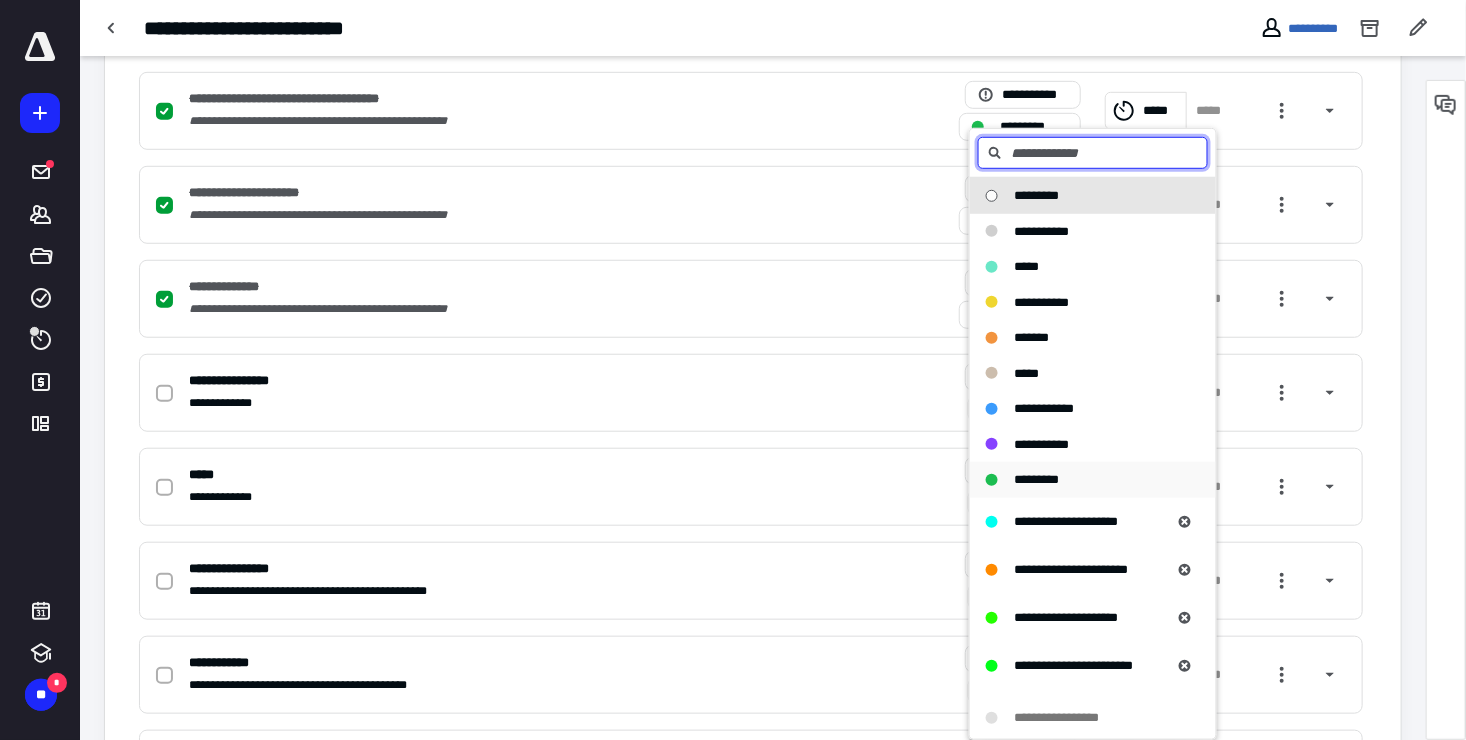 click on "*********" at bounding box center (1036, 479) 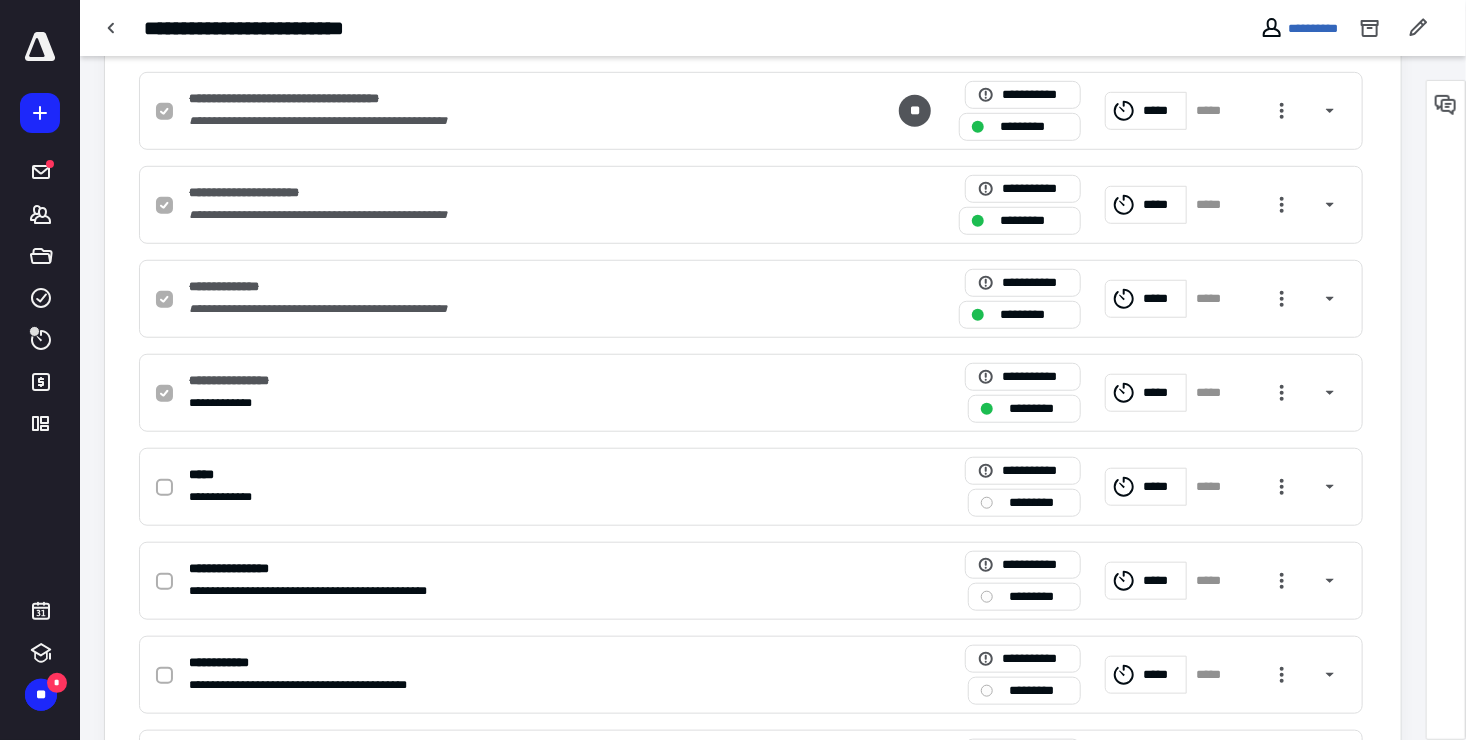 checkbox on "true" 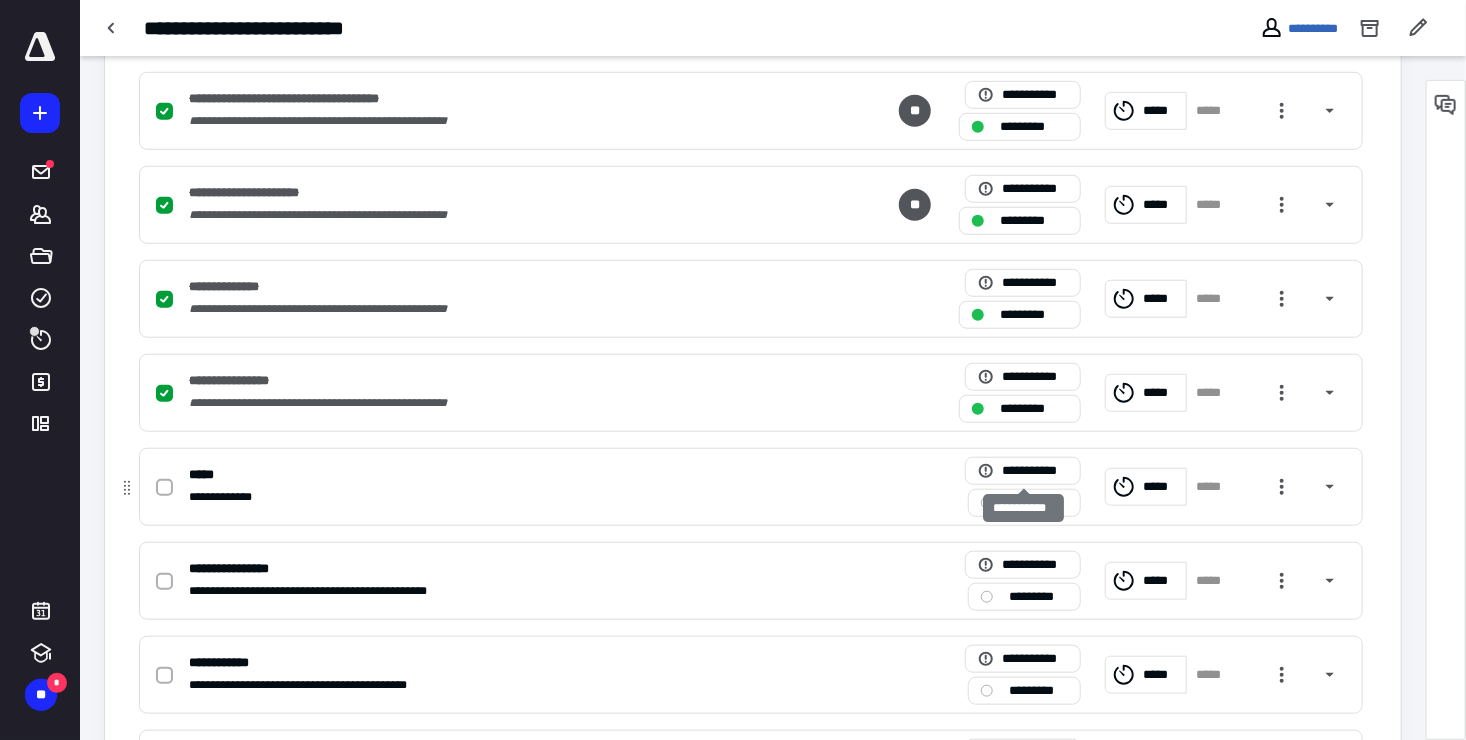 checkbox on "false" 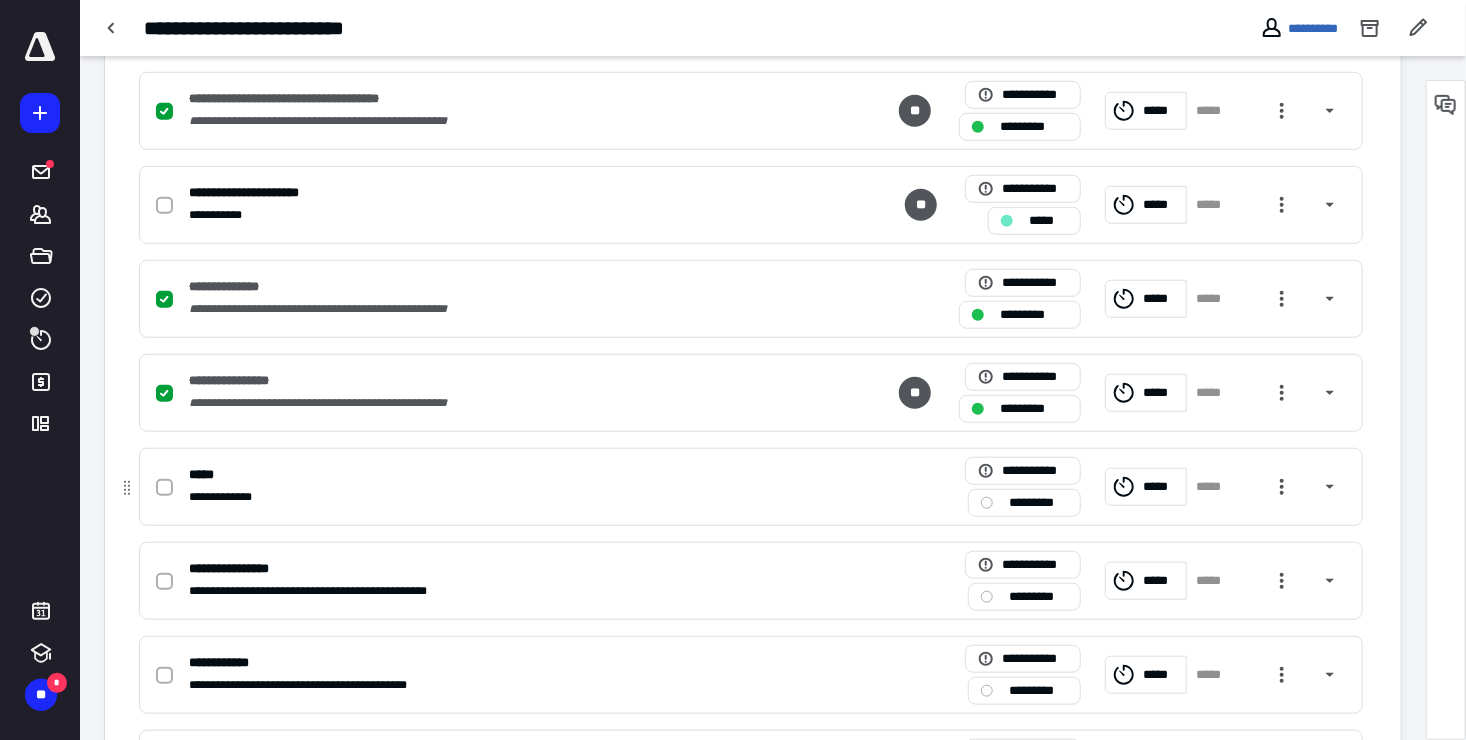 click on "*********" at bounding box center (1038, 503) 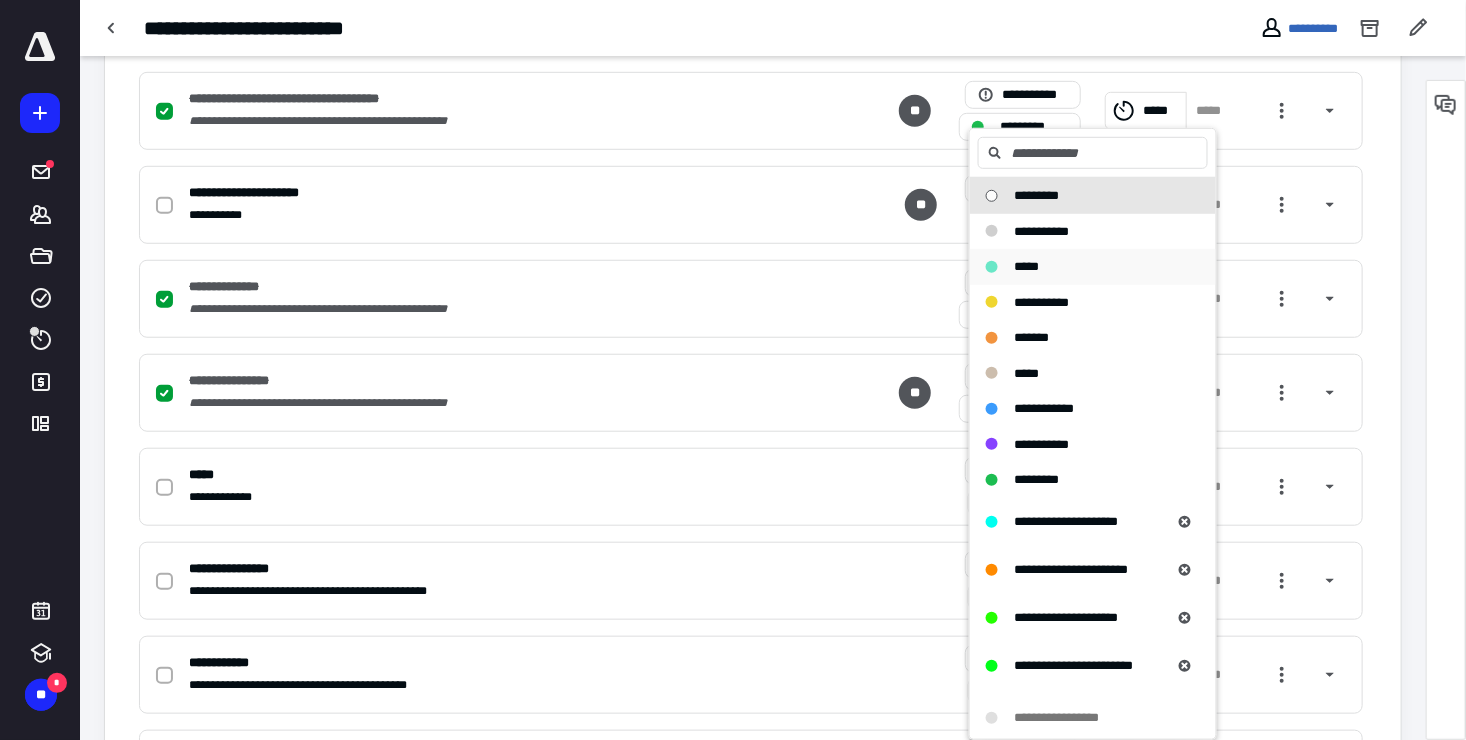 click on "*****" at bounding box center (1081, 267) 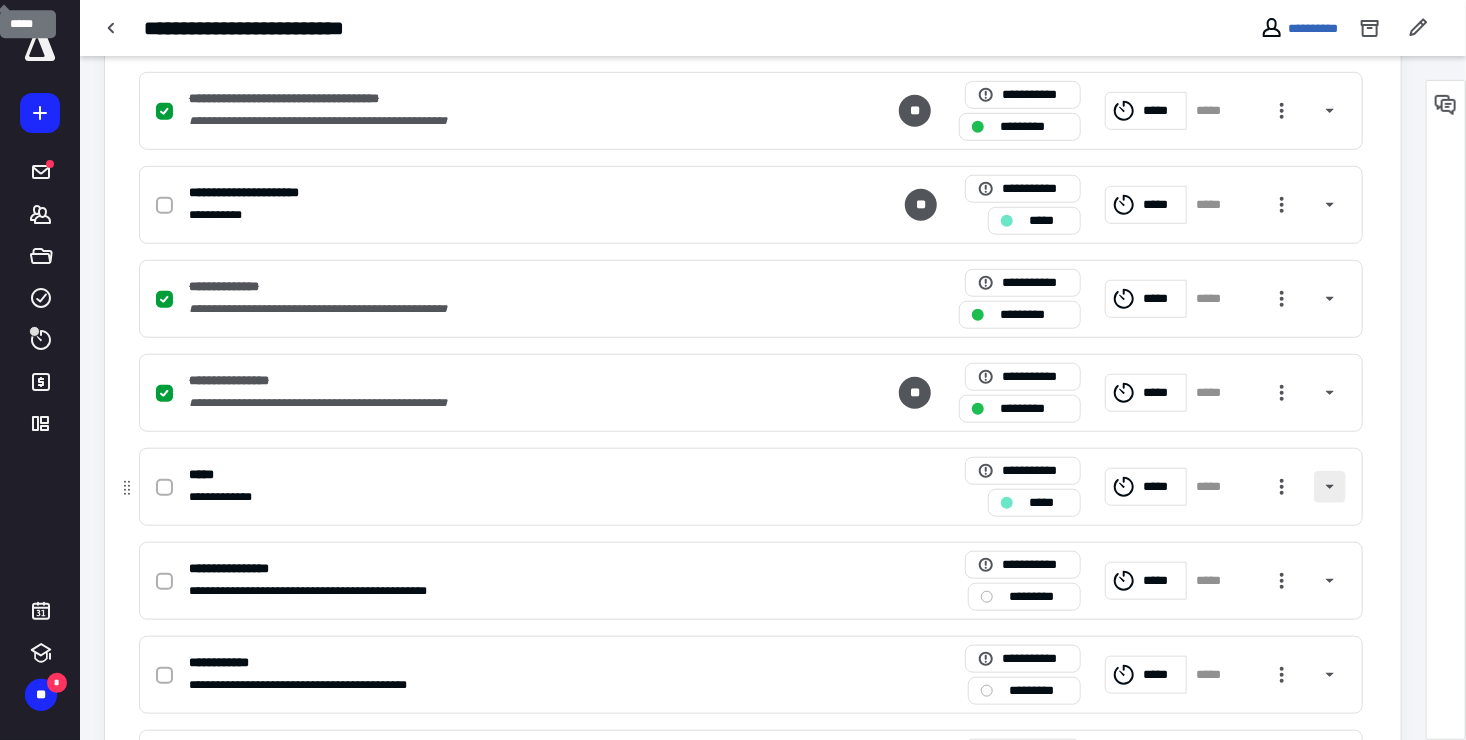 click at bounding box center [1330, 487] 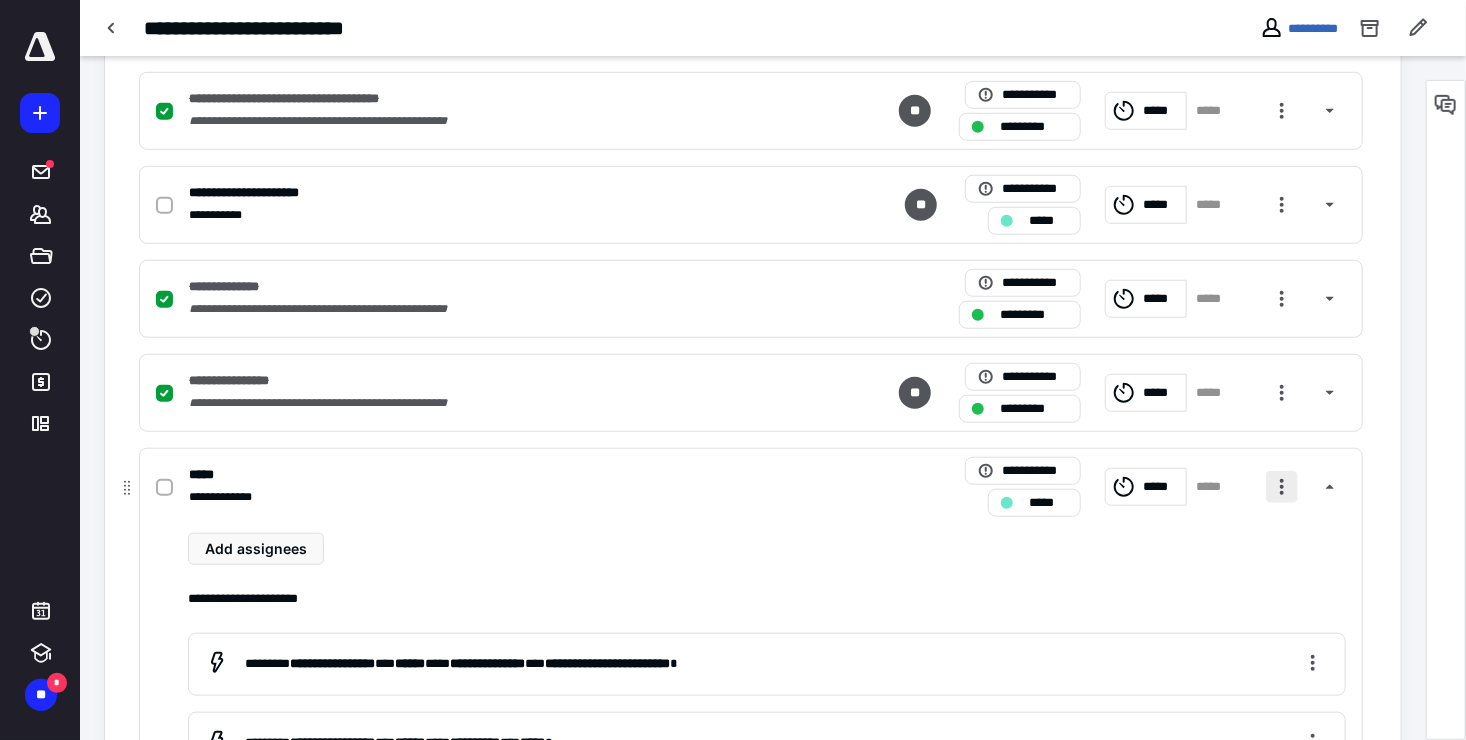 click at bounding box center (1282, 487) 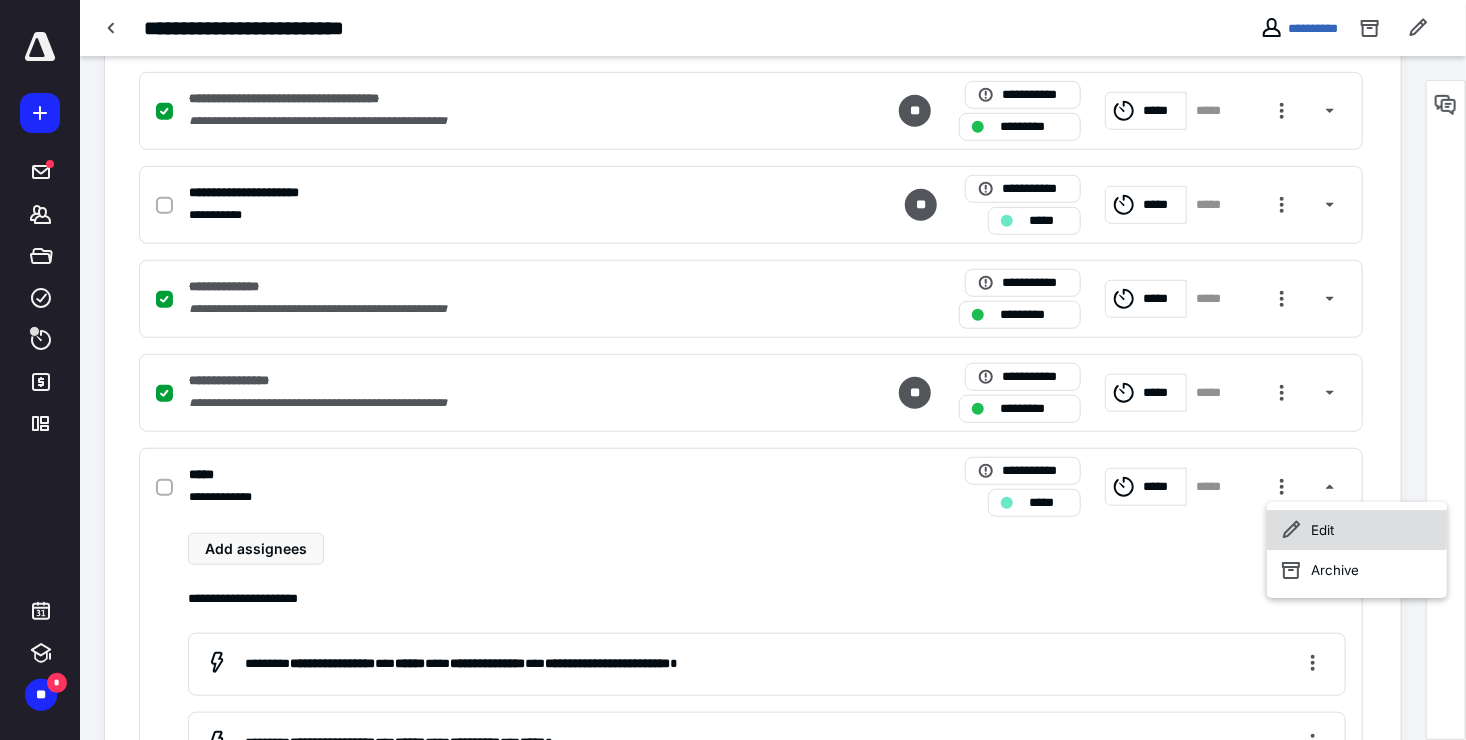 click 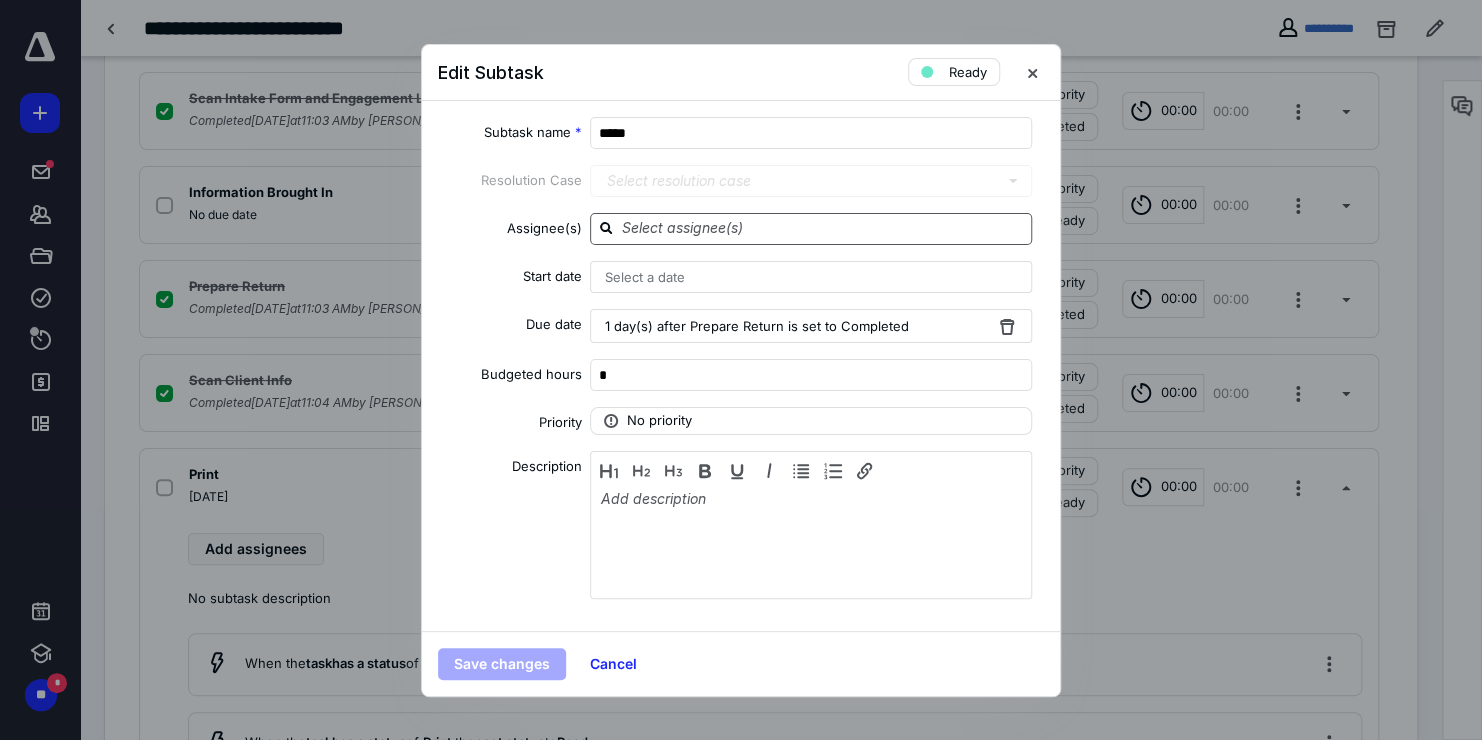 click at bounding box center [811, 229] 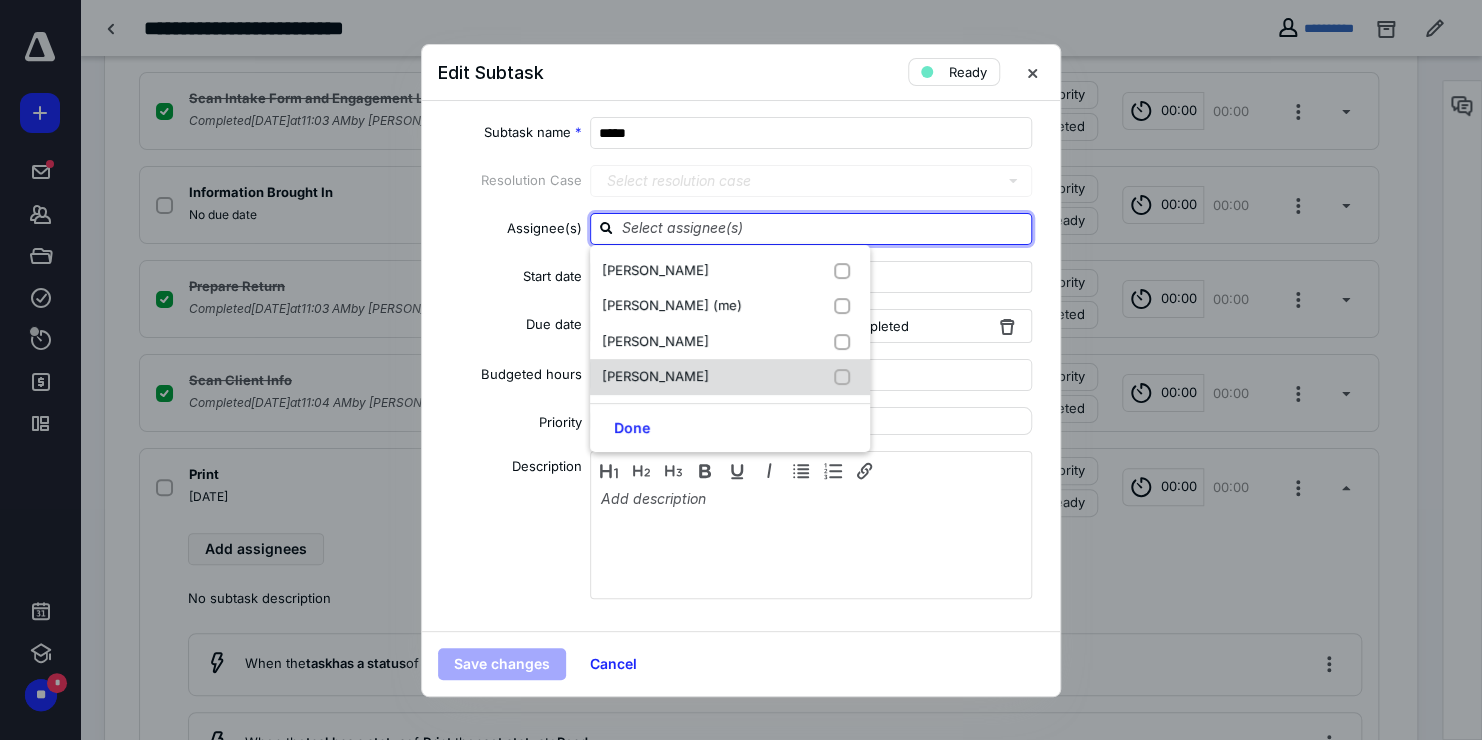 click at bounding box center (846, 377) 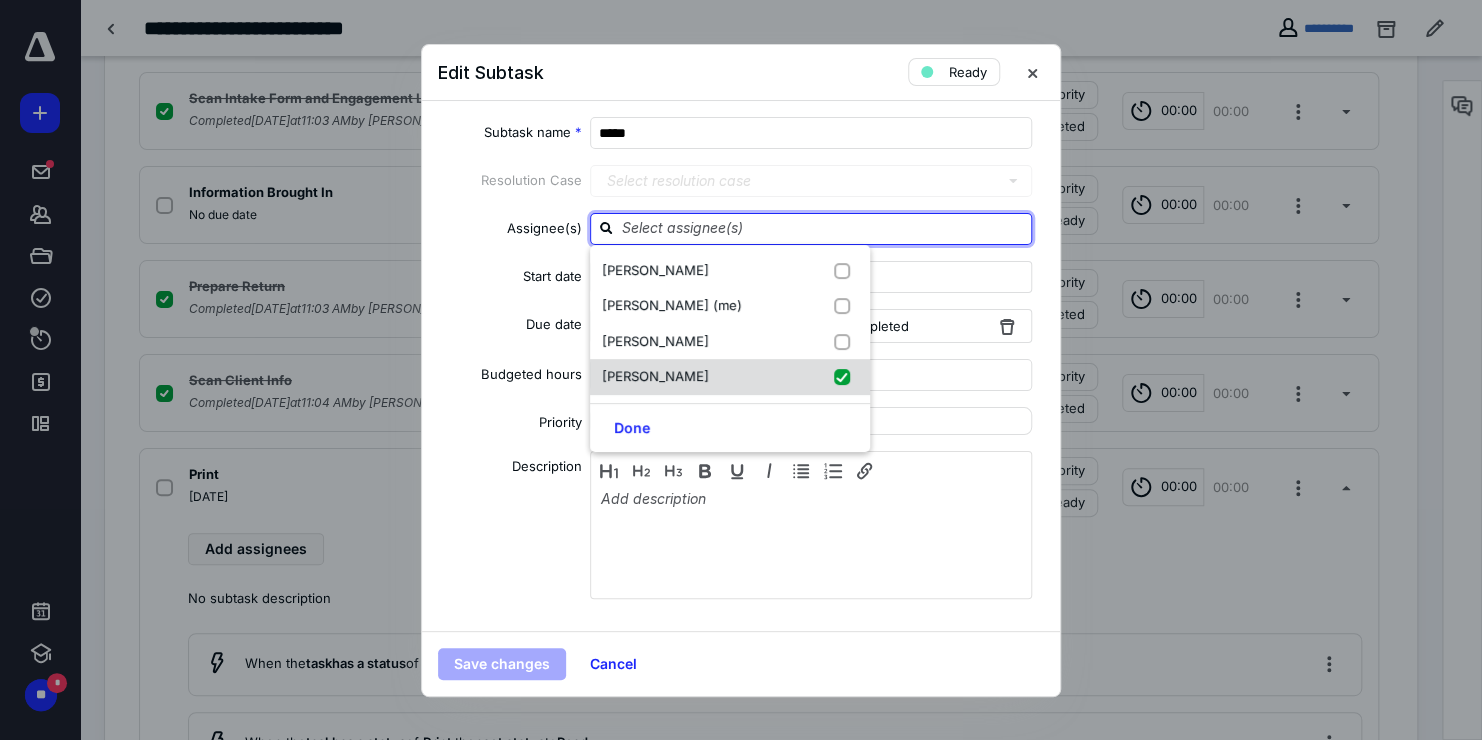 checkbox on "true" 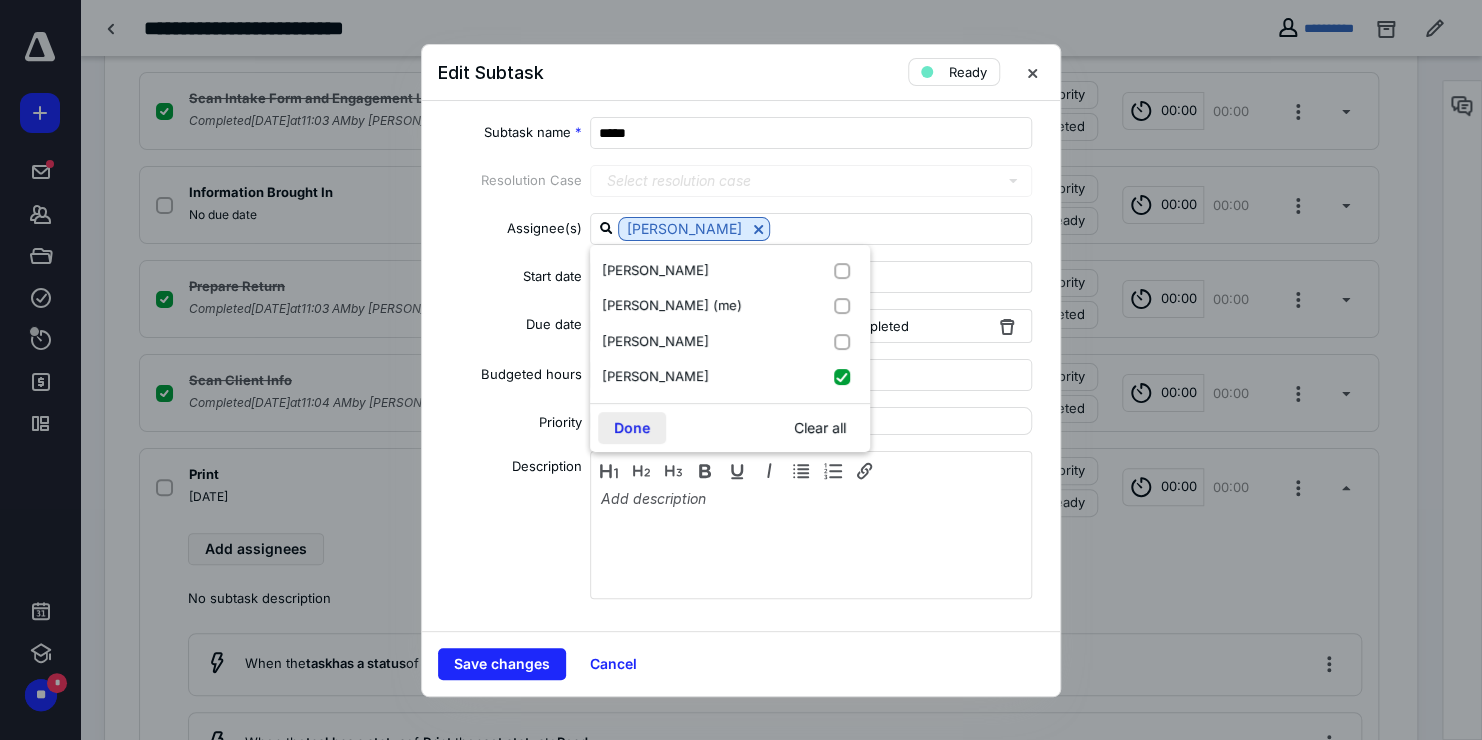 click on "Done" at bounding box center (632, 428) 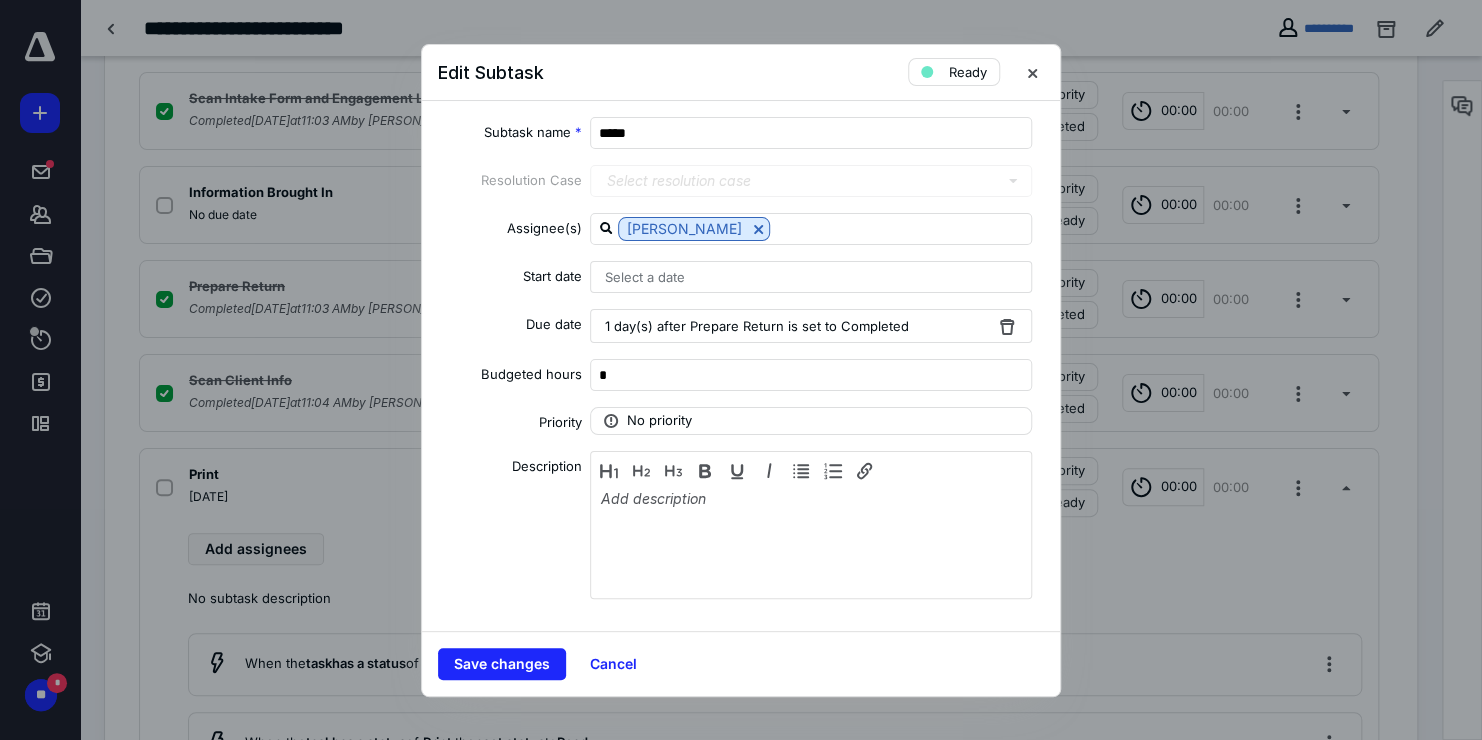 click on "Save changes Cancel" at bounding box center [741, 663] 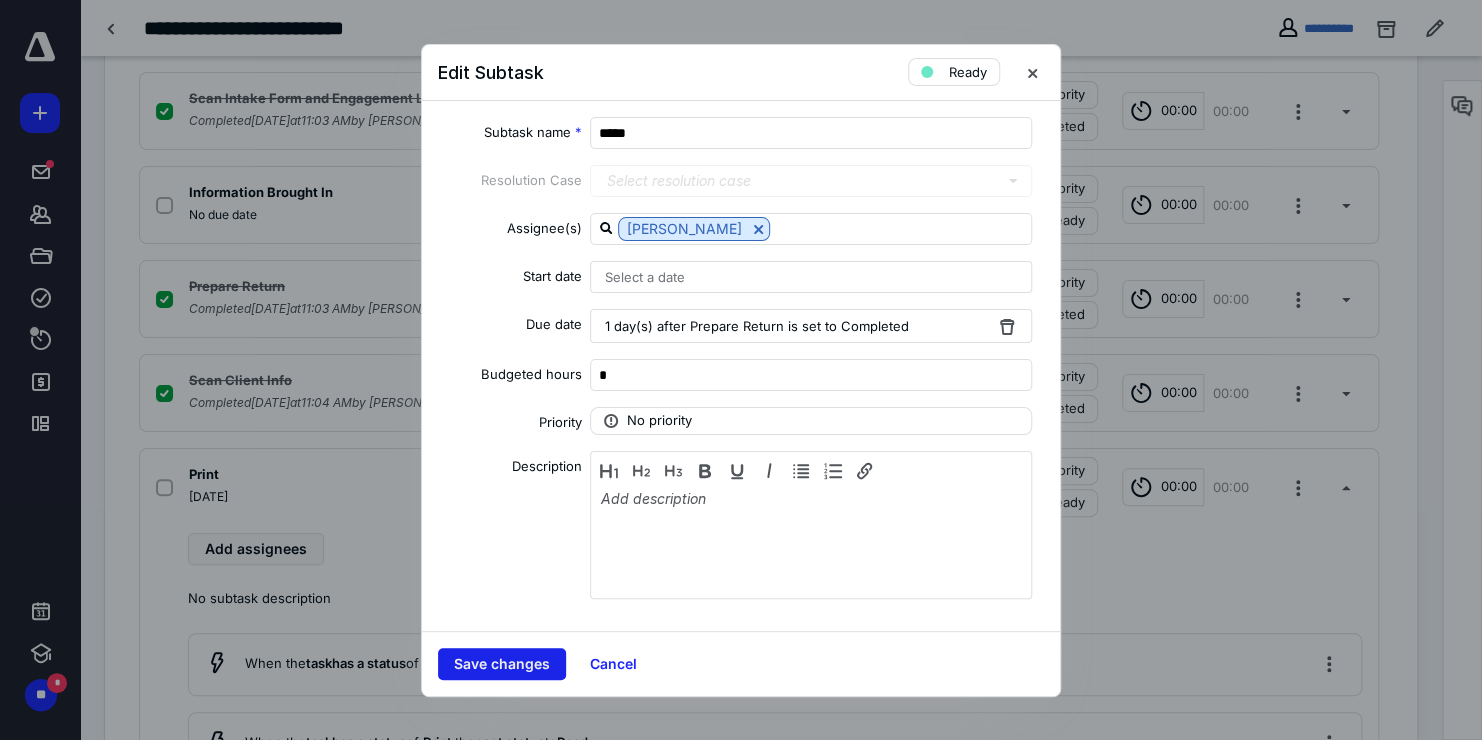 click on "Save changes" at bounding box center (502, 664) 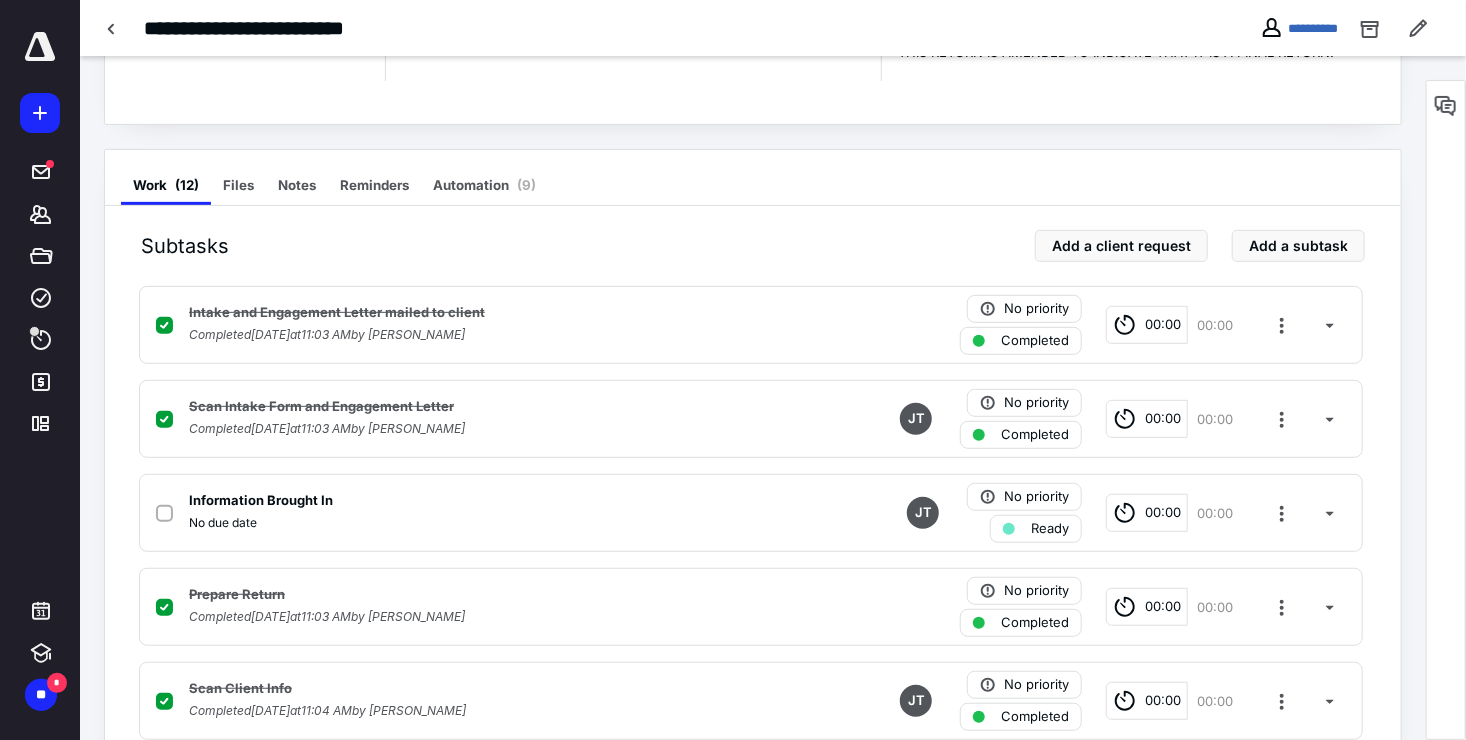 scroll, scrollTop: 0, scrollLeft: 0, axis: both 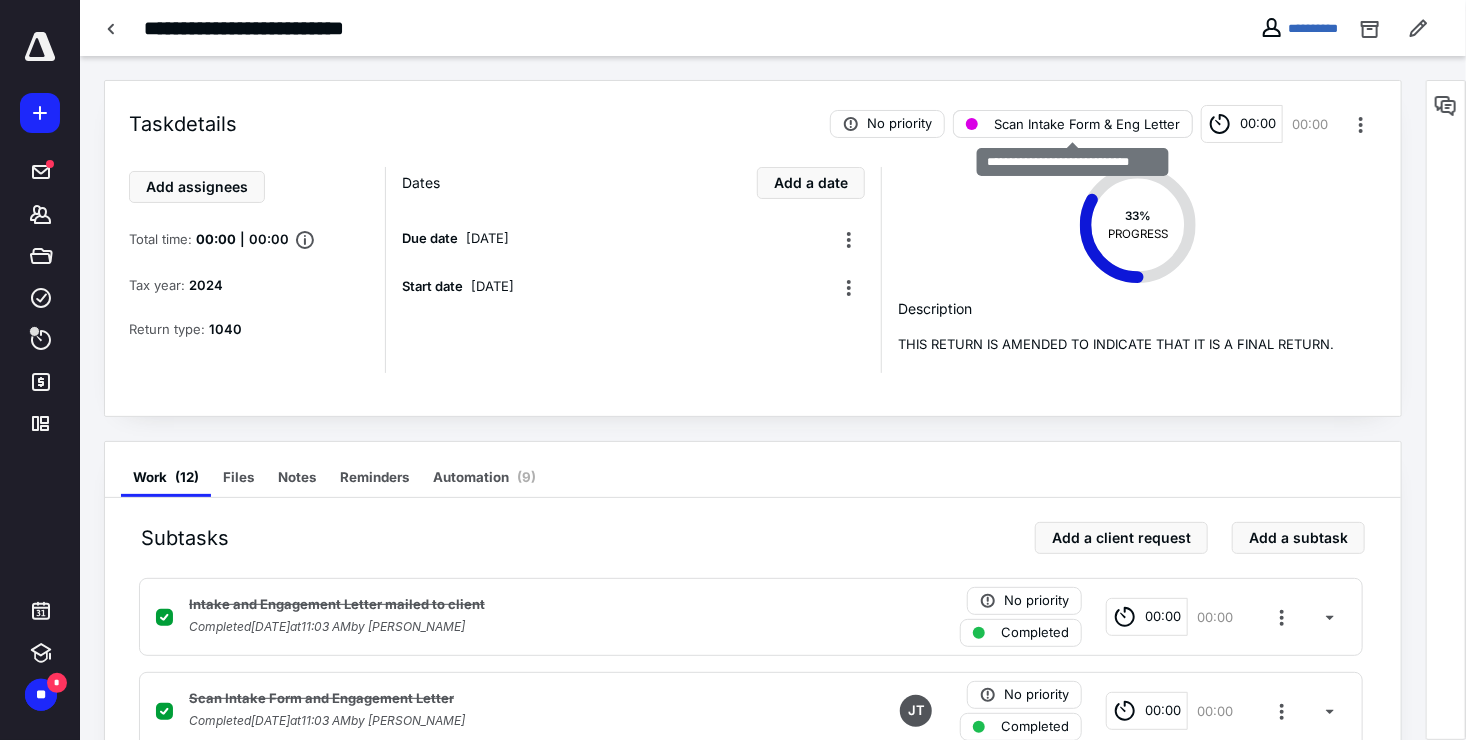 click on "Scan Intake Form & Eng Letter" at bounding box center [1087, 124] 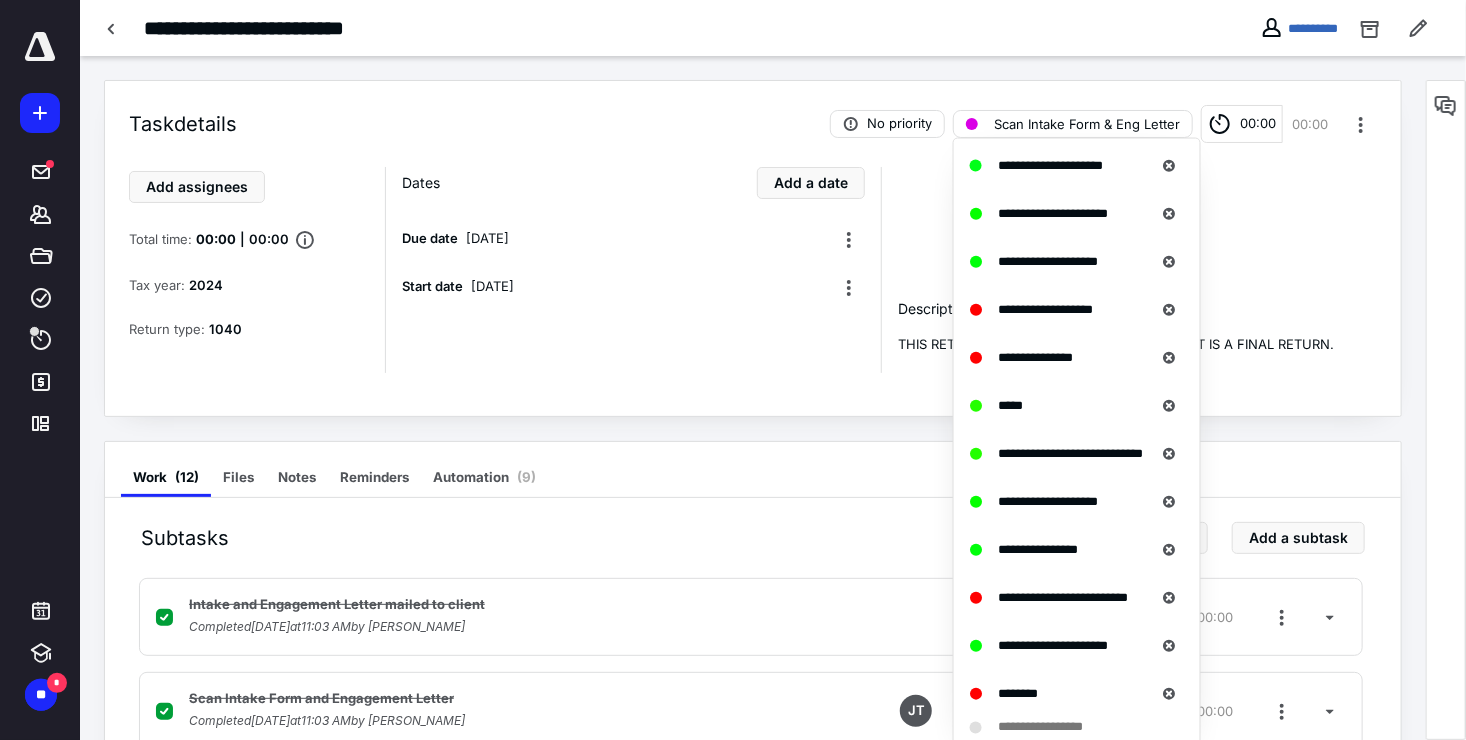 scroll, scrollTop: 800, scrollLeft: 0, axis: vertical 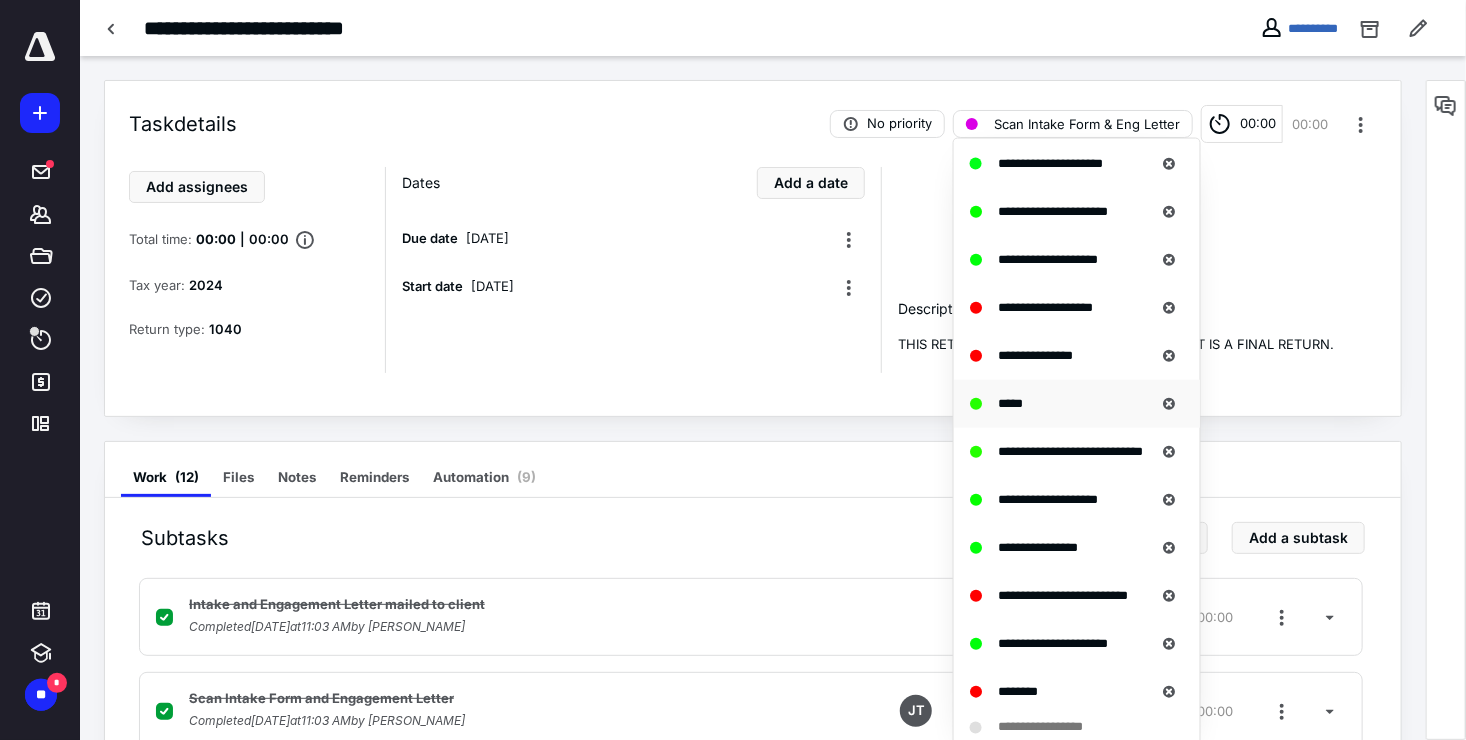 click on "*****" at bounding box center [1010, 402] 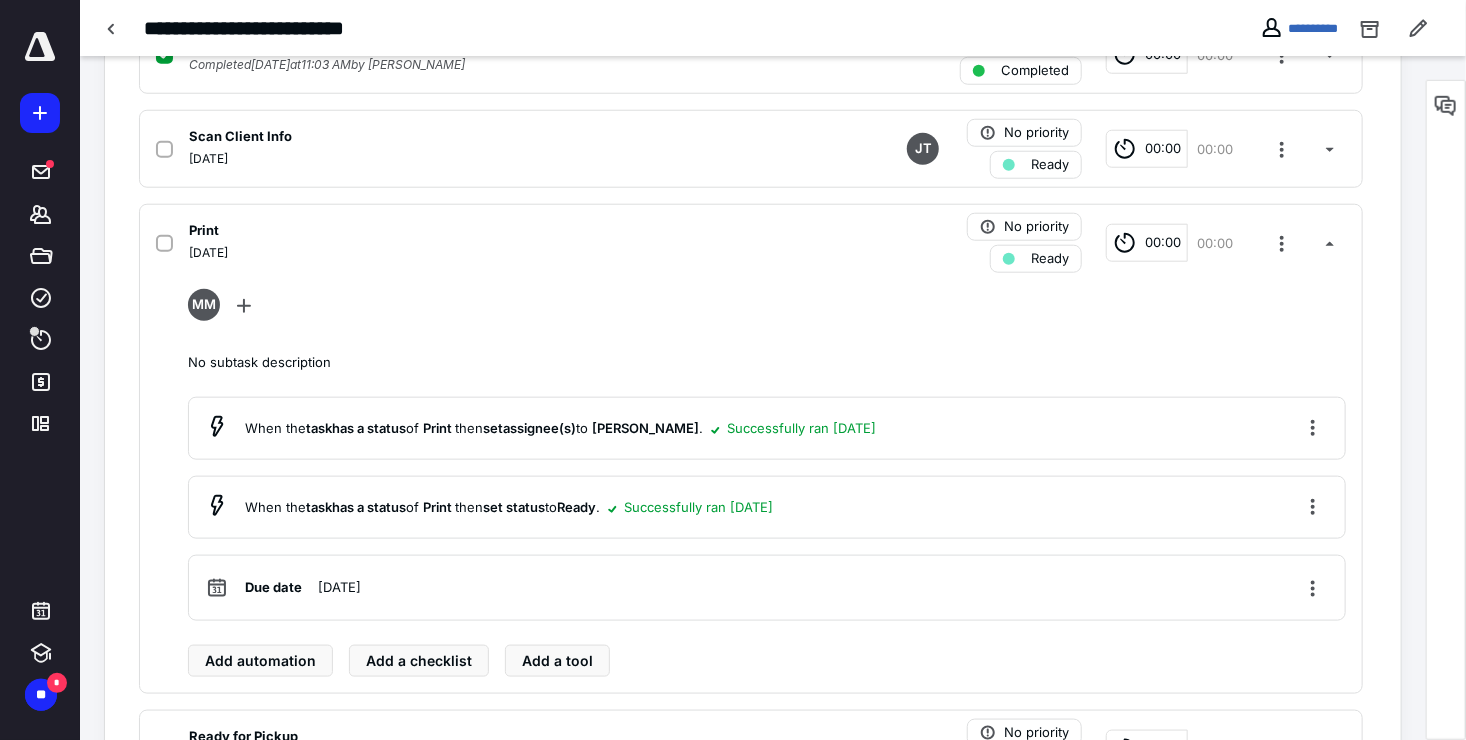 scroll, scrollTop: 800, scrollLeft: 0, axis: vertical 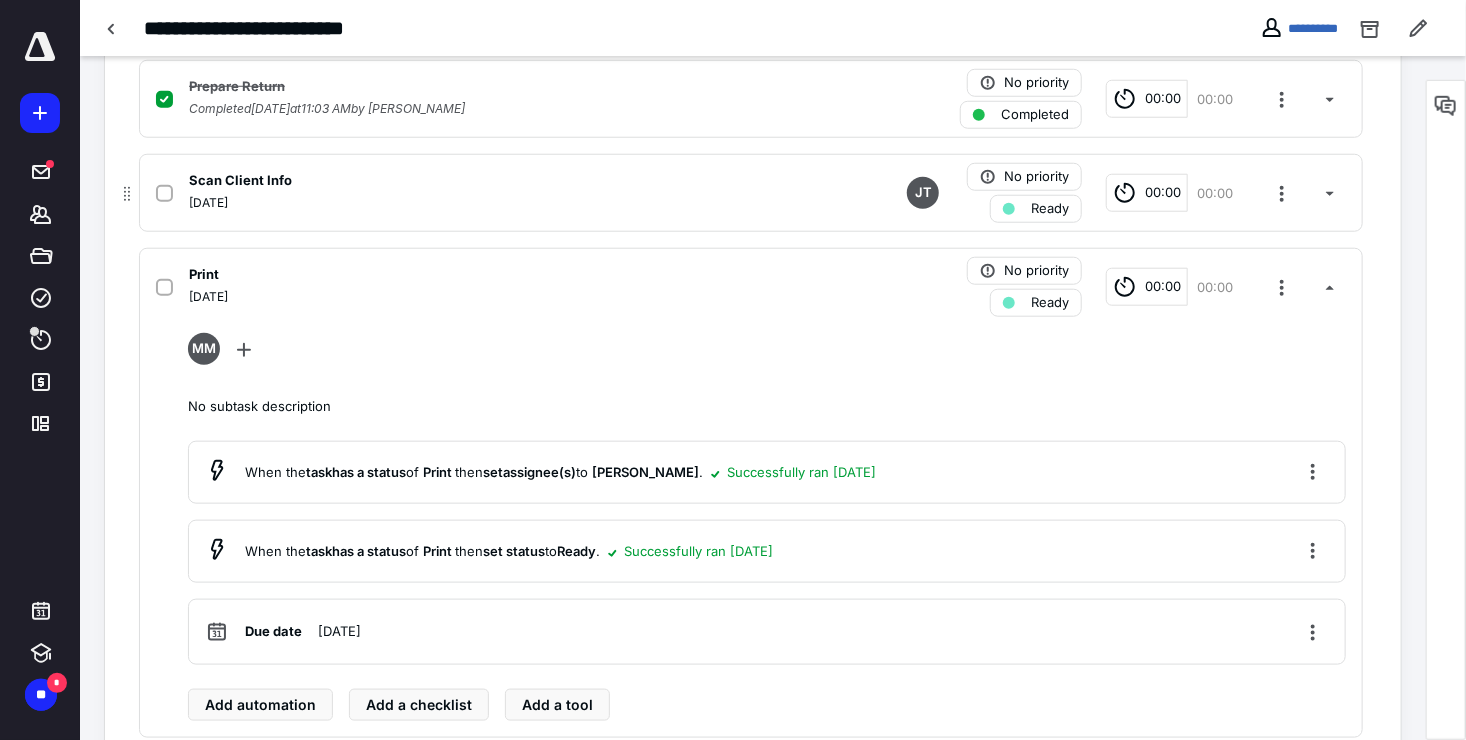 click on "Ready" at bounding box center (1050, 209) 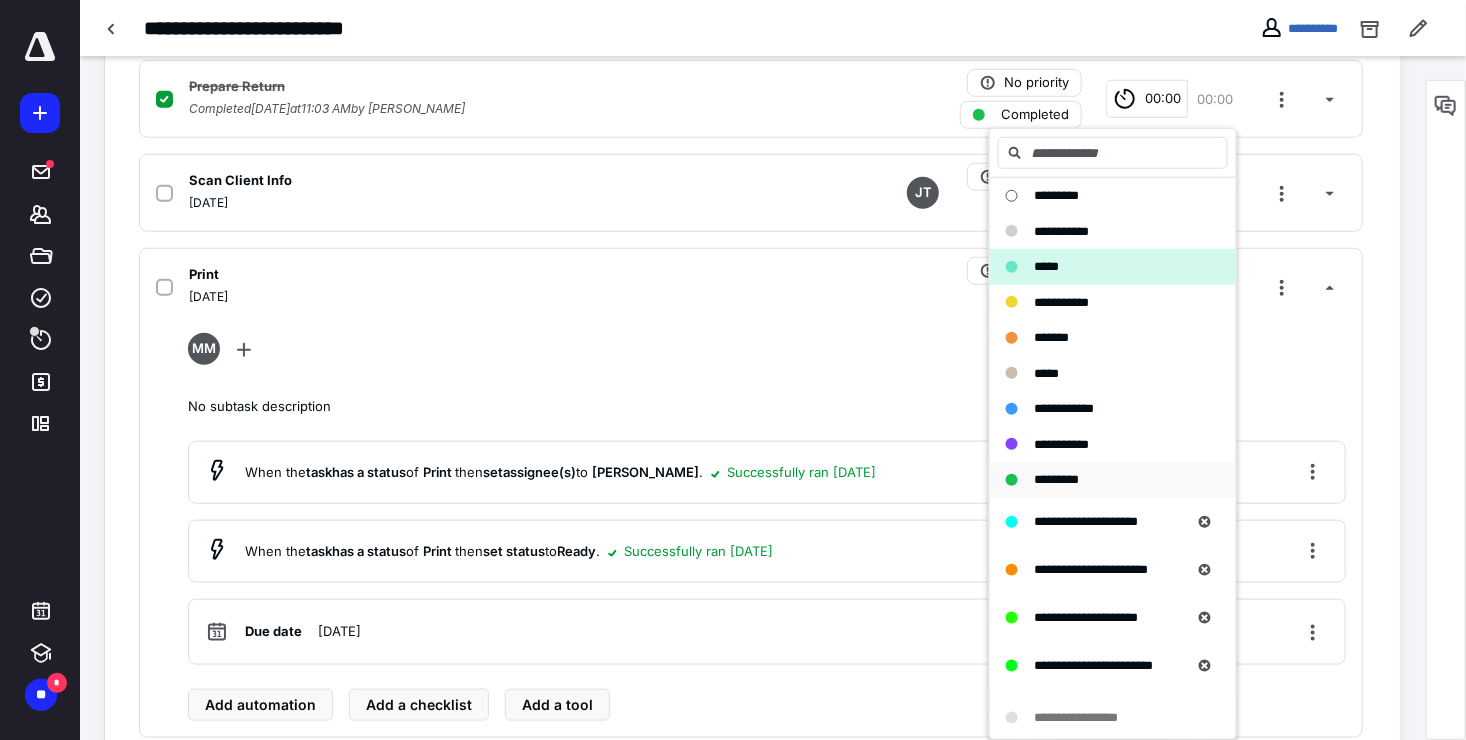 click on "*********" at bounding box center (1113, 480) 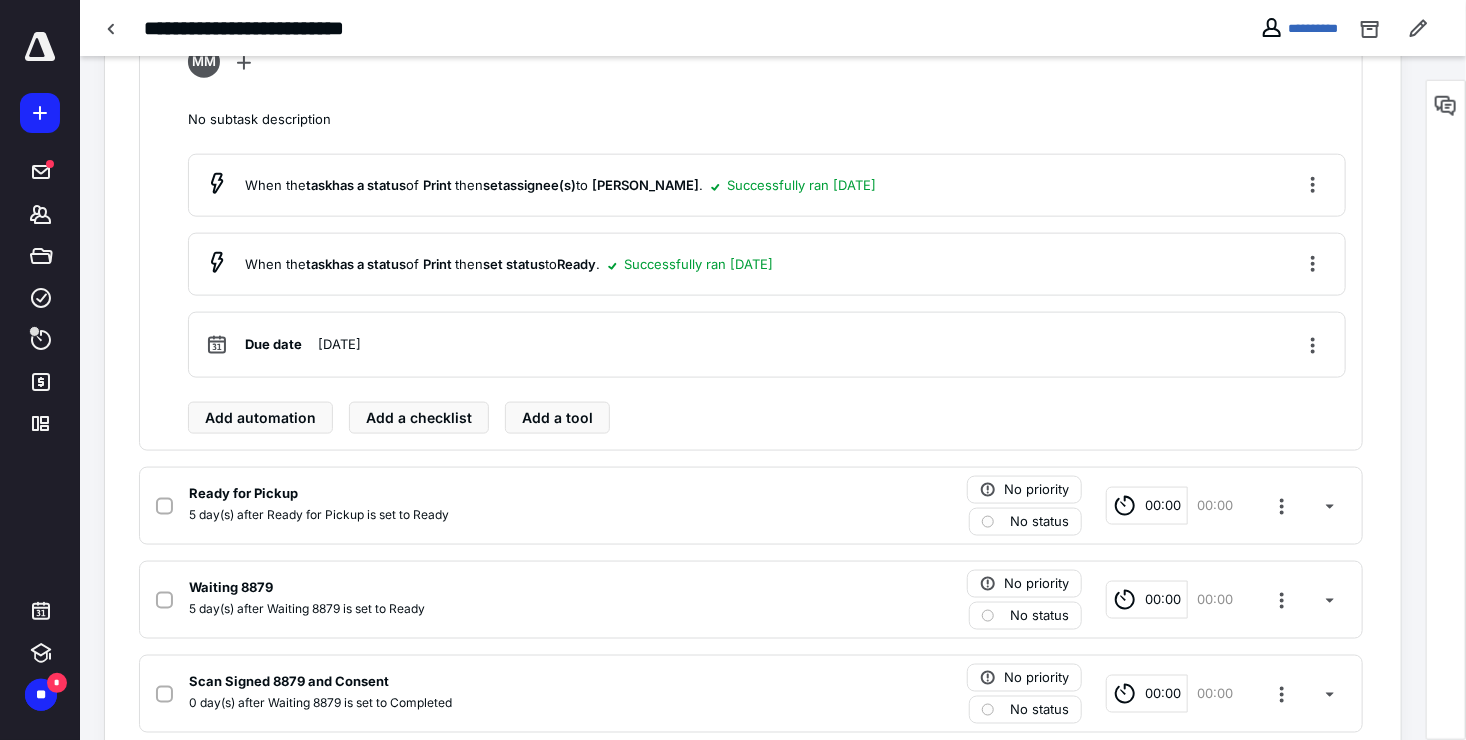 scroll, scrollTop: 1100, scrollLeft: 0, axis: vertical 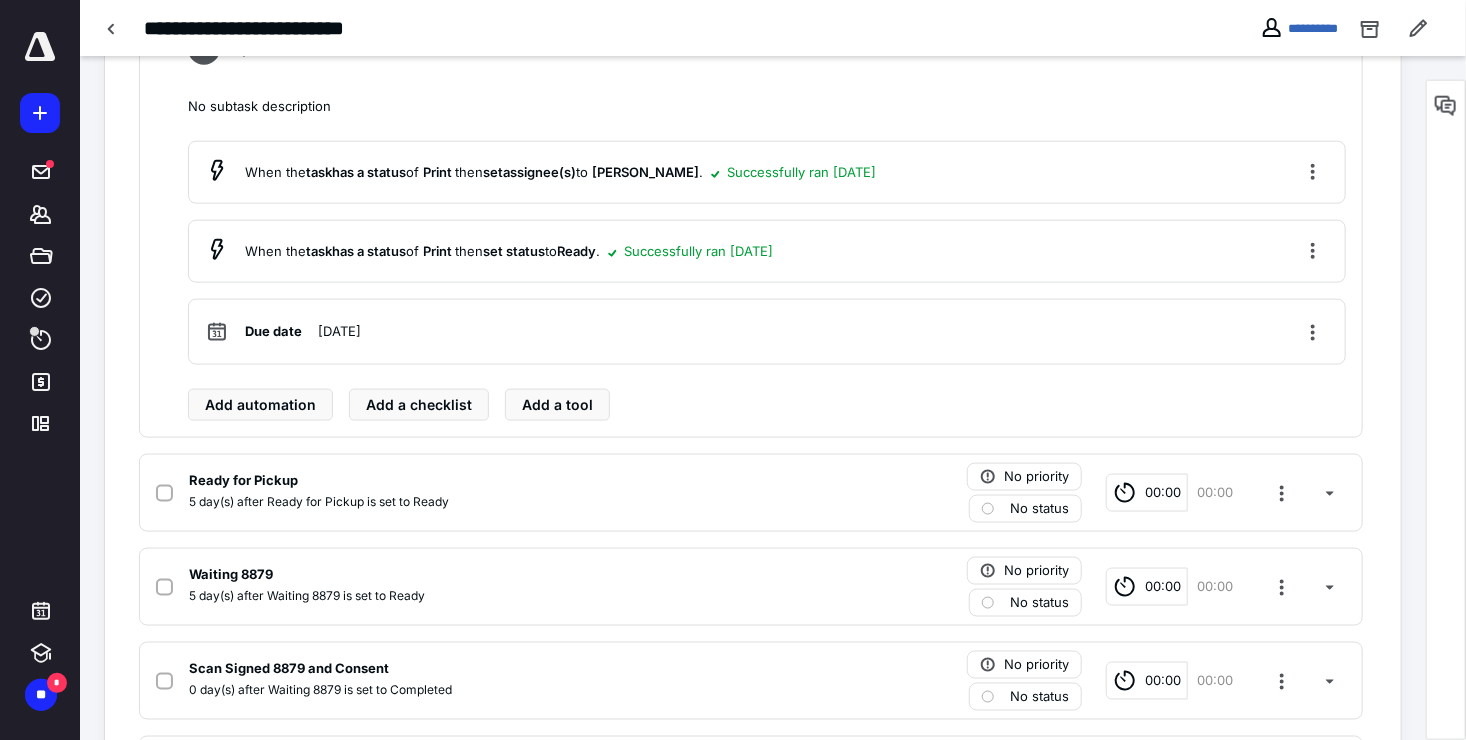 click on "MM" at bounding box center [767, 53] 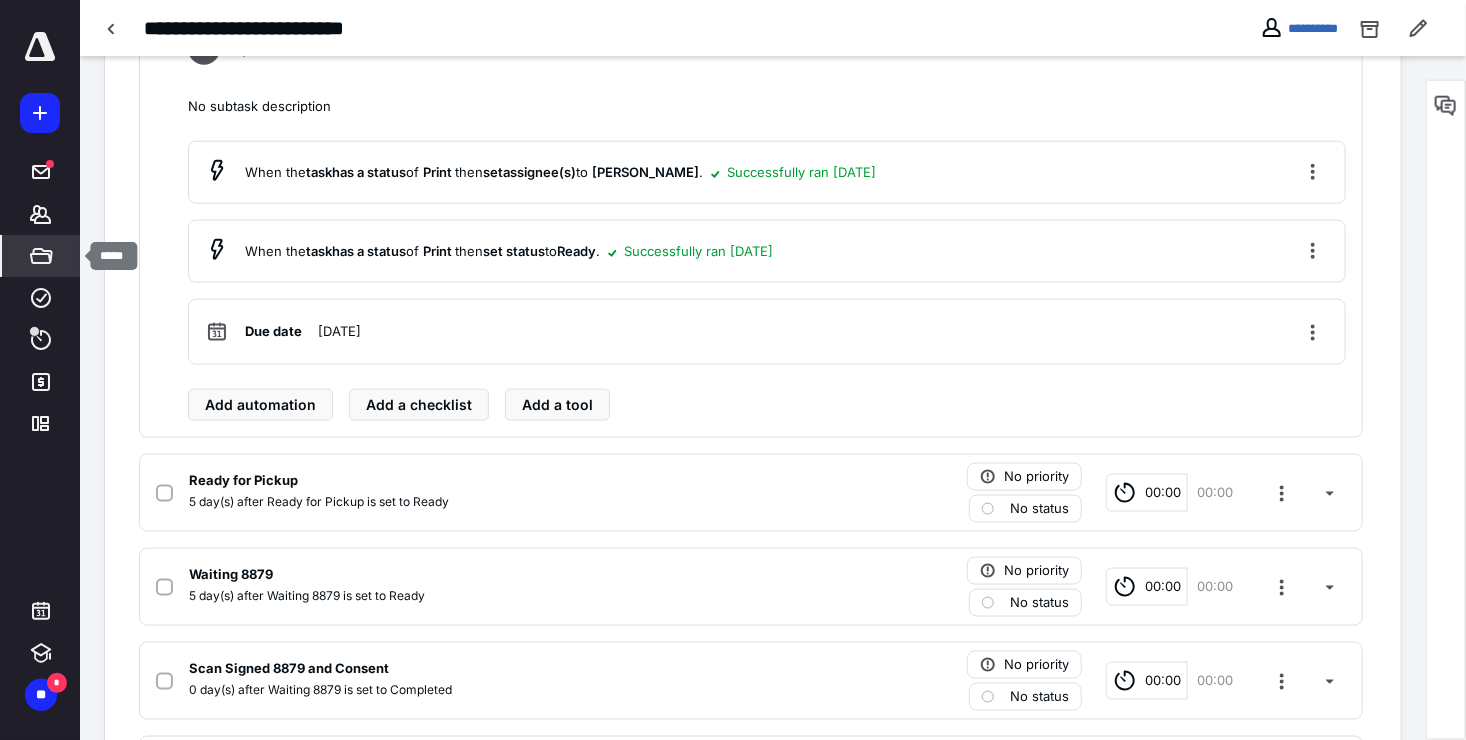 click 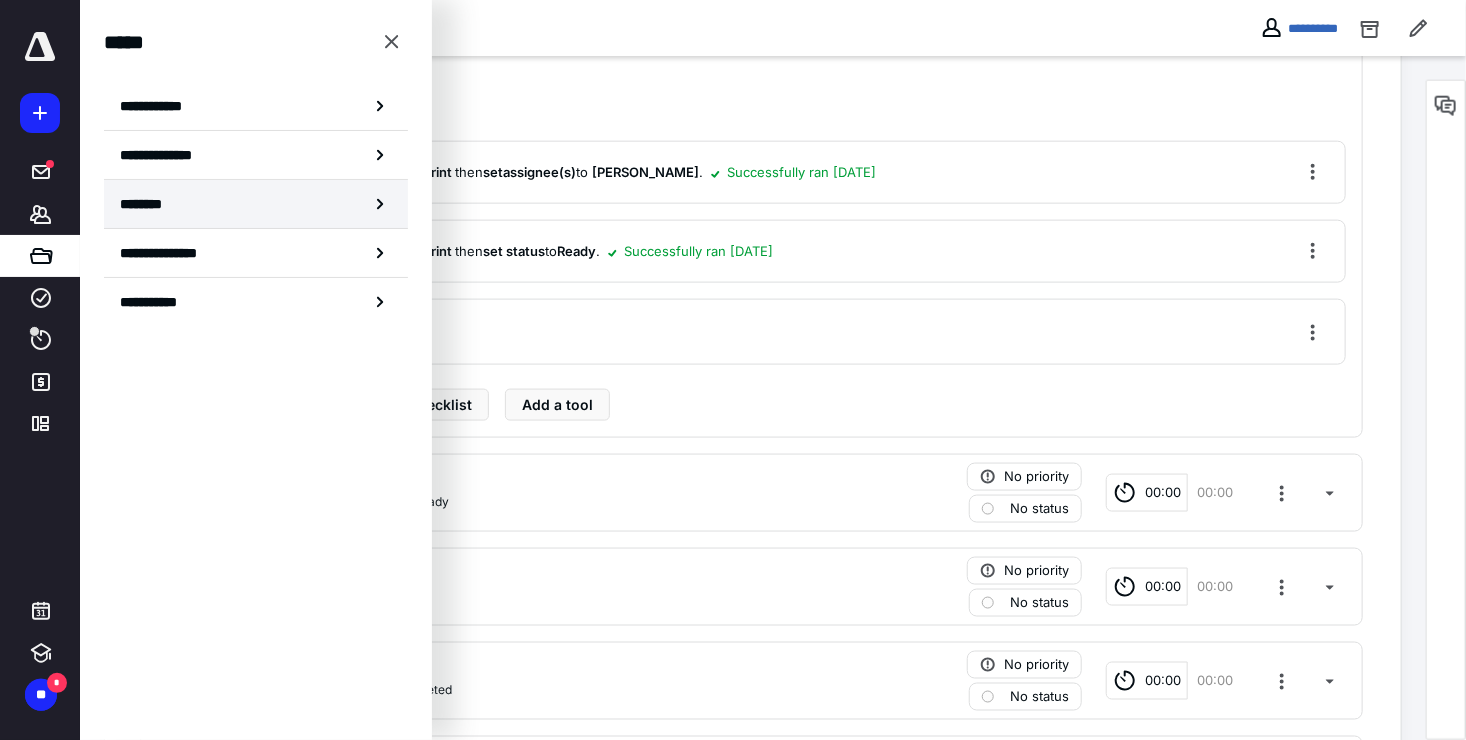 click on "********" at bounding box center (256, 204) 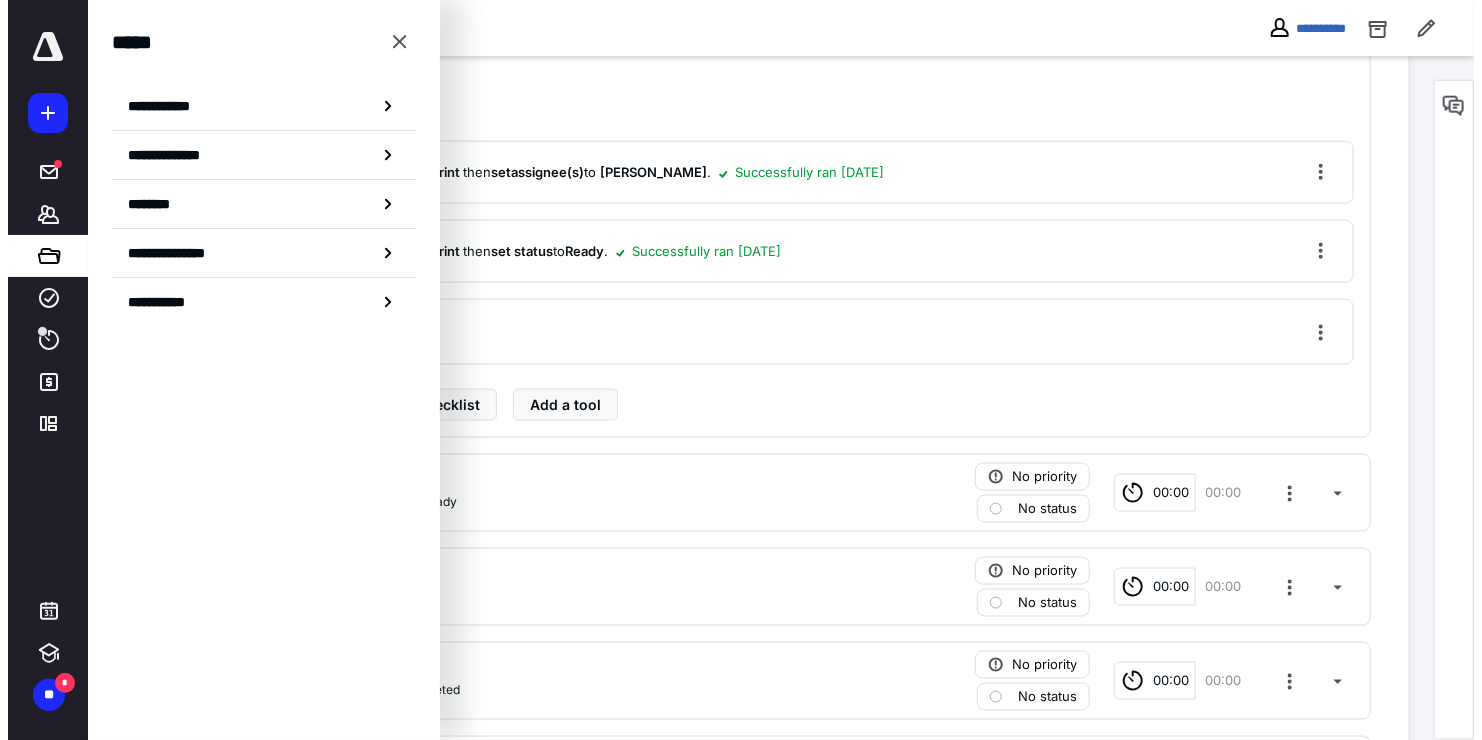 scroll, scrollTop: 0, scrollLeft: 0, axis: both 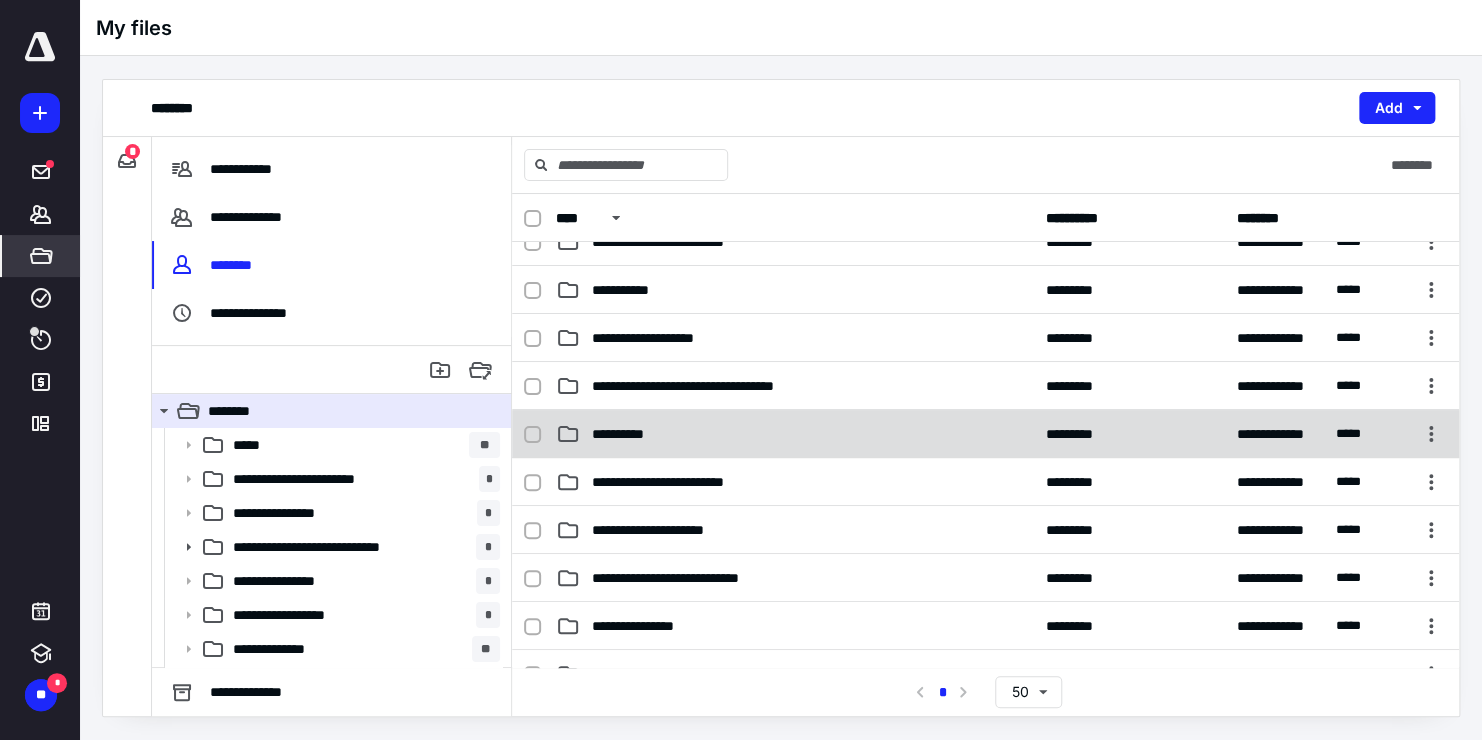 click on "**********" at bounding box center [794, 434] 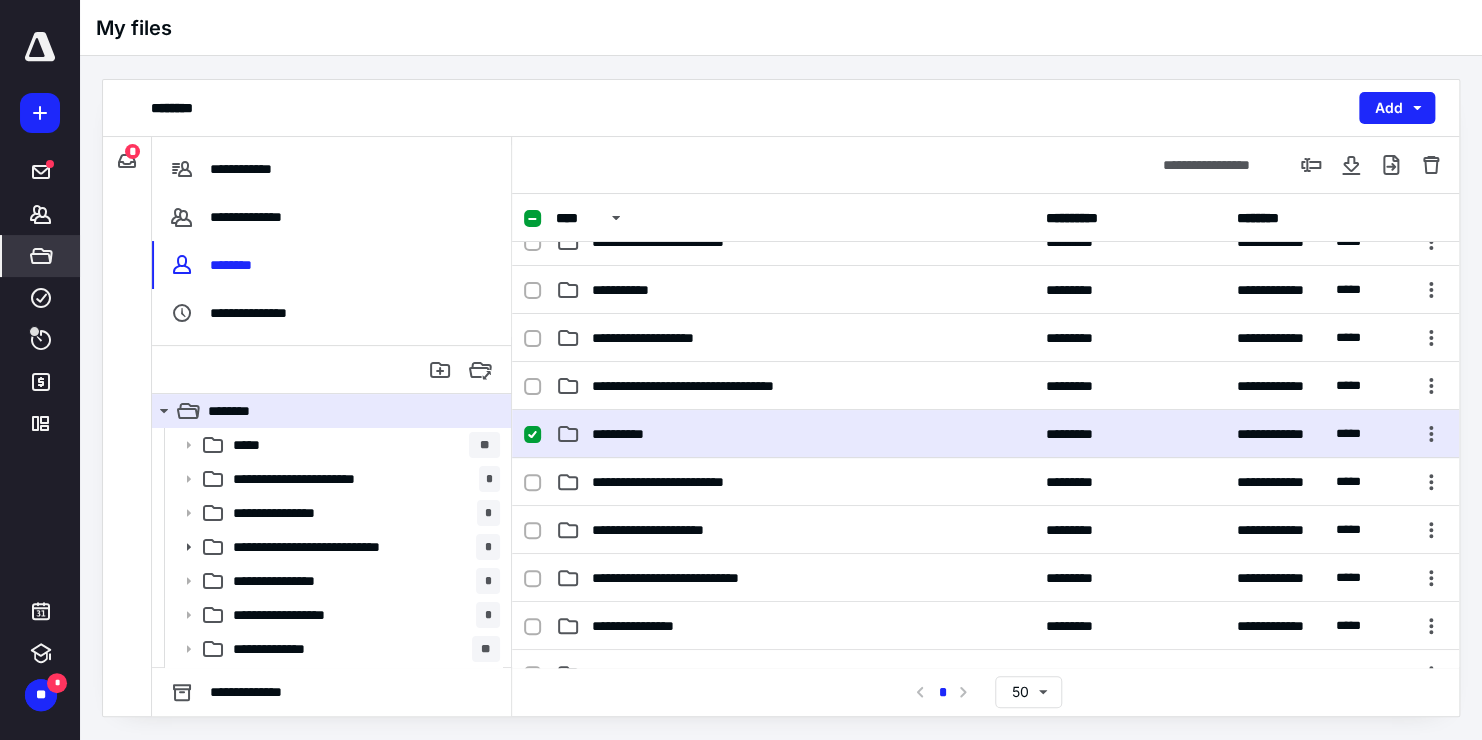click on "**********" at bounding box center [625, 434] 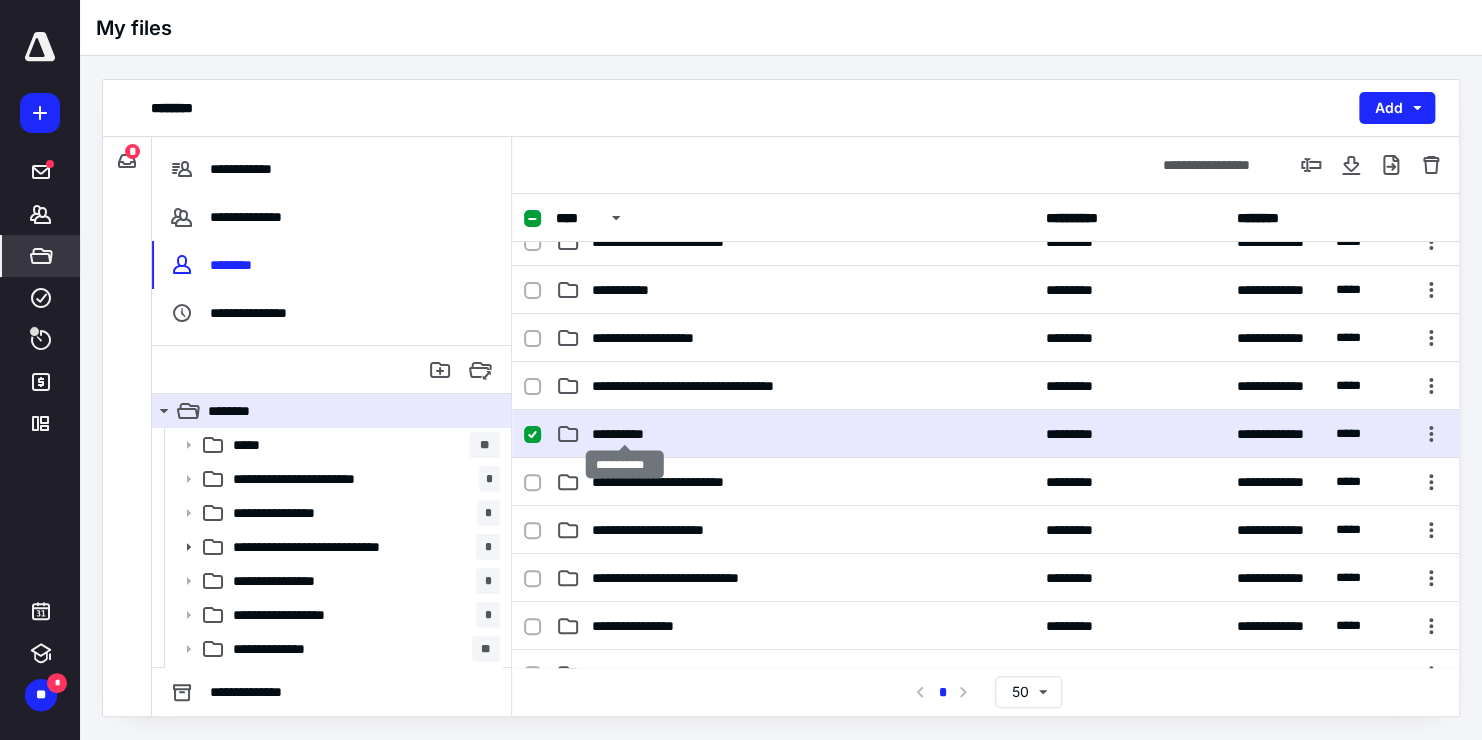 click on "**********" at bounding box center (625, 434) 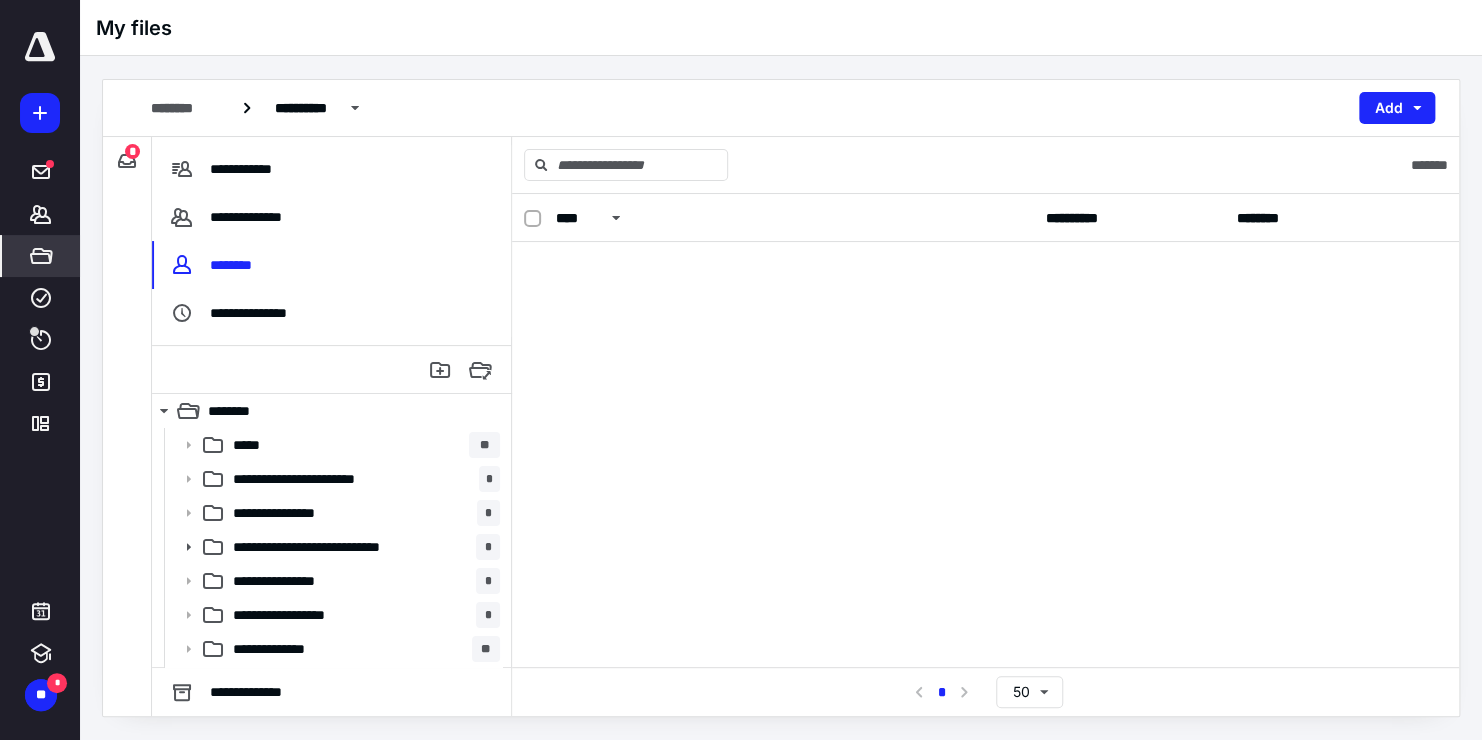 scroll, scrollTop: 0, scrollLeft: 0, axis: both 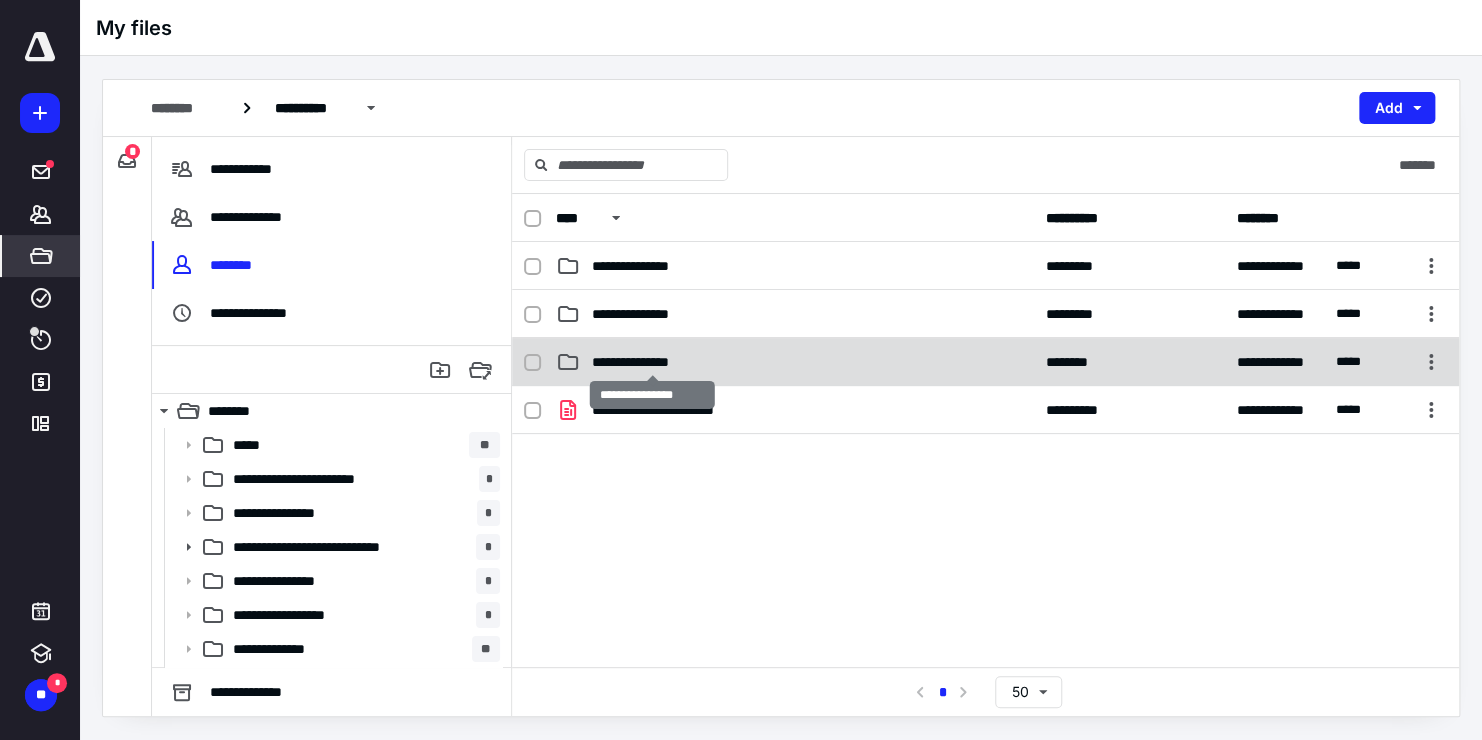 click on "**********" at bounding box center (652, 362) 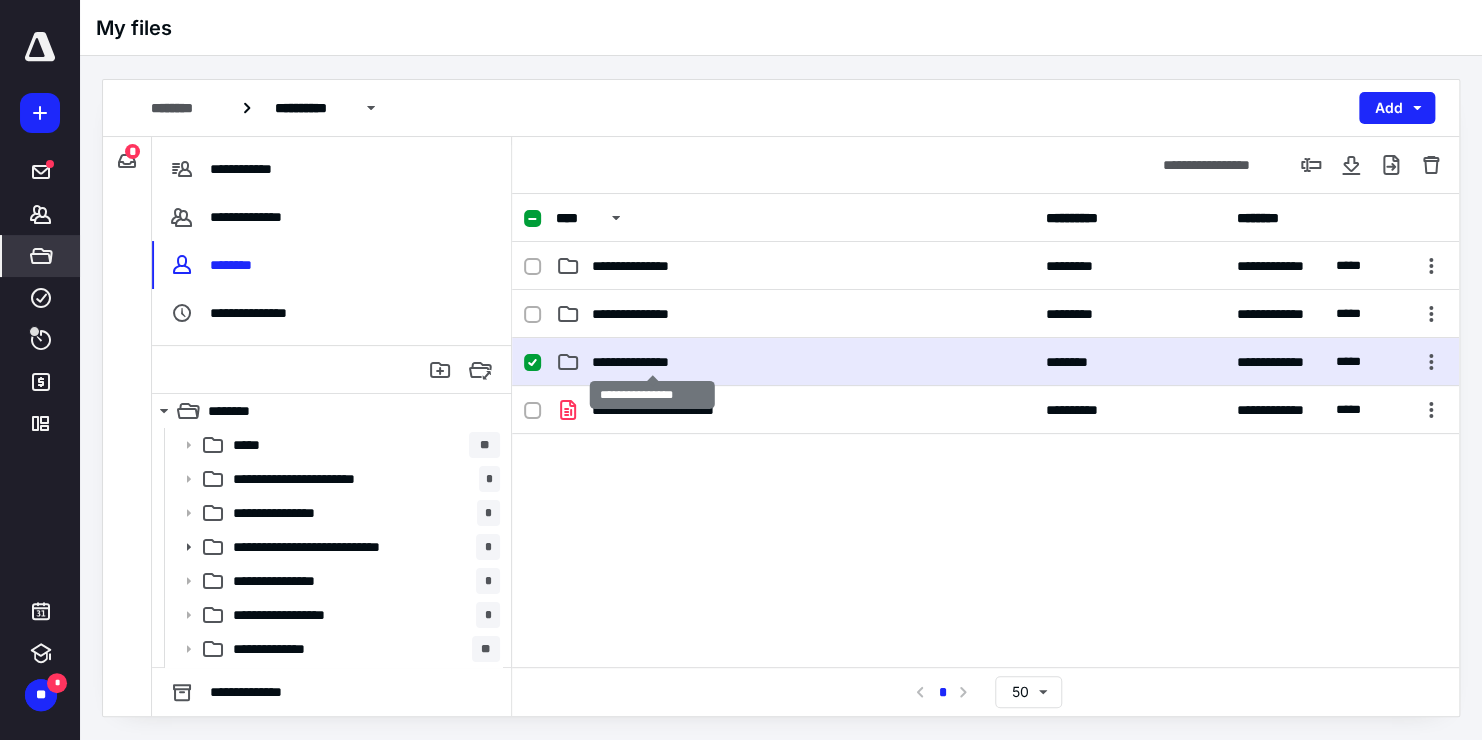 click on "**********" at bounding box center (652, 362) 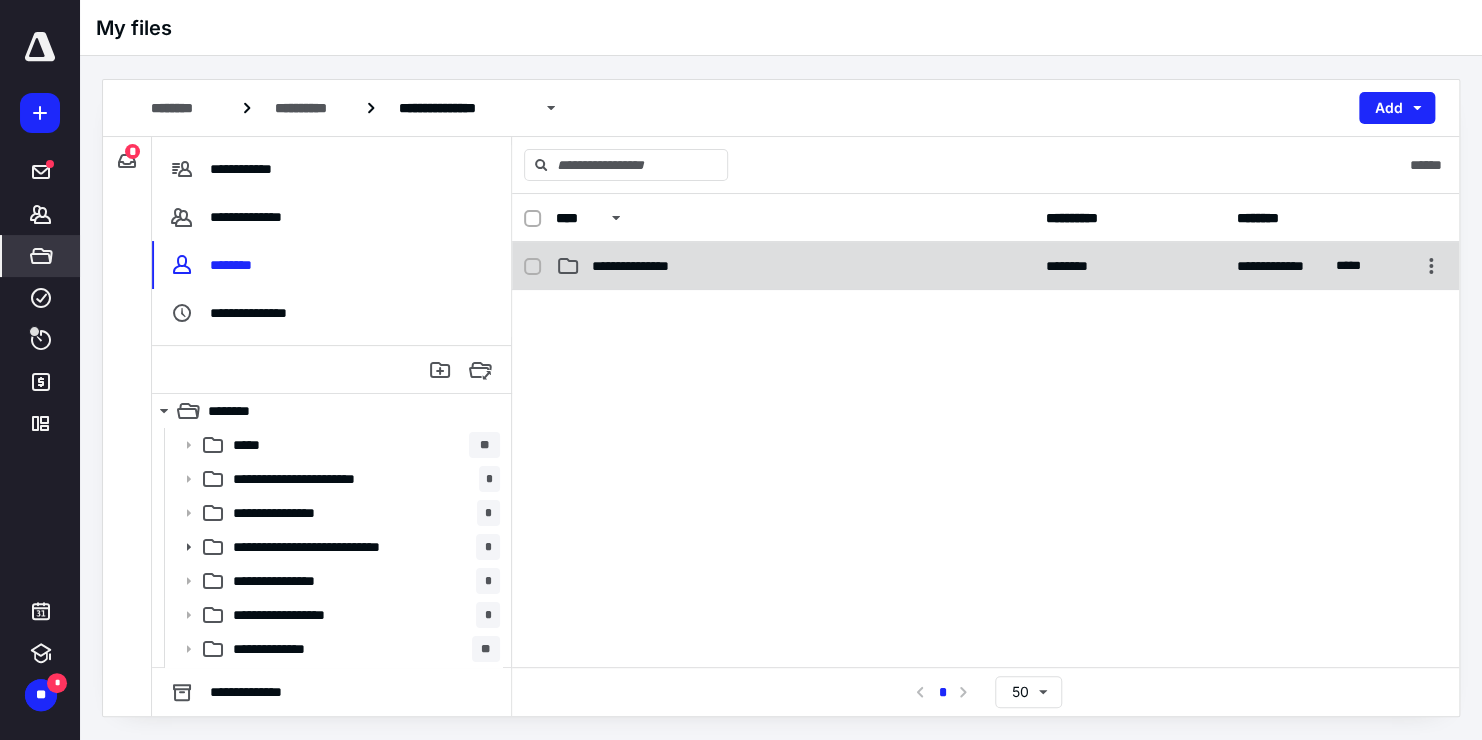 click on "**********" at bounding box center [985, 266] 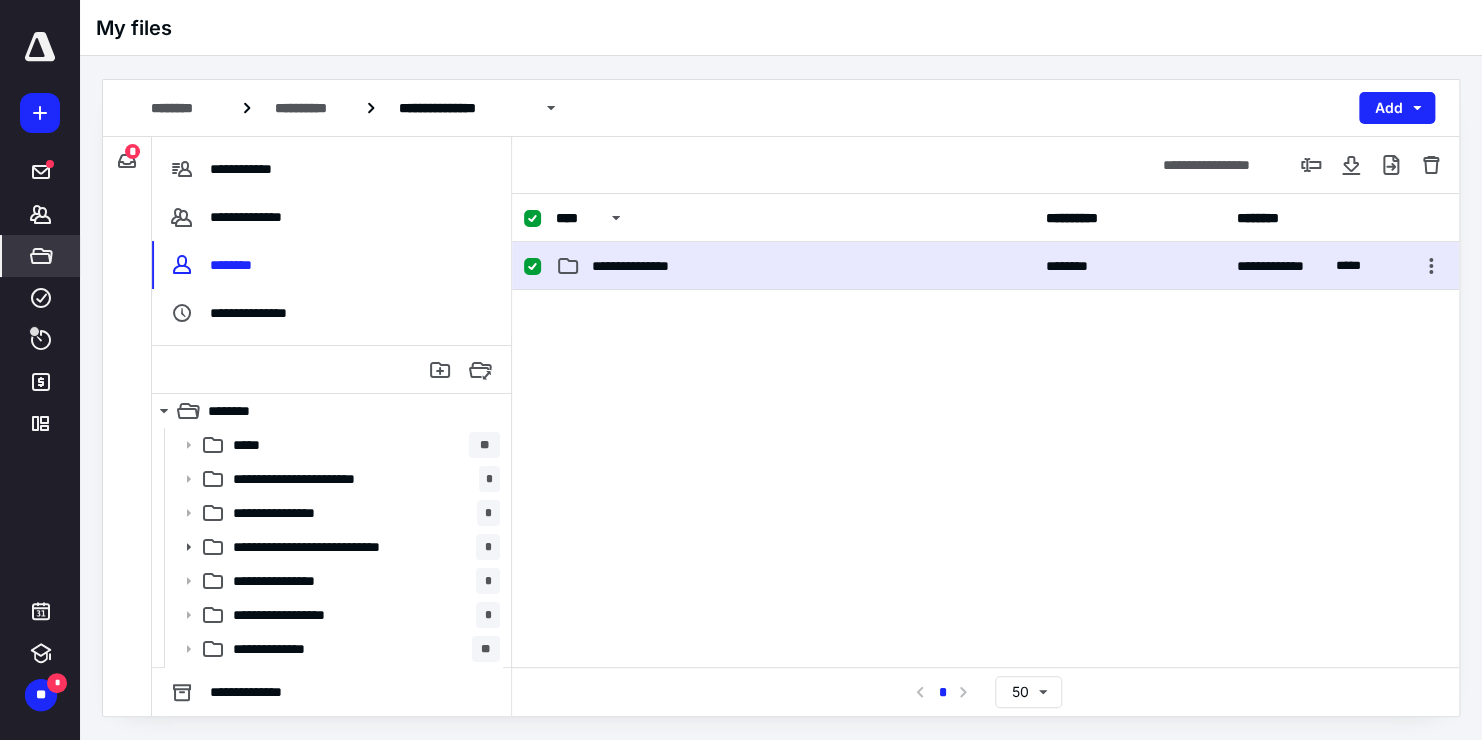 click on "**********" at bounding box center (985, 266) 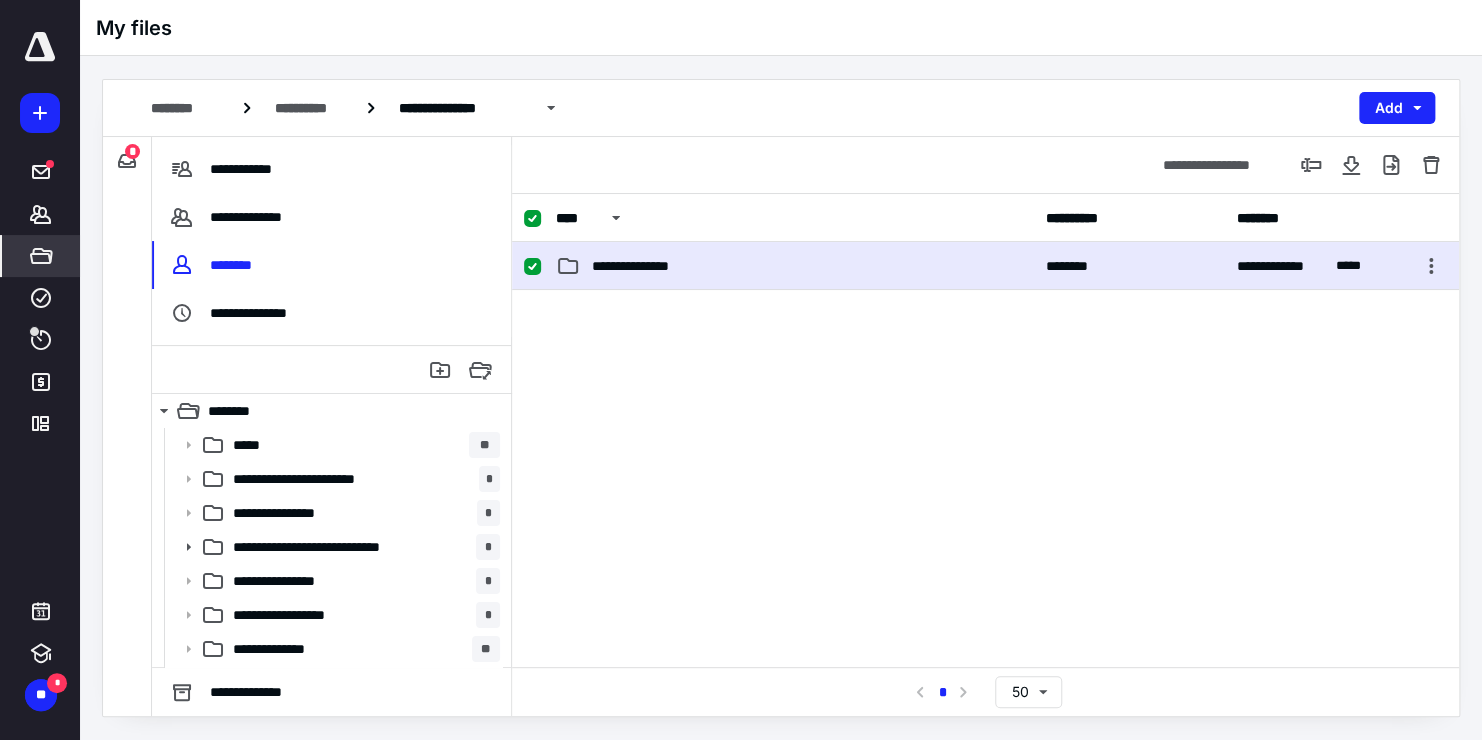 checkbox on "false" 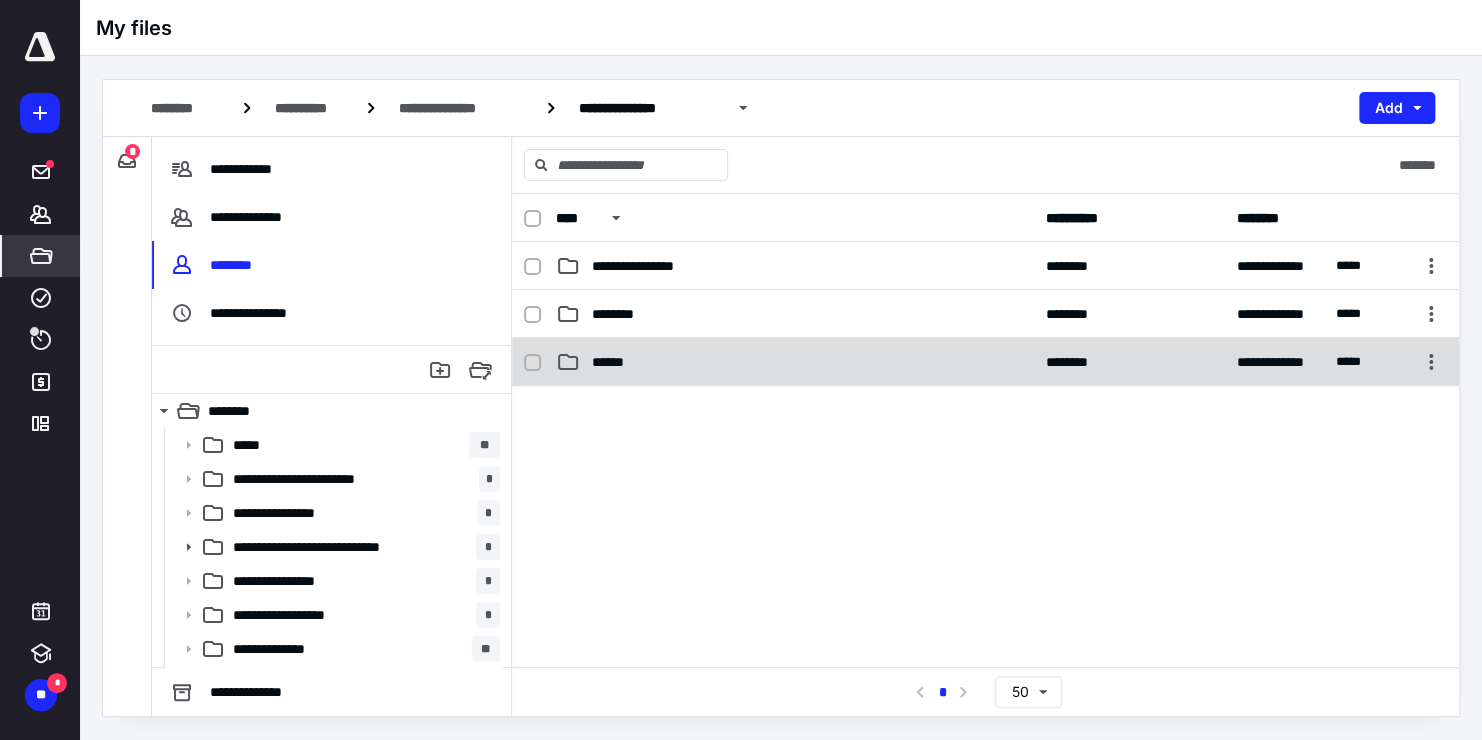 click on "******" at bounding box center [622, 362] 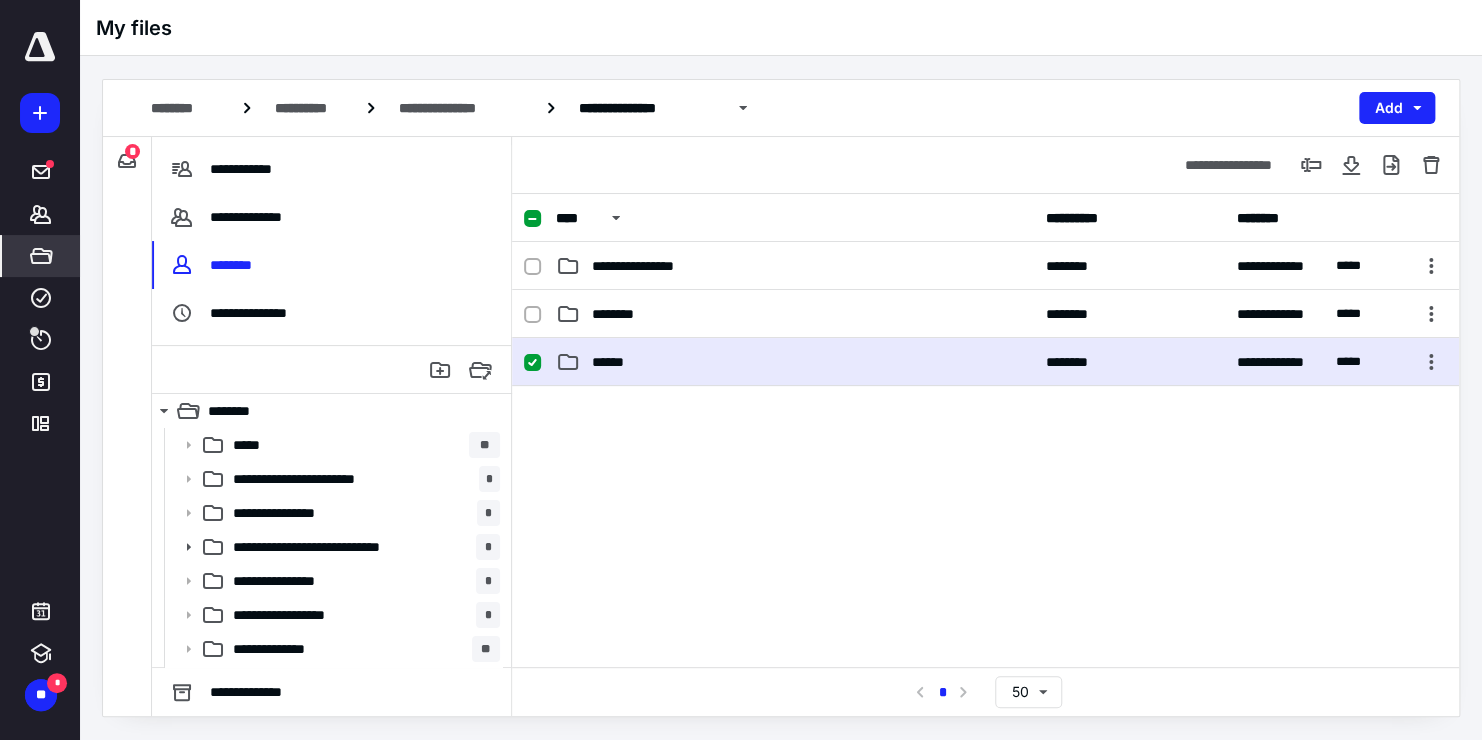 click on "******" at bounding box center (622, 362) 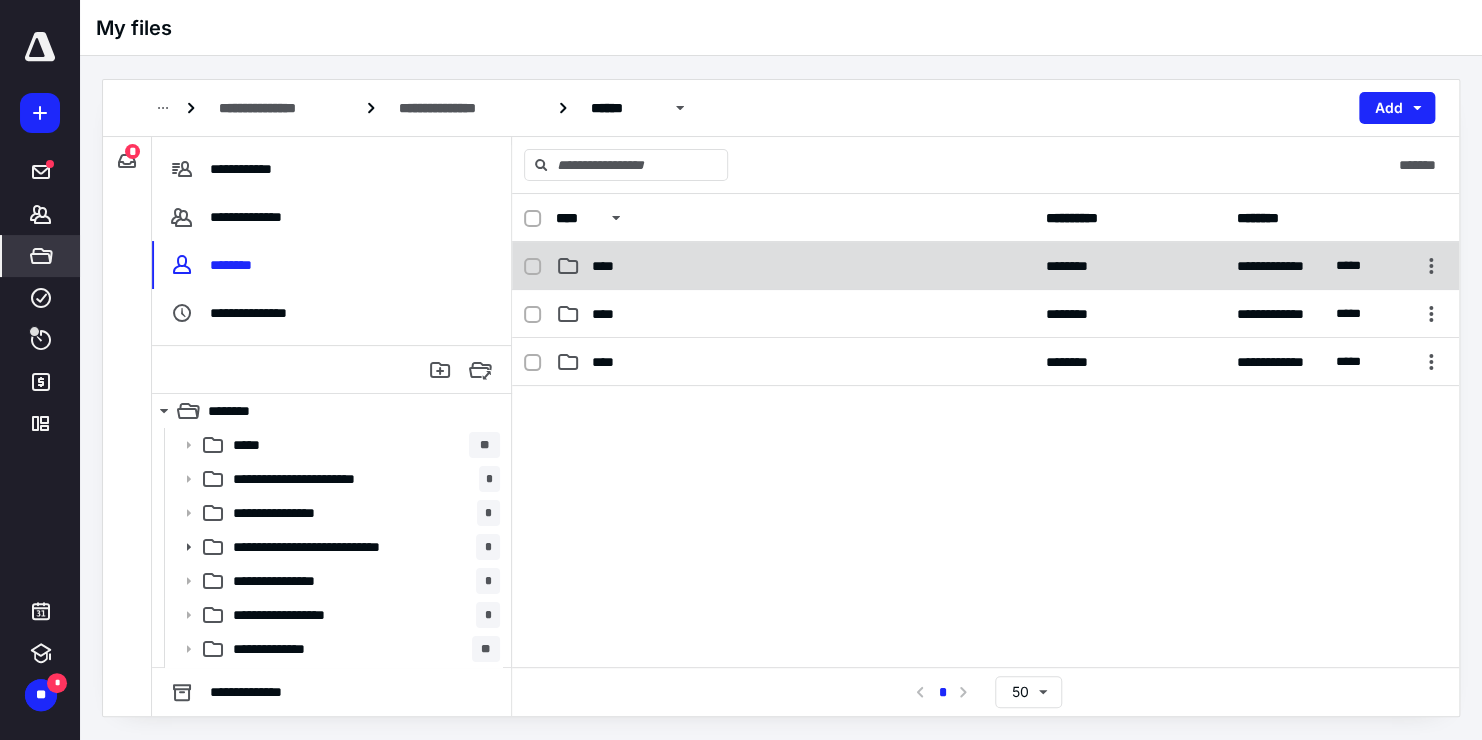 click on "****" at bounding box center [794, 266] 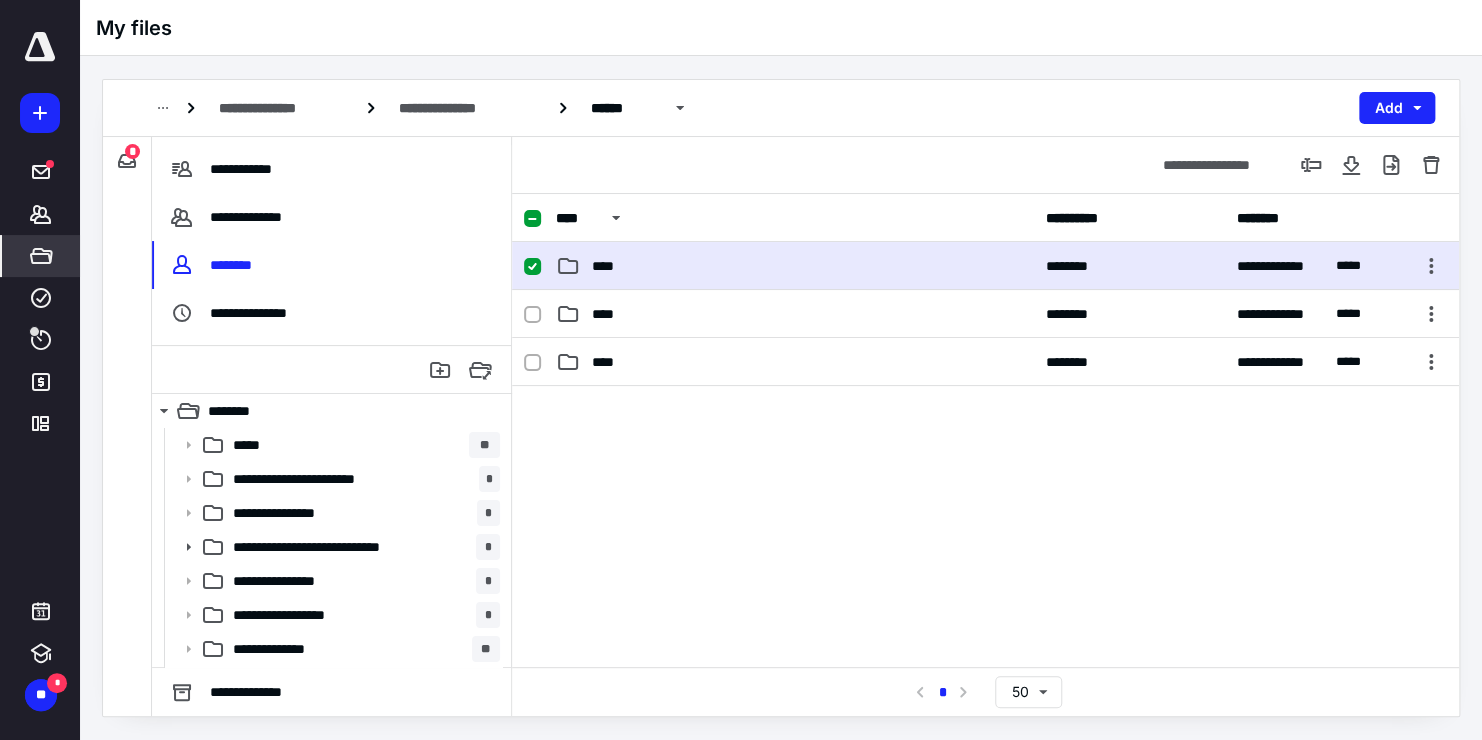 click on "****" at bounding box center [794, 266] 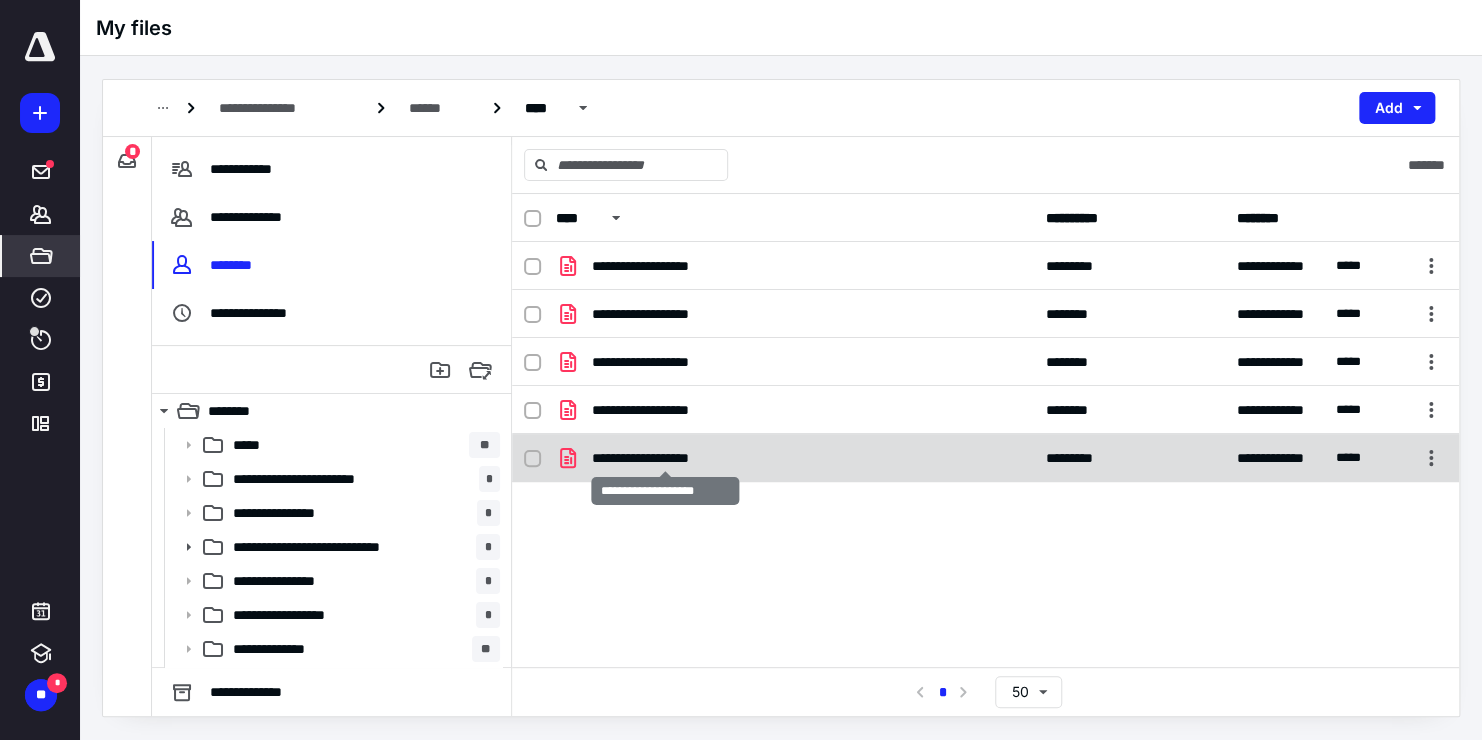 click on "**********" at bounding box center [665, 458] 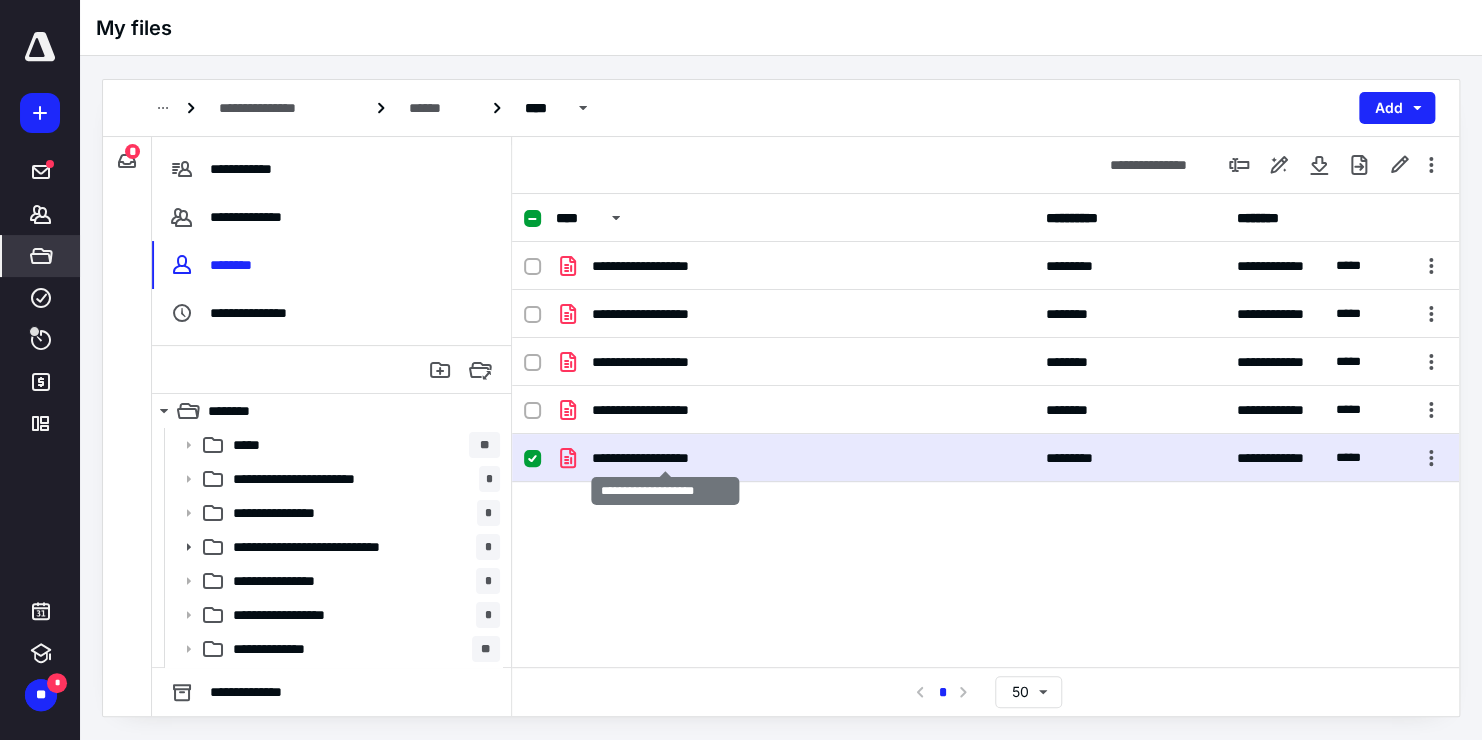 click on "**********" at bounding box center (665, 458) 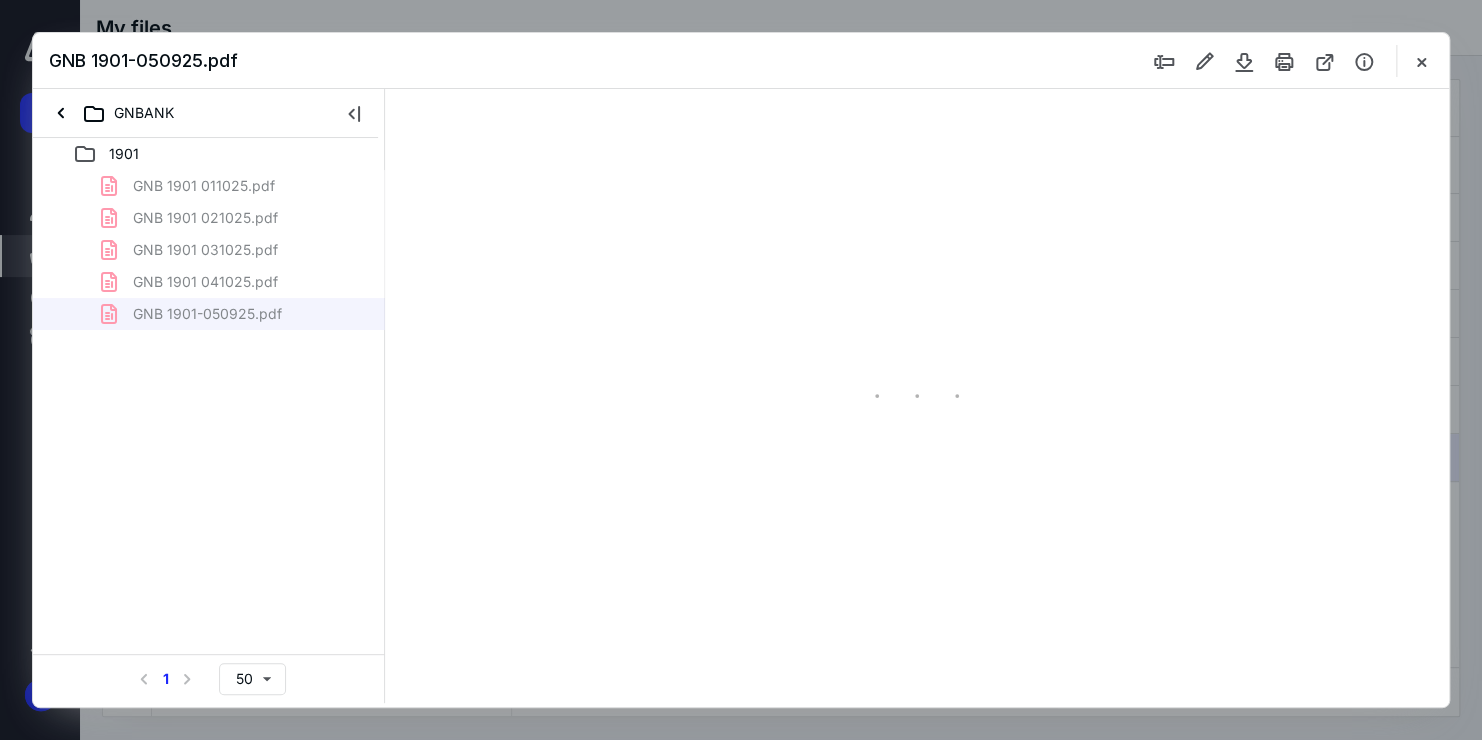scroll, scrollTop: 0, scrollLeft: 0, axis: both 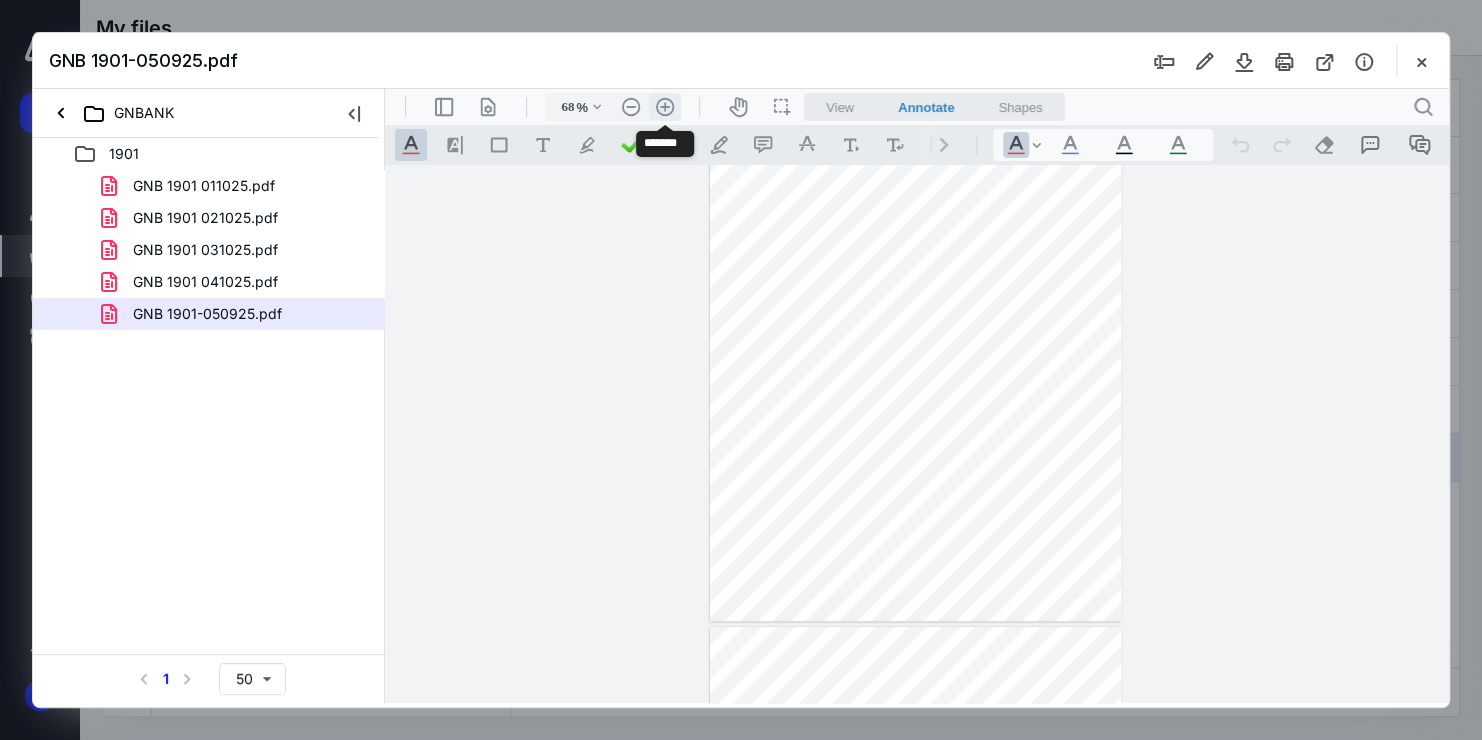 click on ".cls-1{fill:#abb0c4;} icon - header - zoom - in - line" at bounding box center [665, 107] 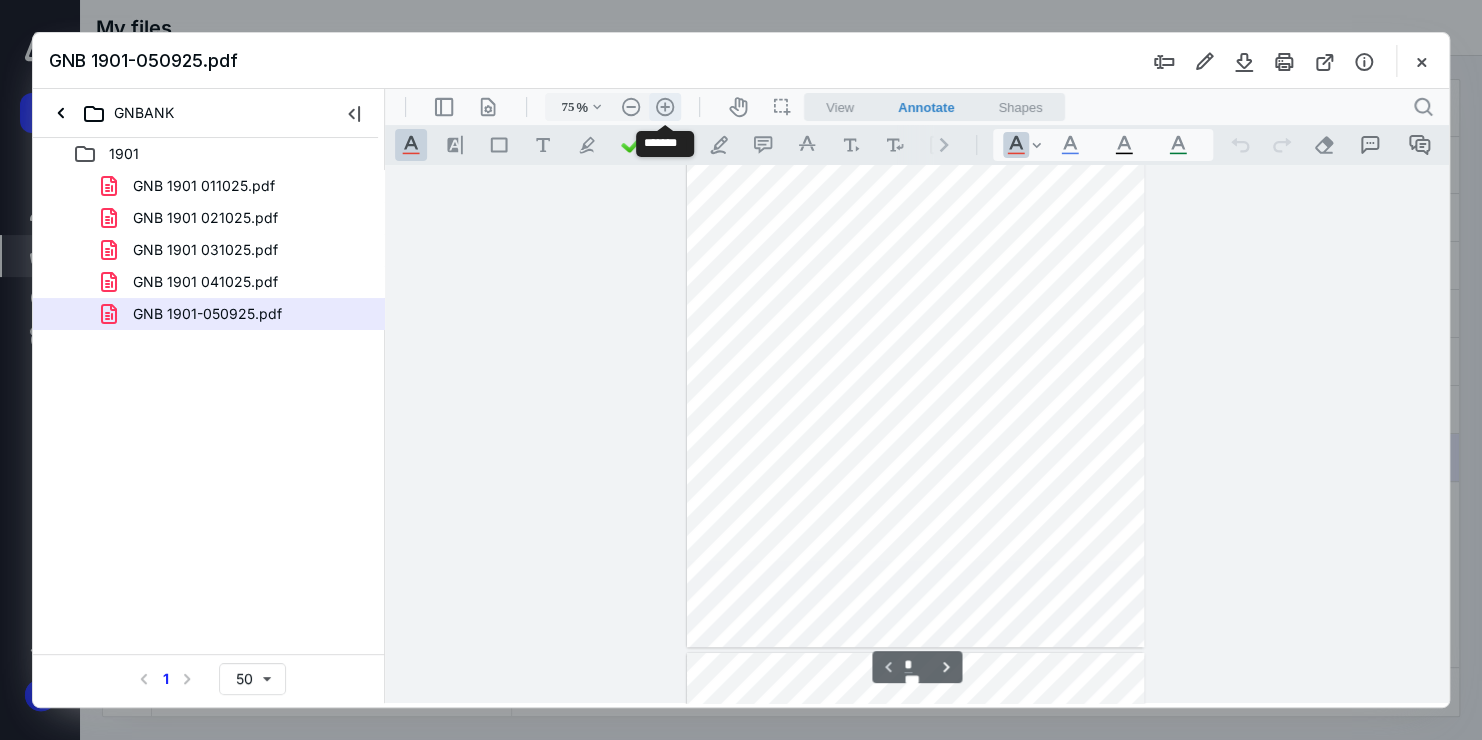click on ".cls-1{fill:#abb0c4;} icon - header - zoom - in - line" at bounding box center (665, 107) 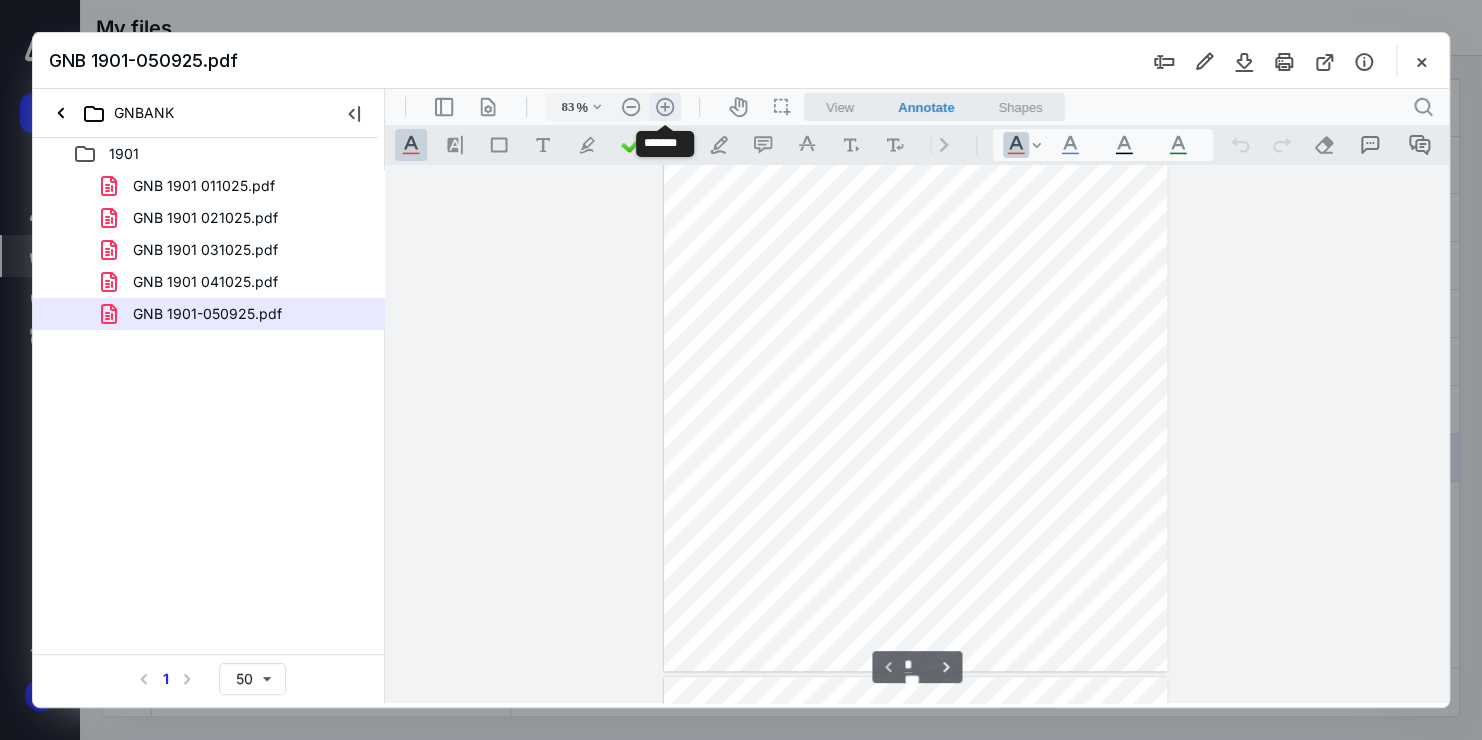click on ".cls-1{fill:#abb0c4;} icon - header - zoom - in - line" at bounding box center [665, 107] 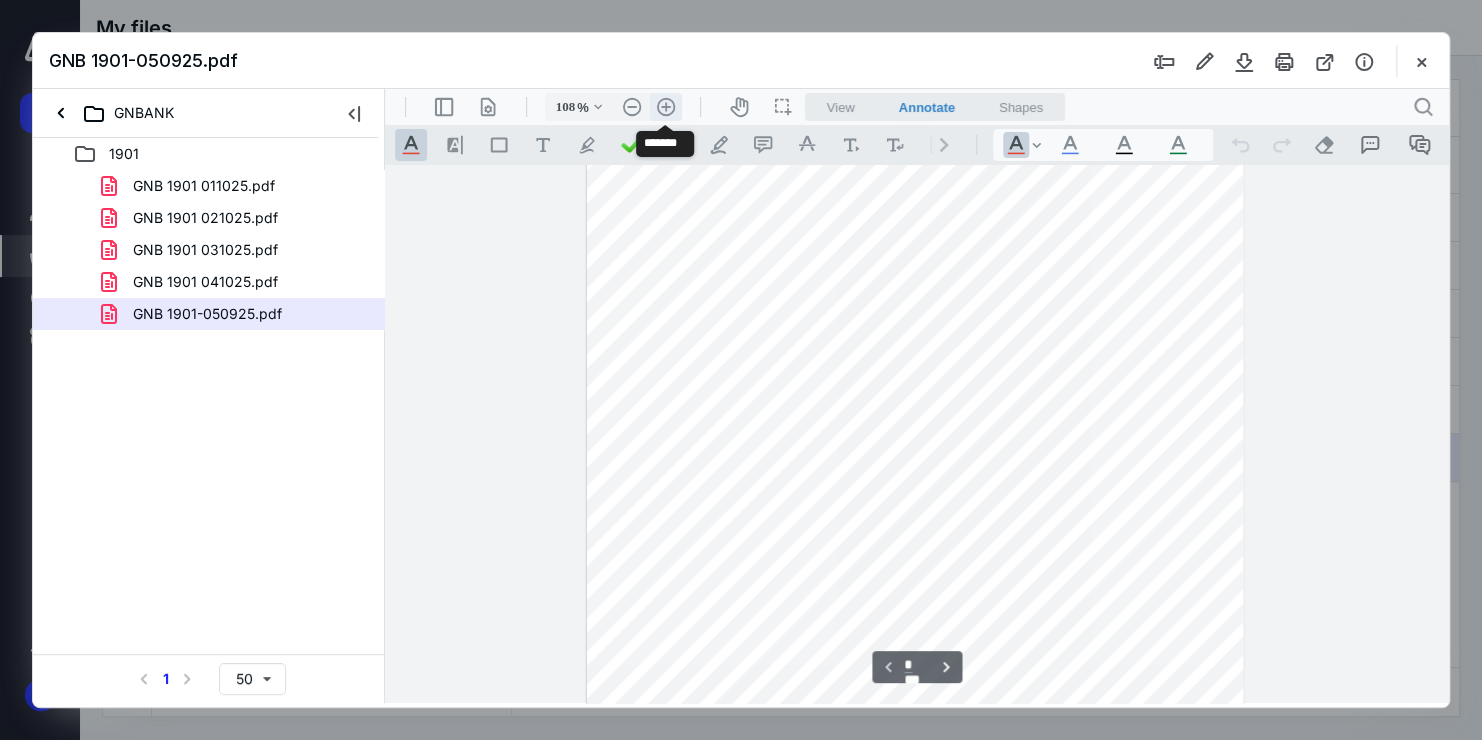 click on ".cls-1{fill:#abb0c4;} icon - header - zoom - in - line" at bounding box center (666, 107) 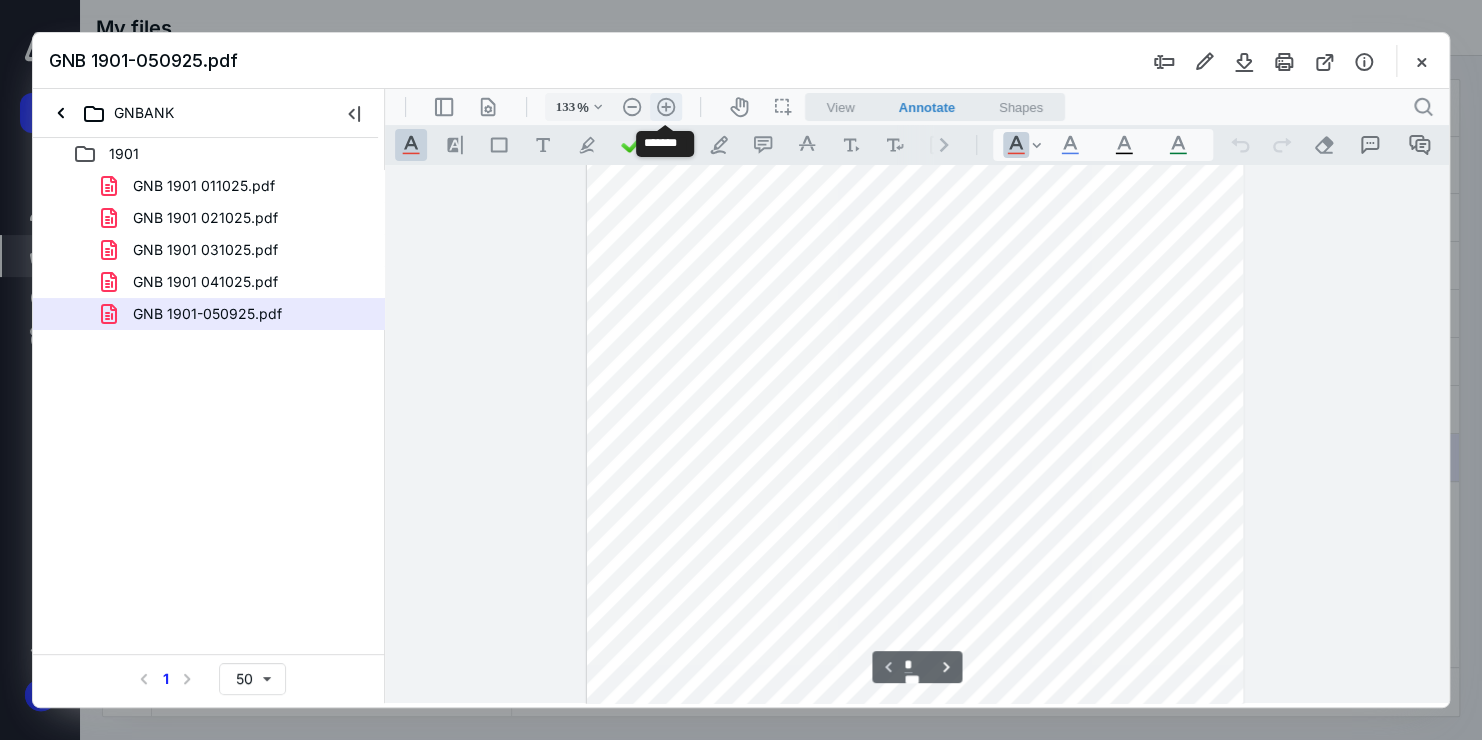 scroll, scrollTop: 378, scrollLeft: 0, axis: vertical 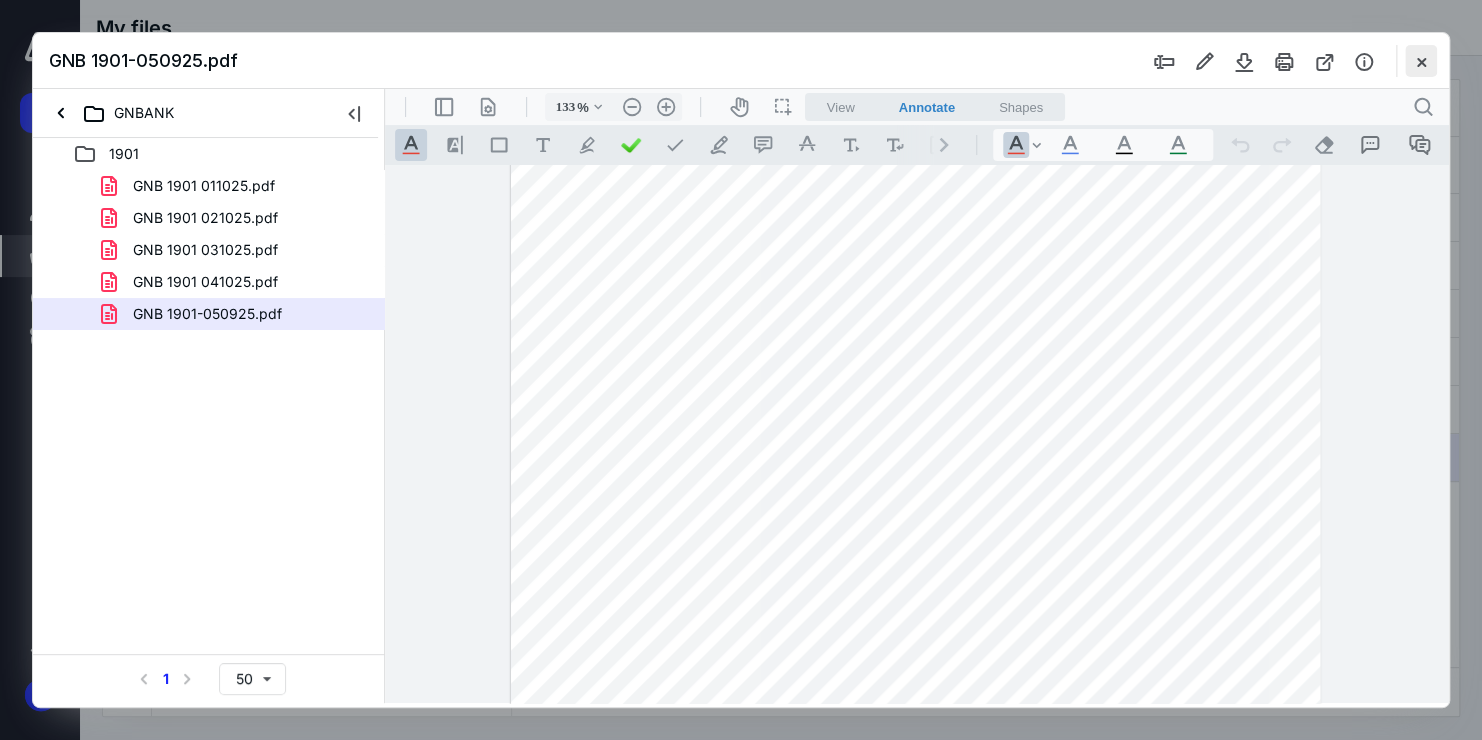 click at bounding box center (1421, 61) 